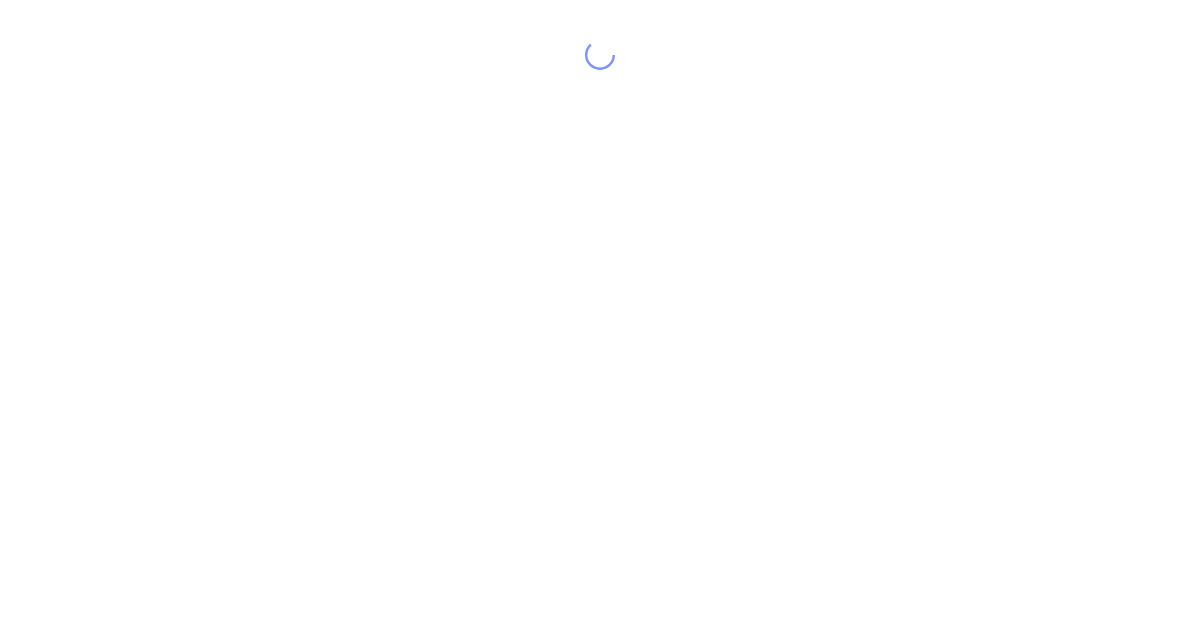 scroll, scrollTop: 0, scrollLeft: 0, axis: both 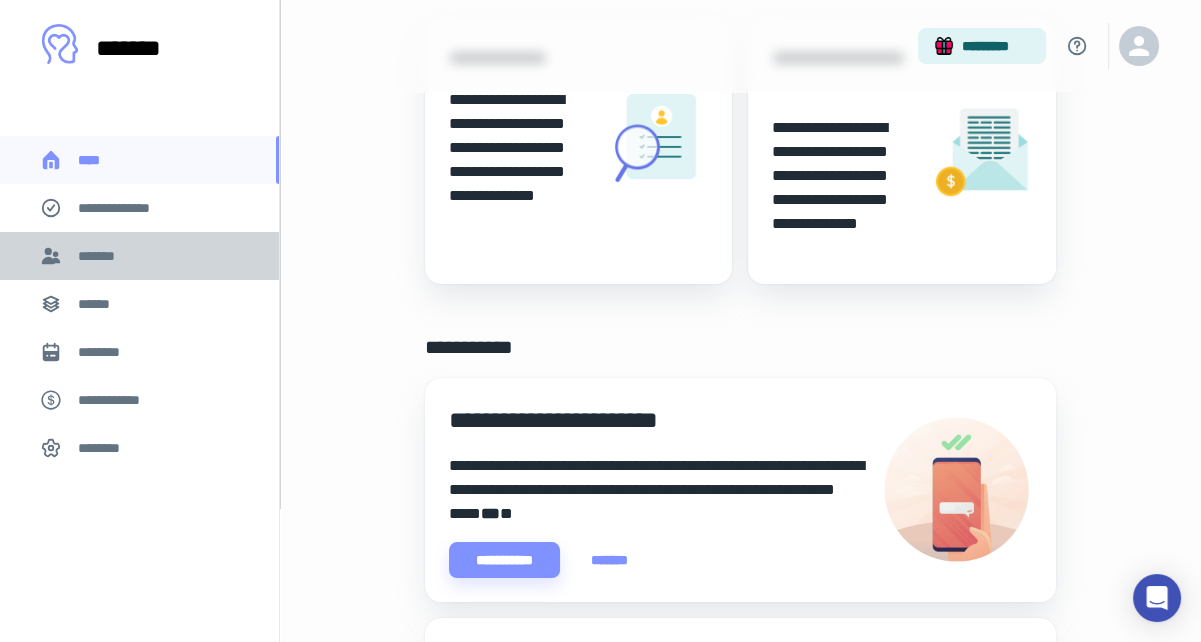 click on "*******" at bounding box center (100, 256) 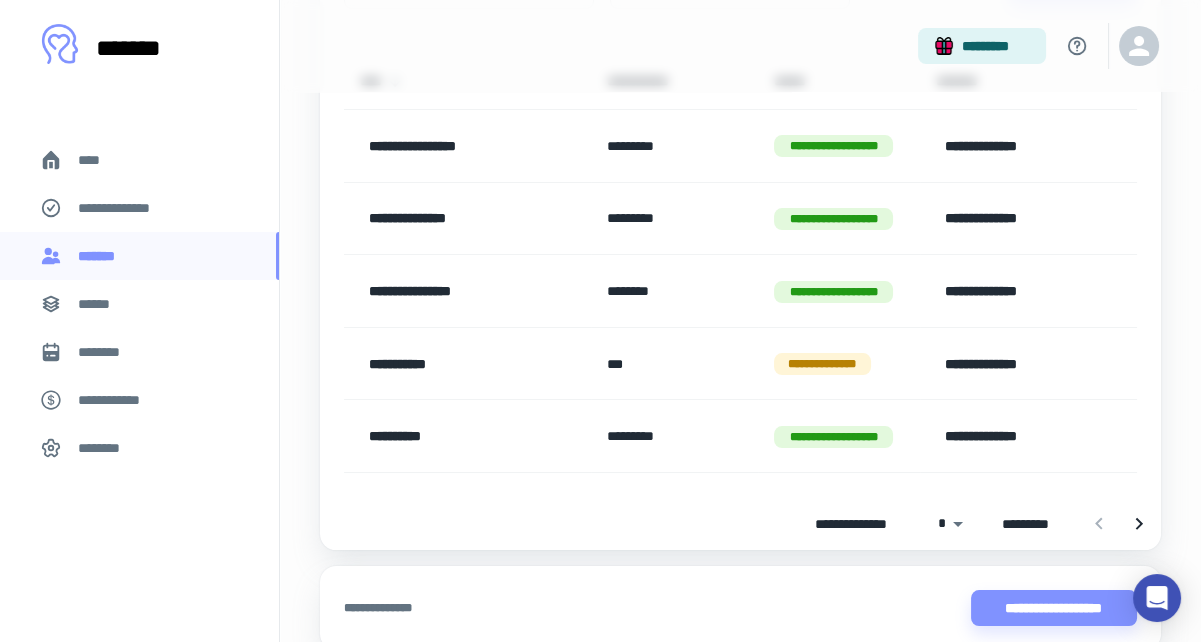 scroll, scrollTop: 260, scrollLeft: 0, axis: vertical 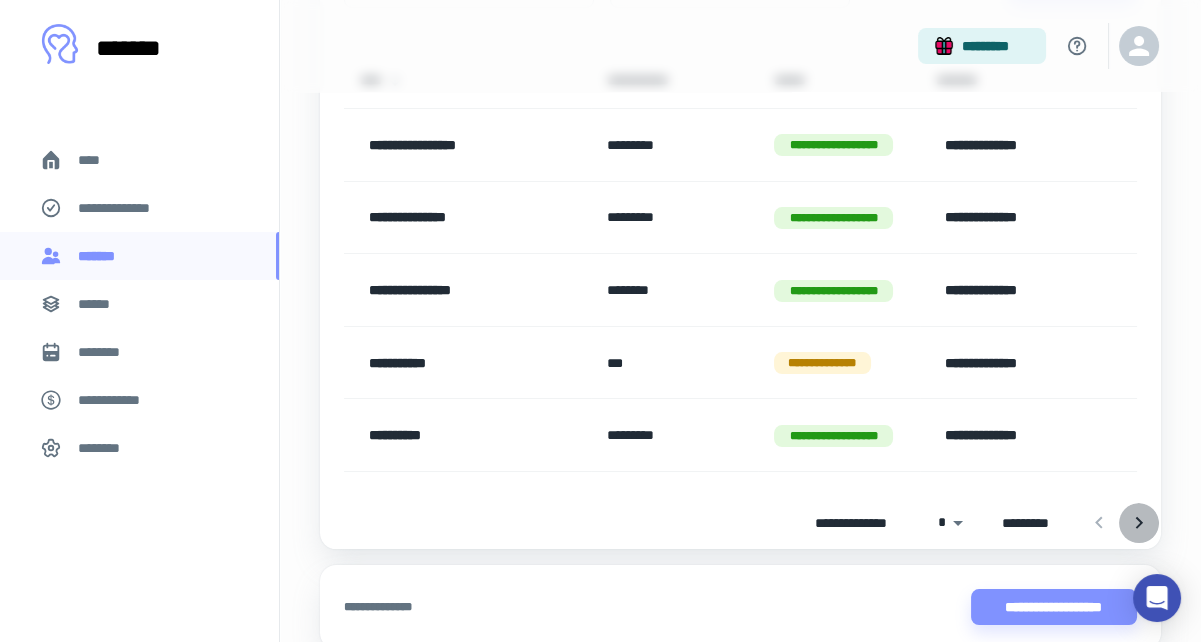 click 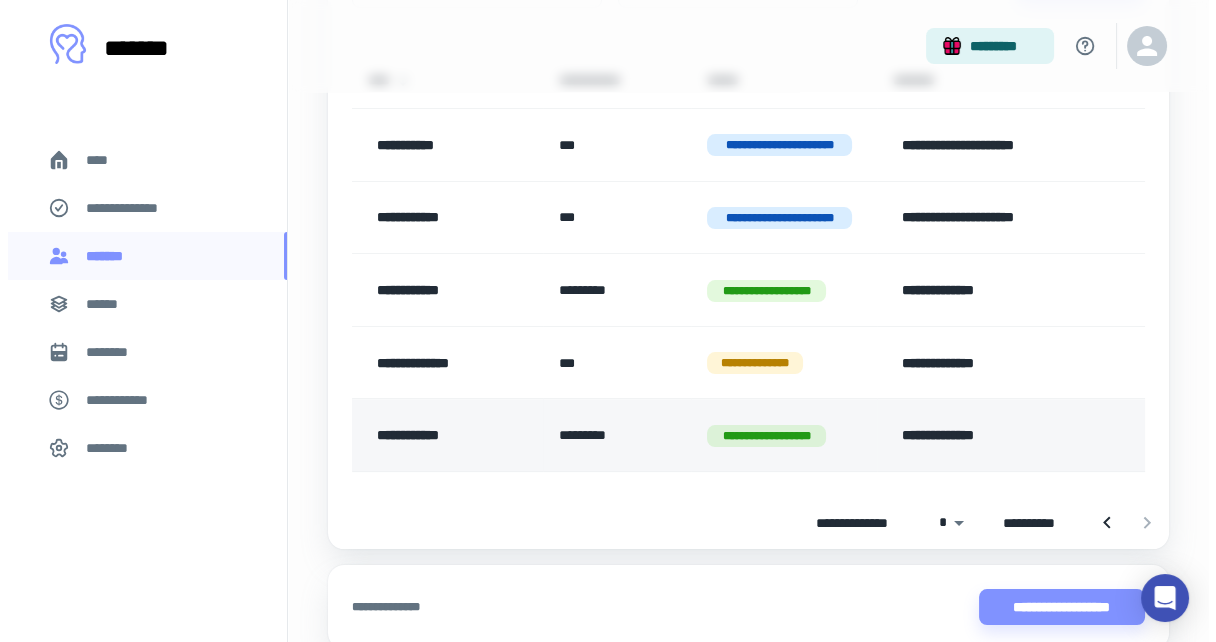 scroll, scrollTop: 0, scrollLeft: 0, axis: both 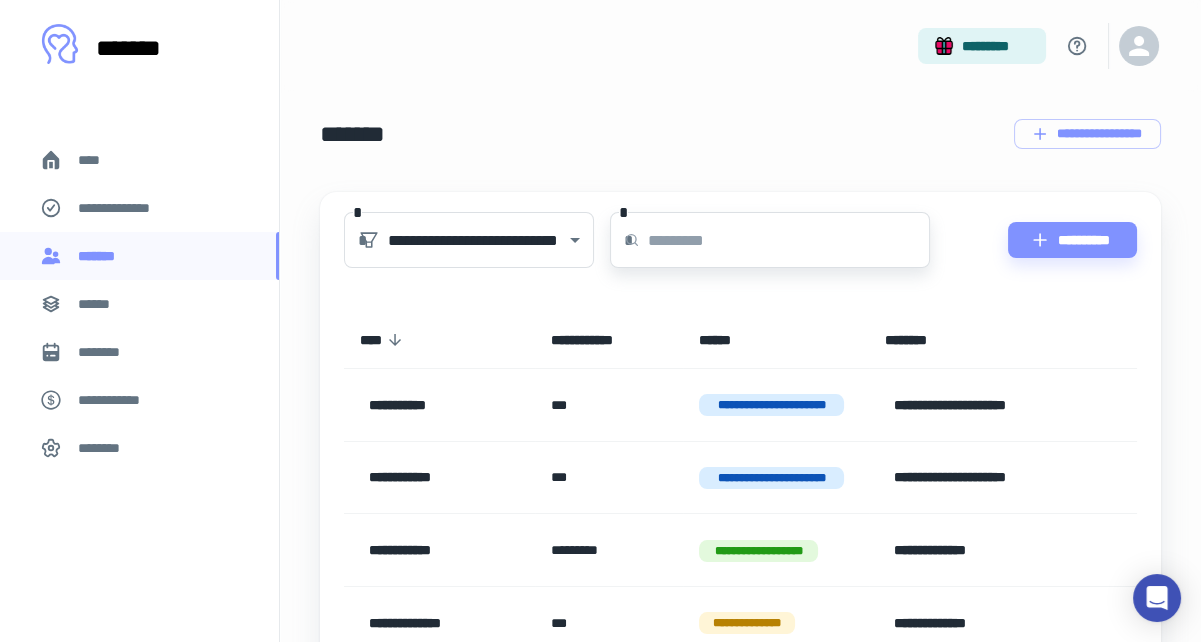 click at bounding box center (789, 240) 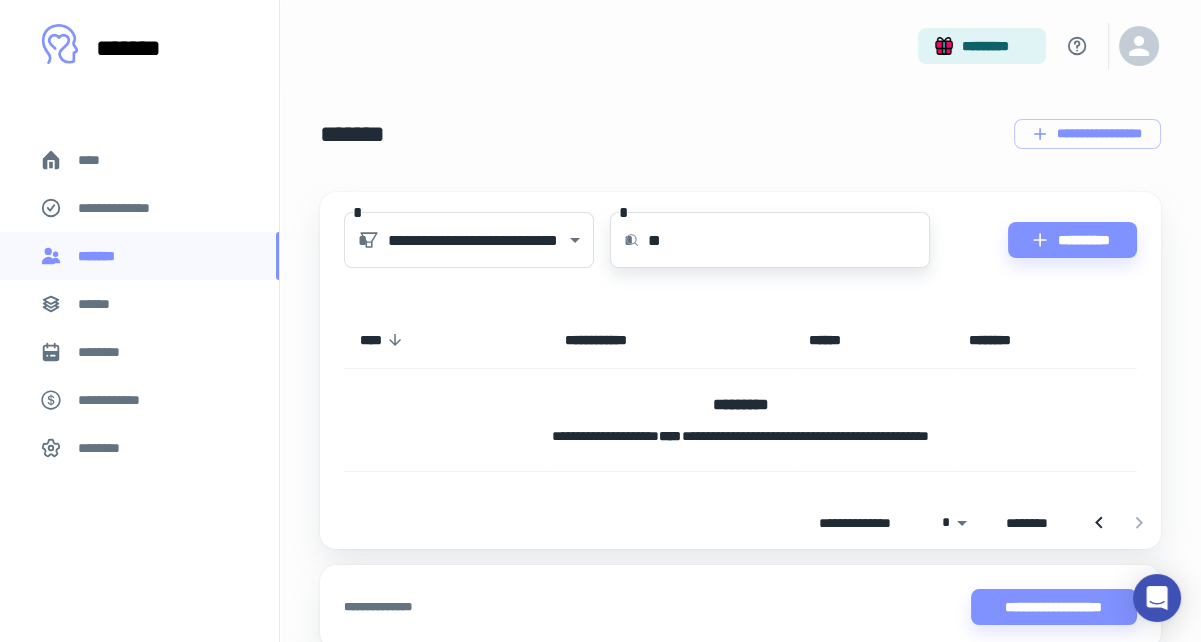type on "*" 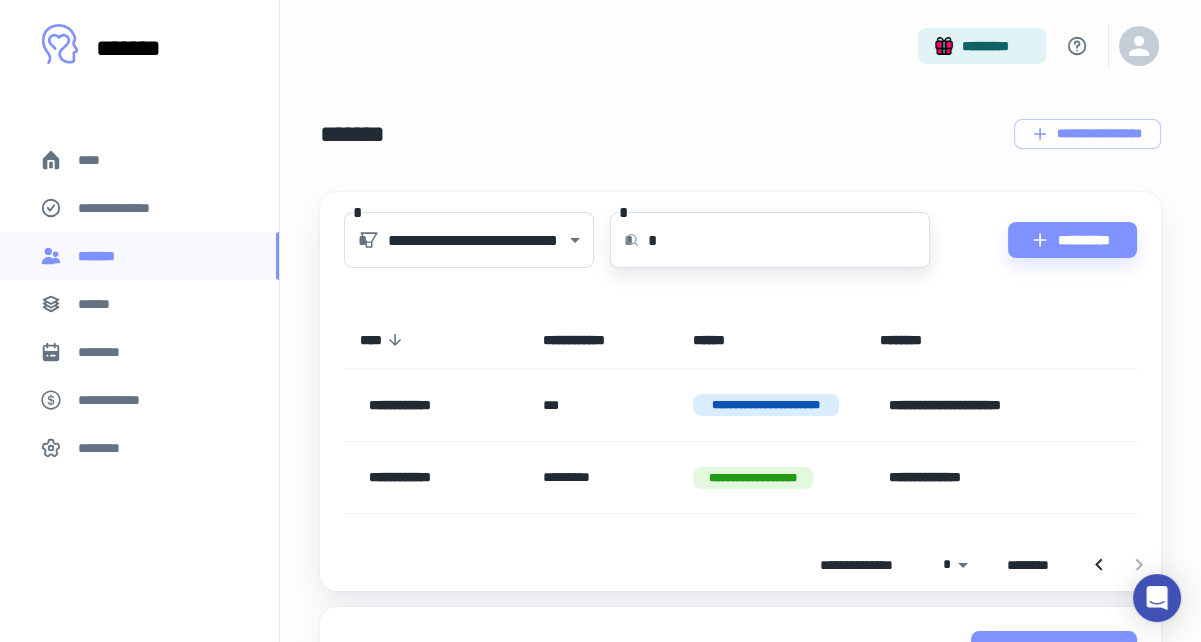 type 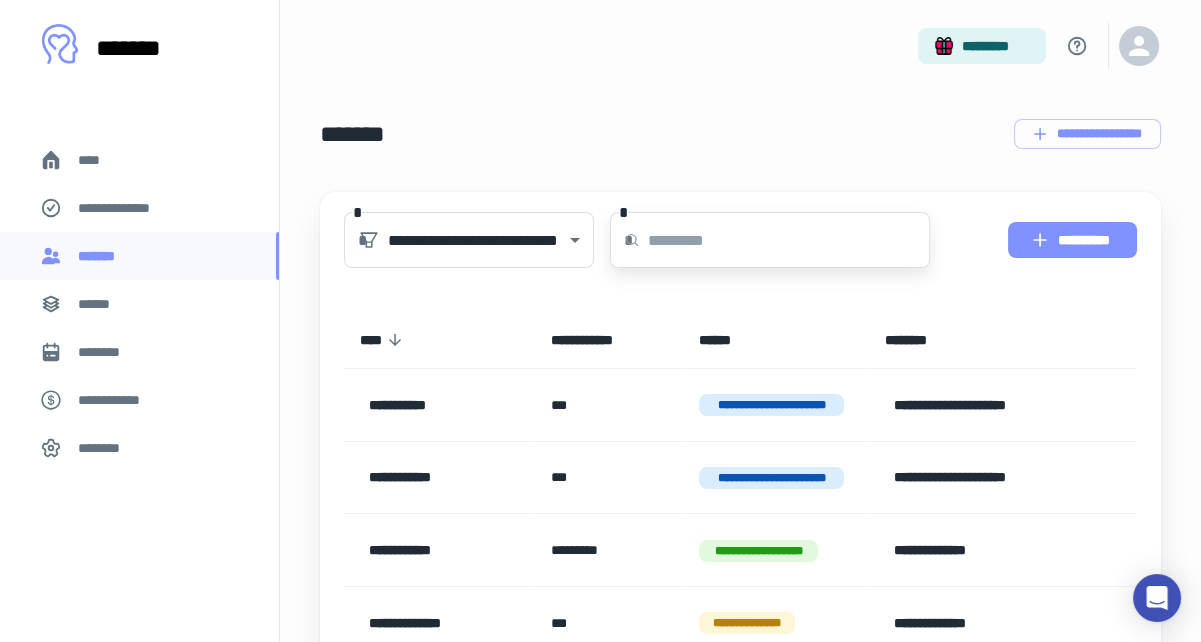 click on "**********" at bounding box center [1072, 240] 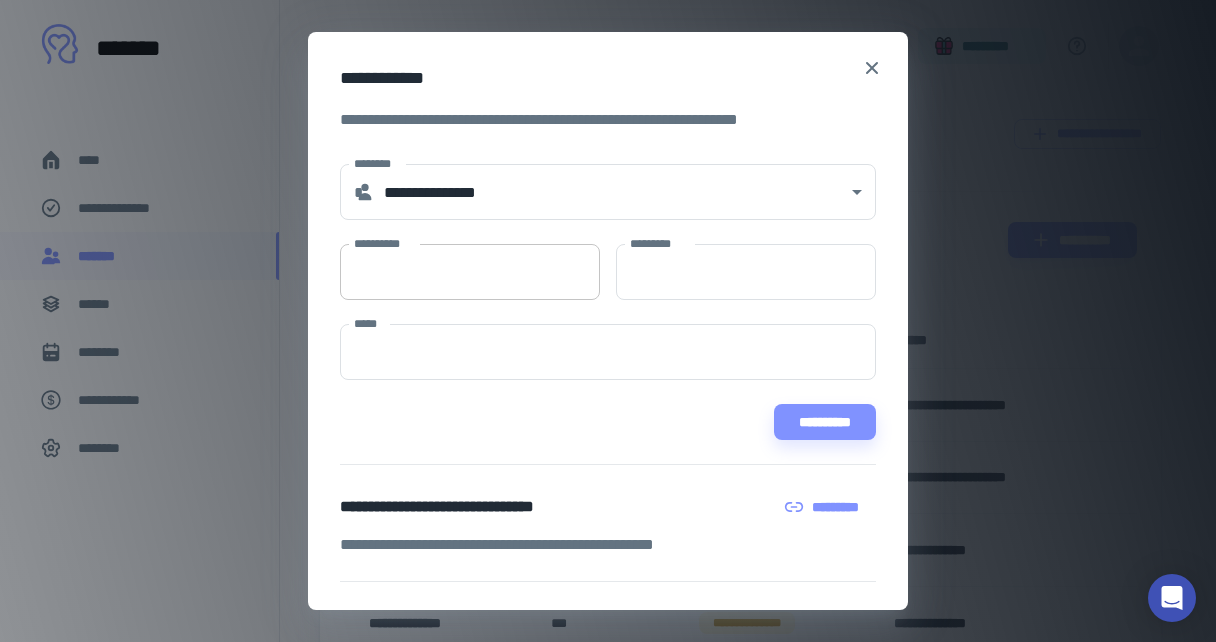 click on "**********" at bounding box center [470, 272] 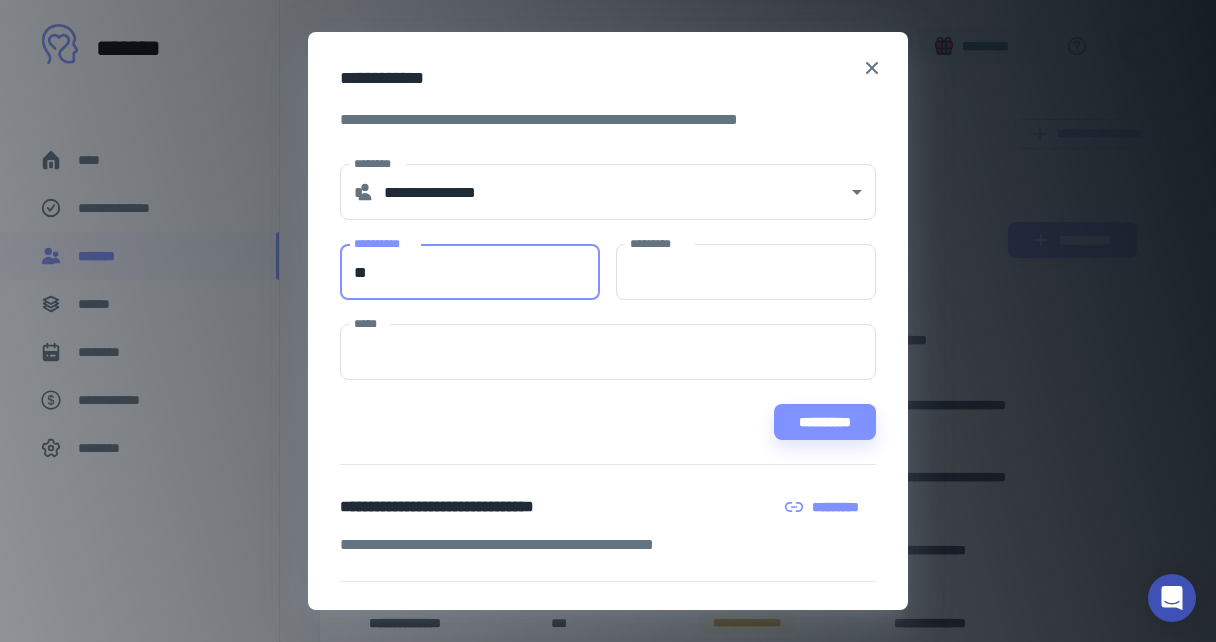 type on "*" 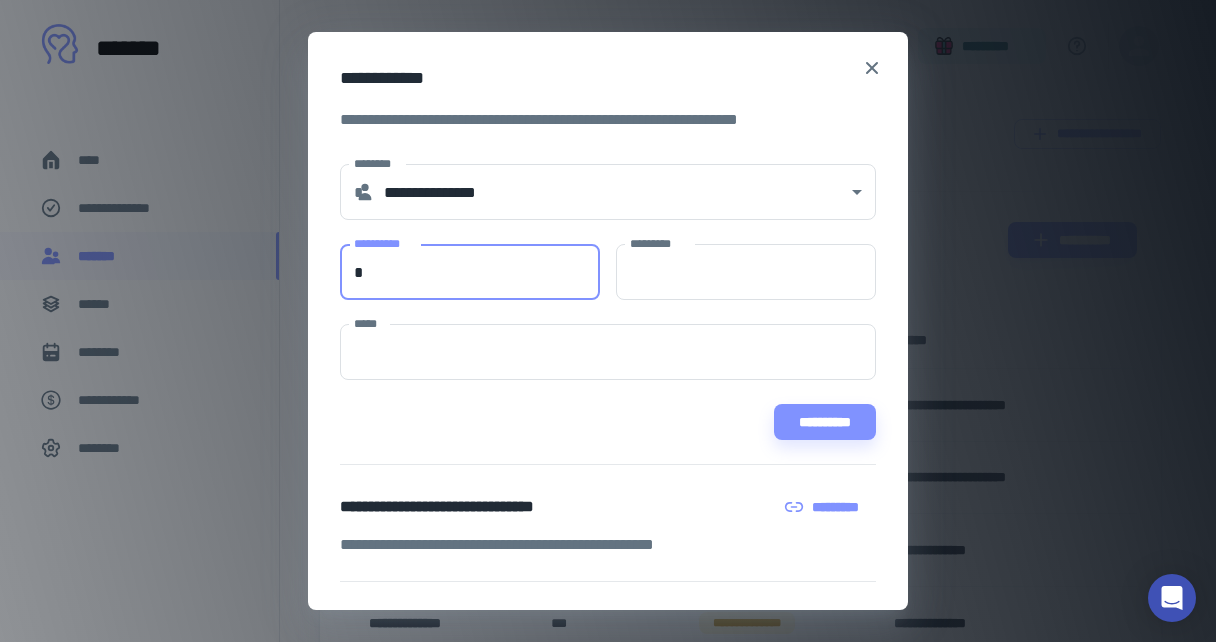 type 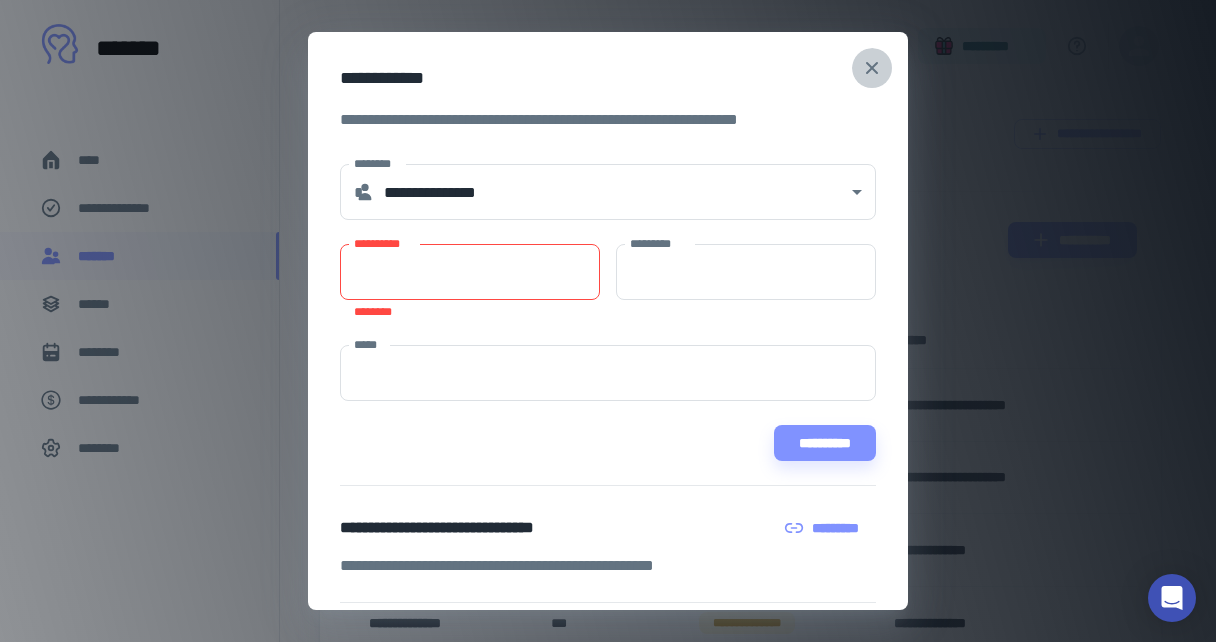 click 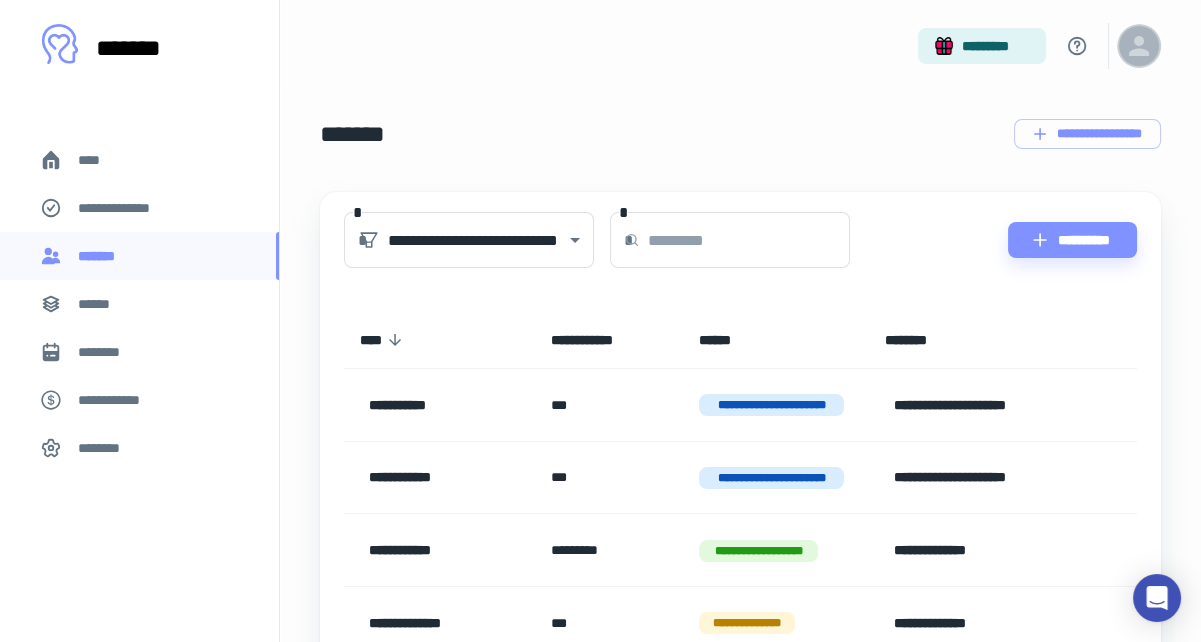 click 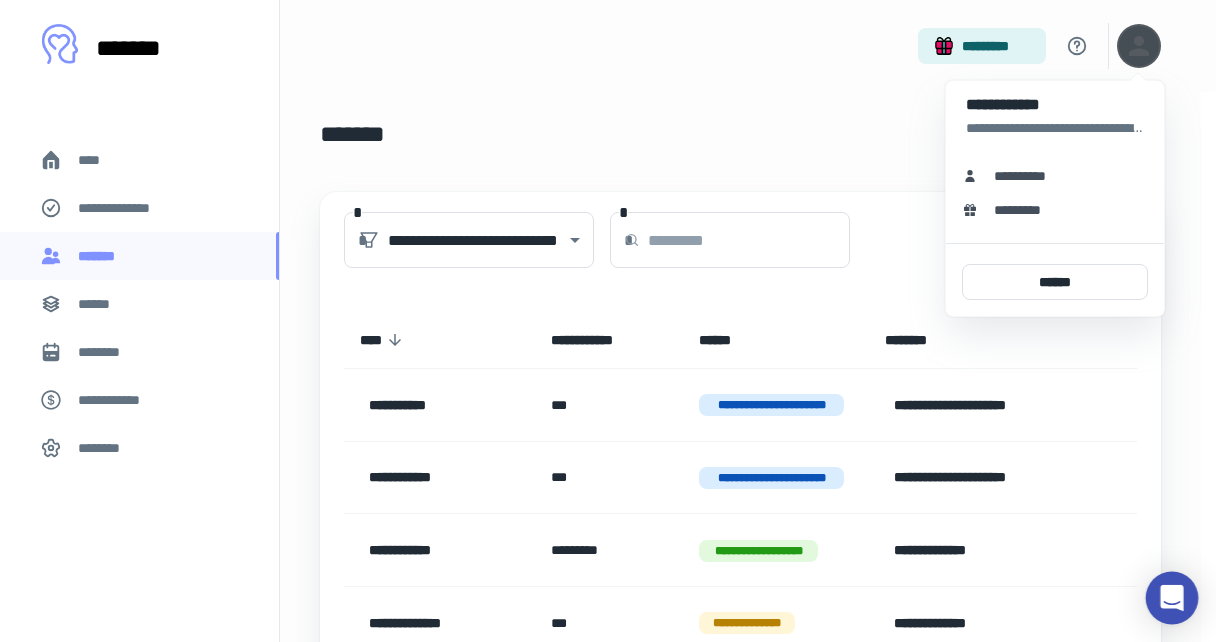 click at bounding box center [1172, 598] 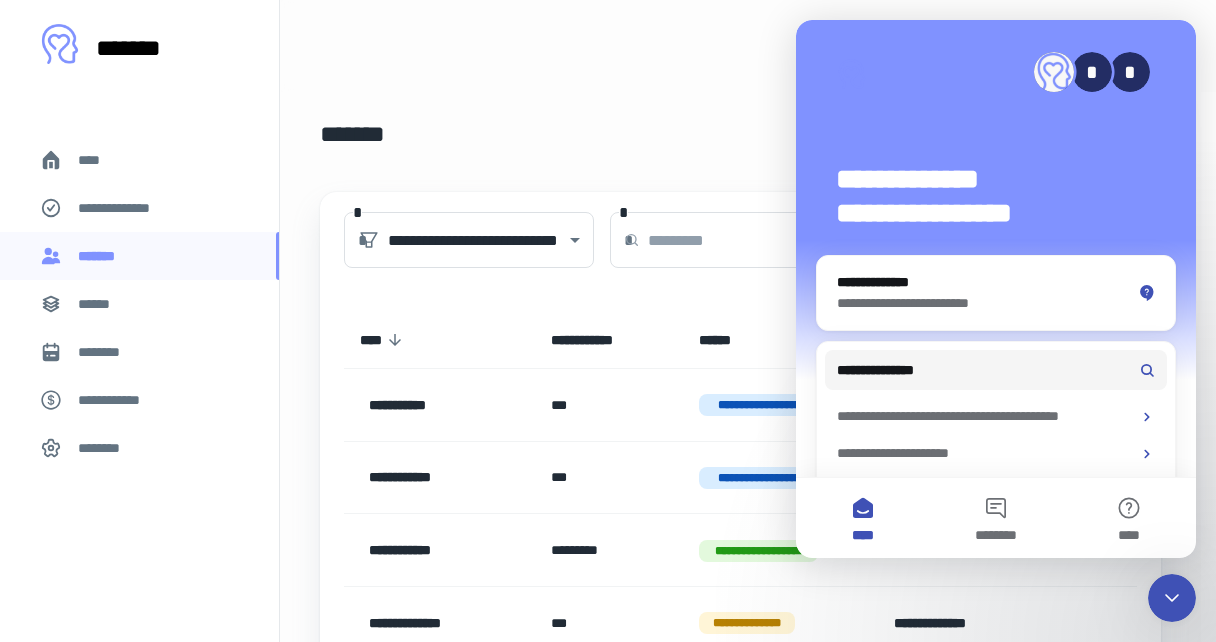 scroll, scrollTop: 0, scrollLeft: 0, axis: both 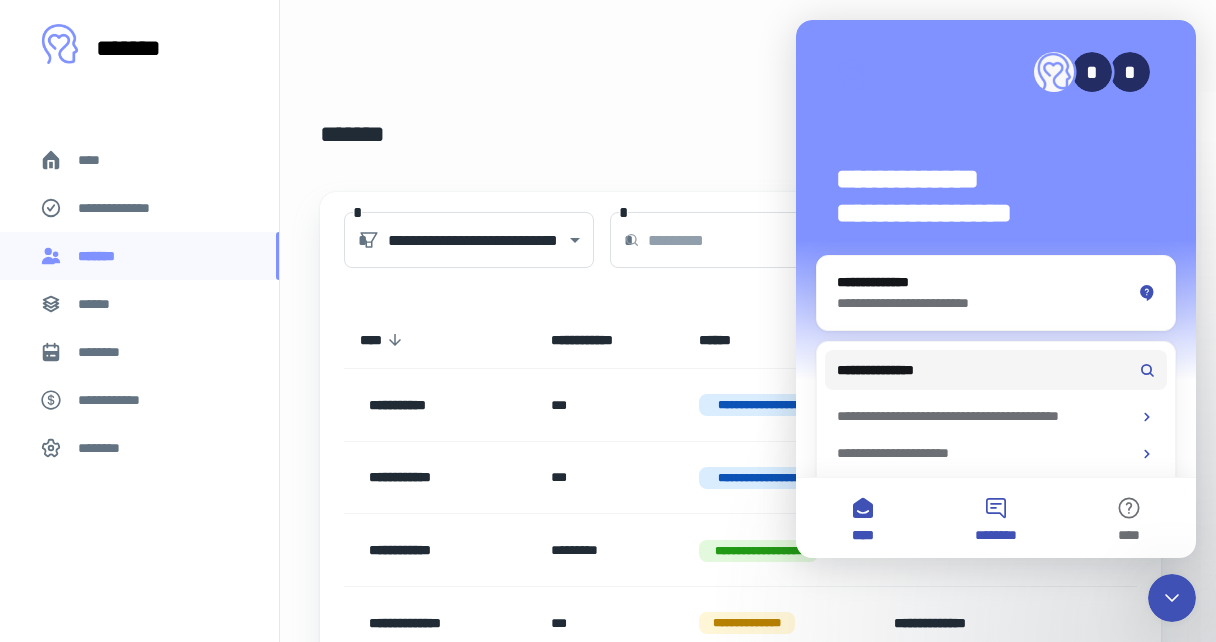 click on "********" at bounding box center [995, 518] 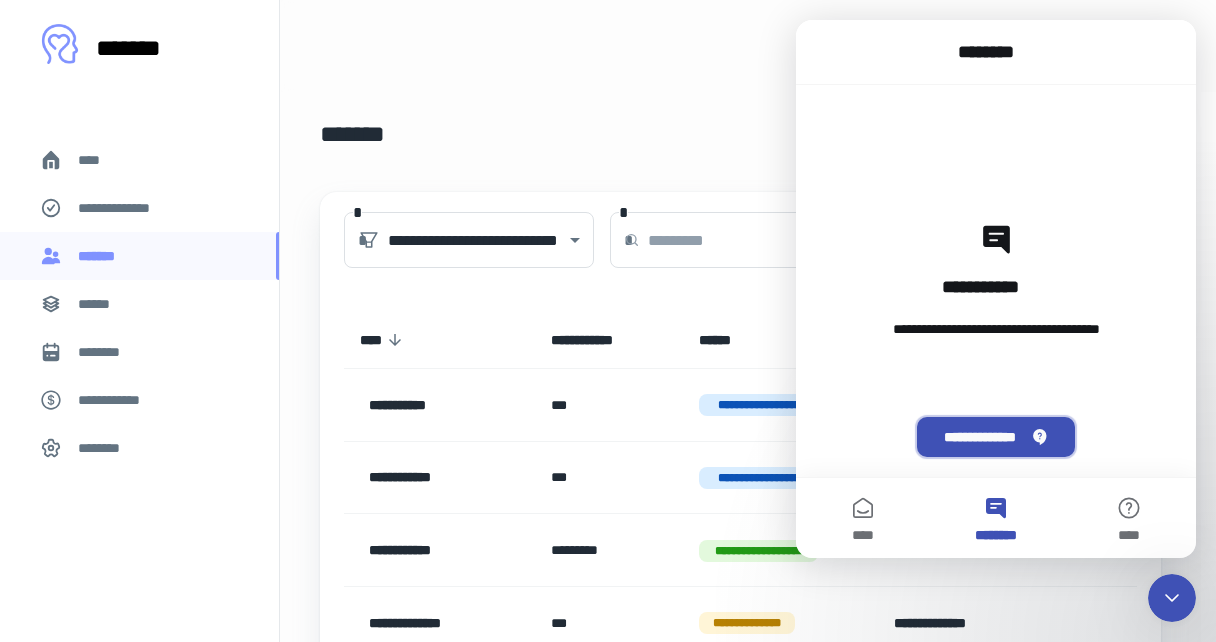 click on "**********" at bounding box center (995, 437) 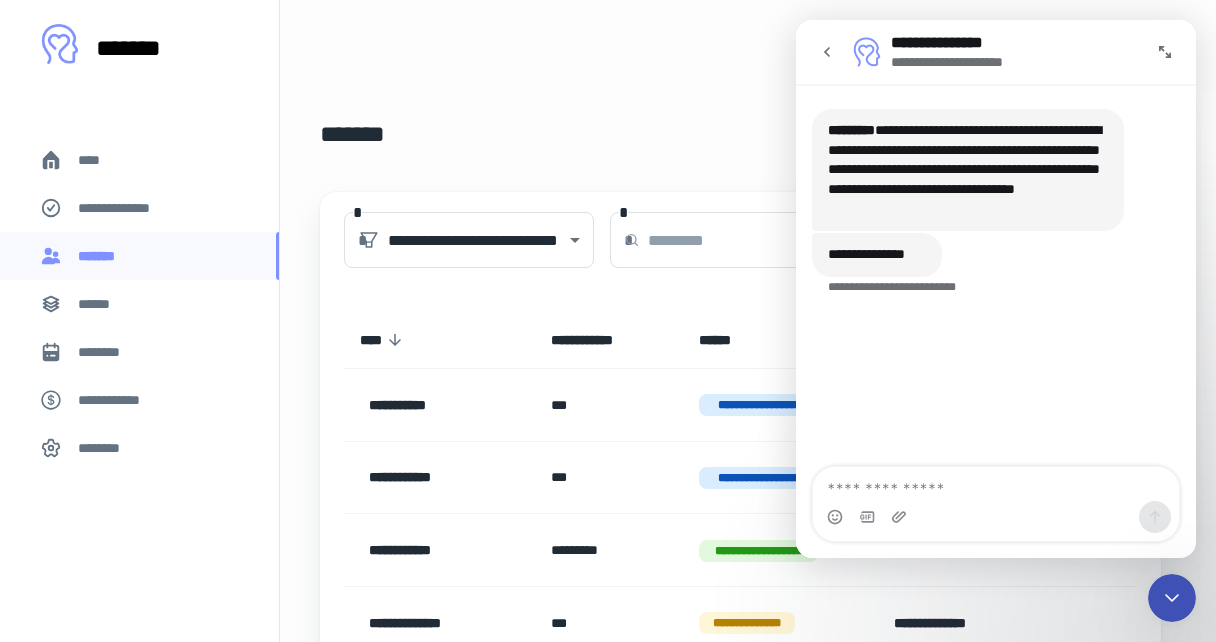 click at bounding box center (996, 484) 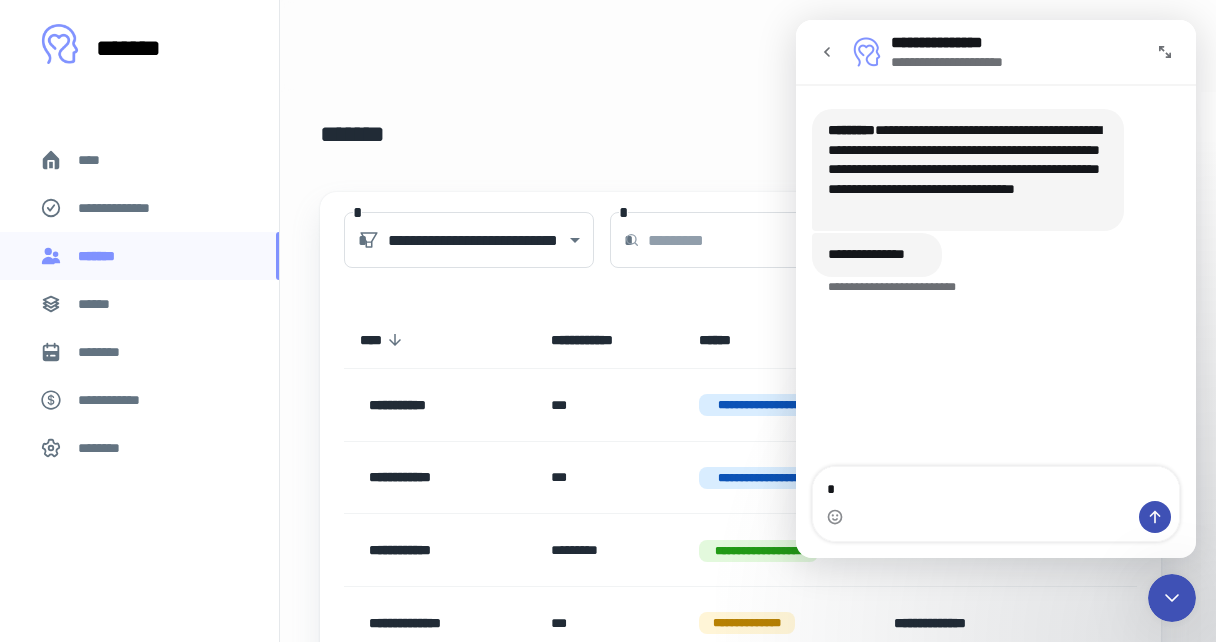 click on "*" at bounding box center (996, 484) 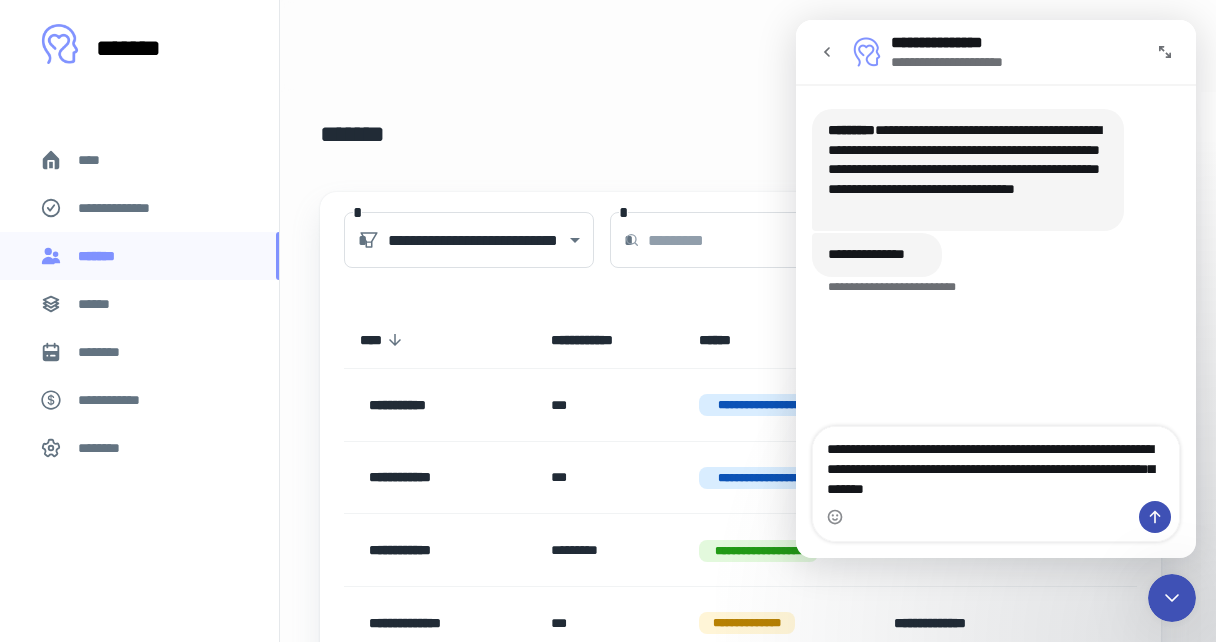 type on "**********" 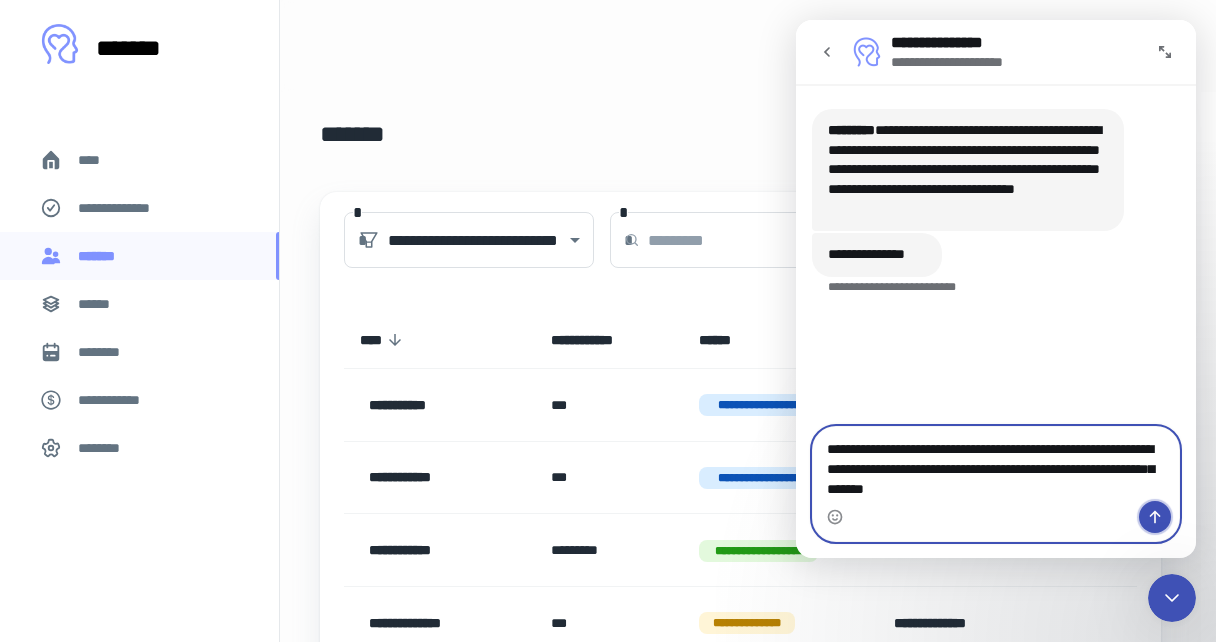 click 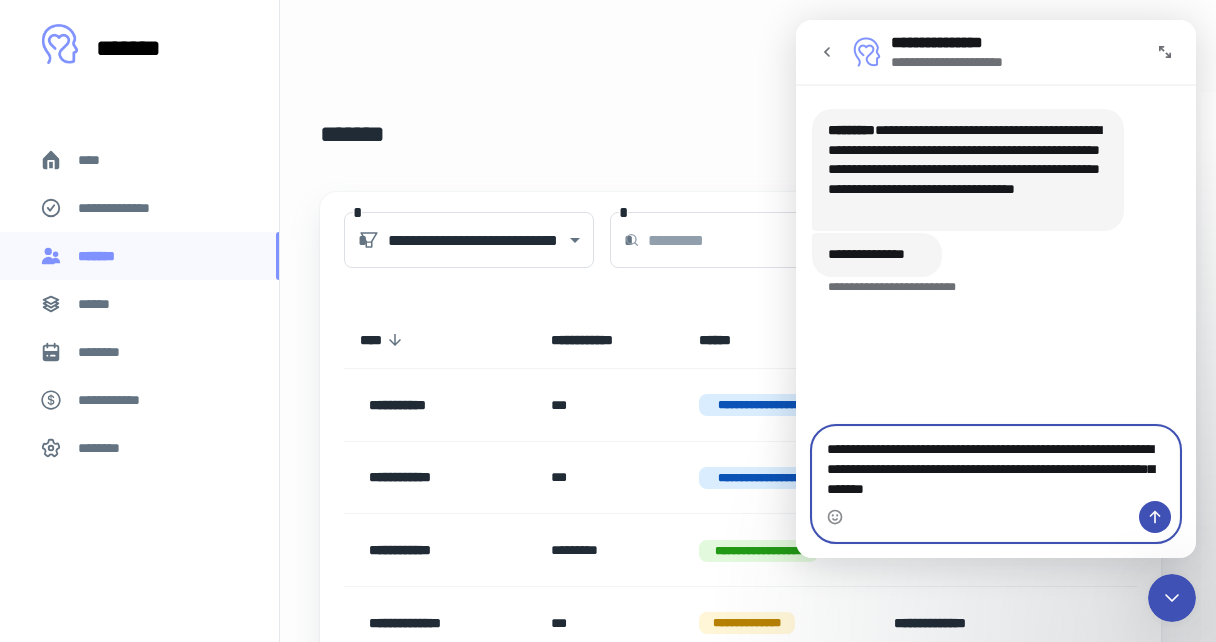 type 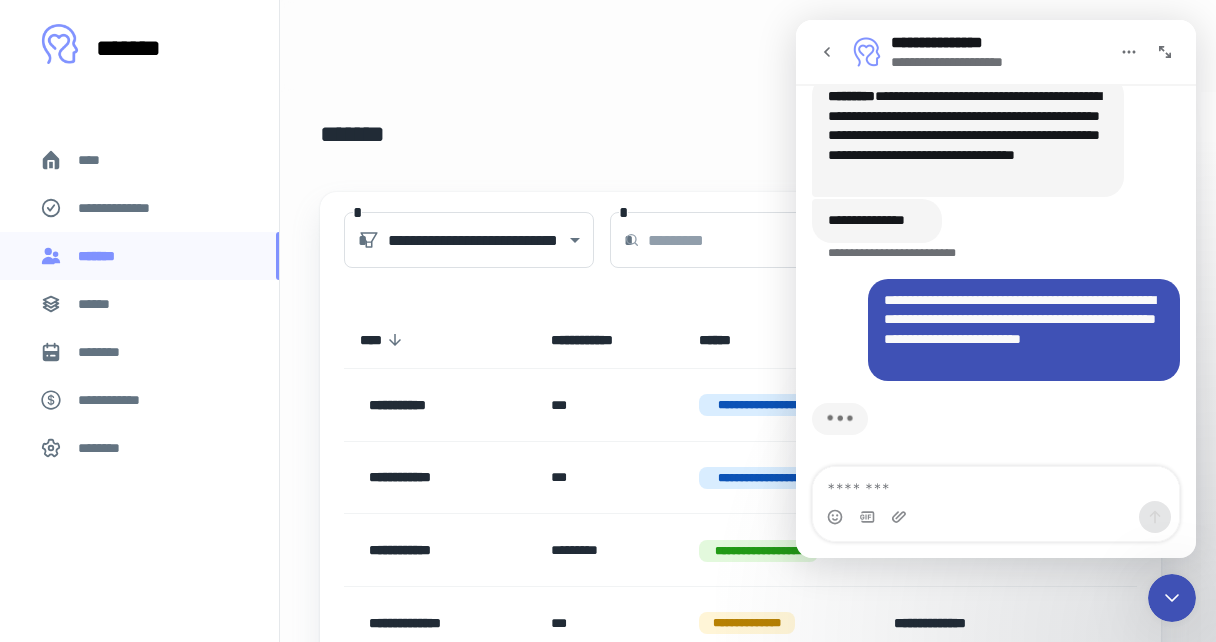 scroll, scrollTop: 21, scrollLeft: 0, axis: vertical 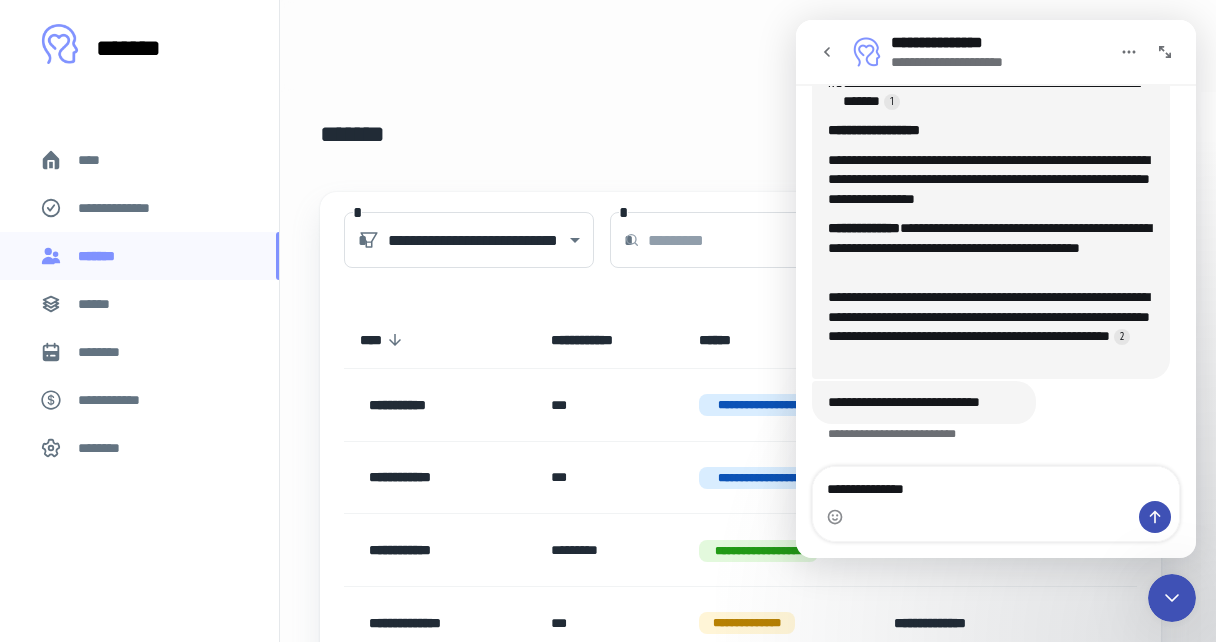 type on "**********" 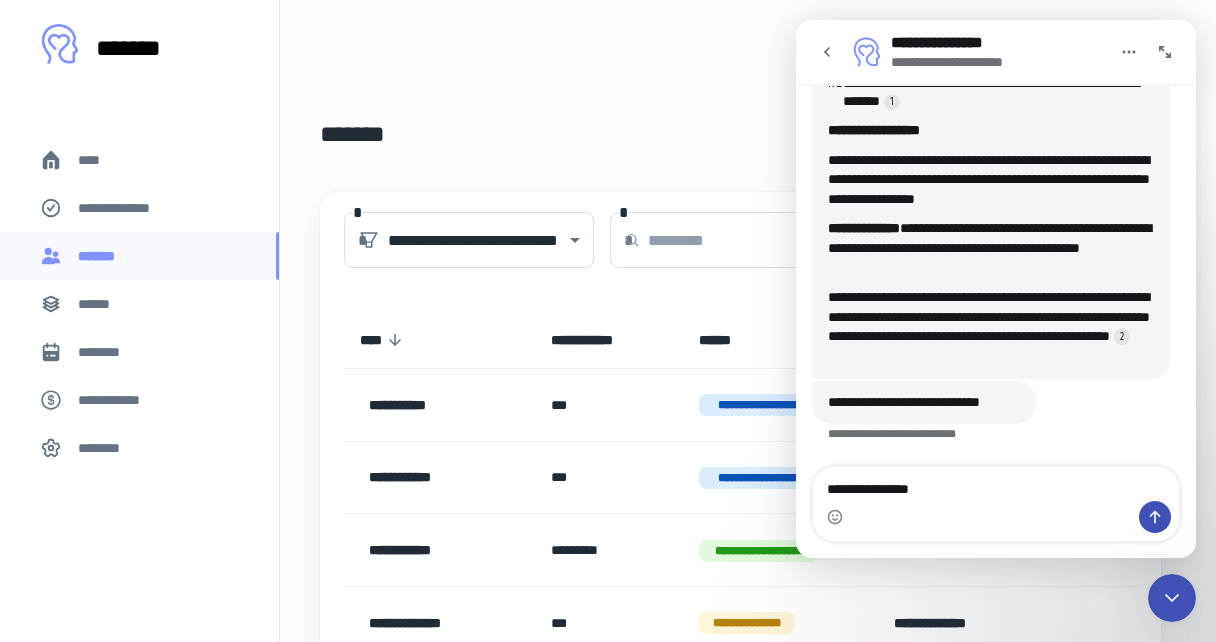 type 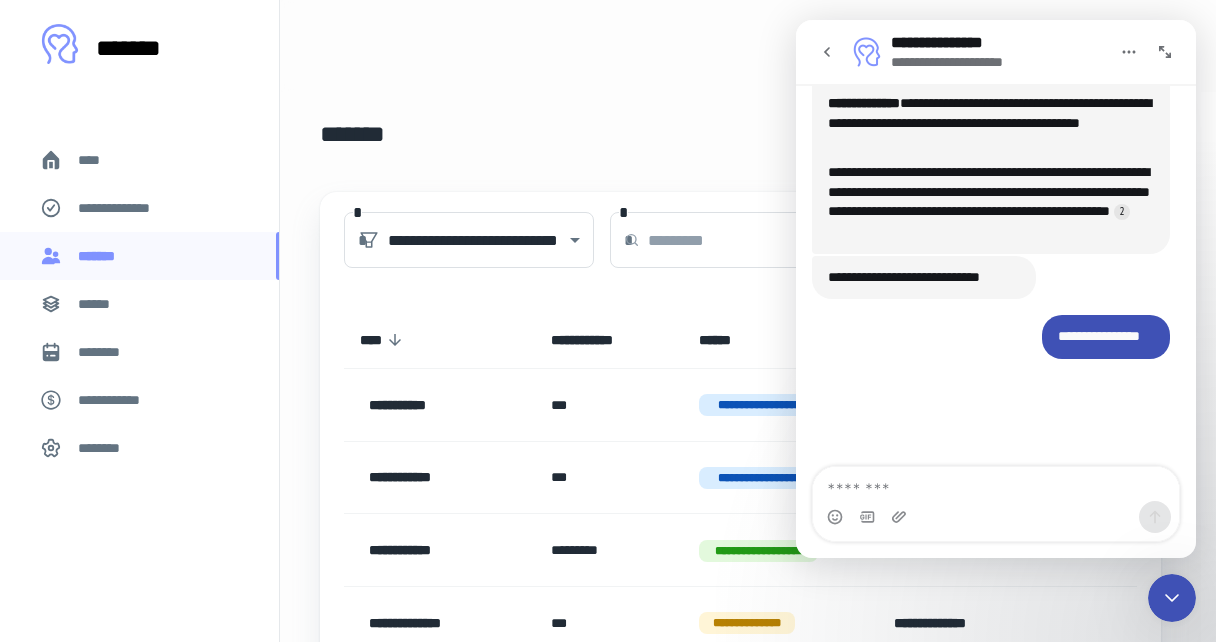 scroll, scrollTop: 664, scrollLeft: 0, axis: vertical 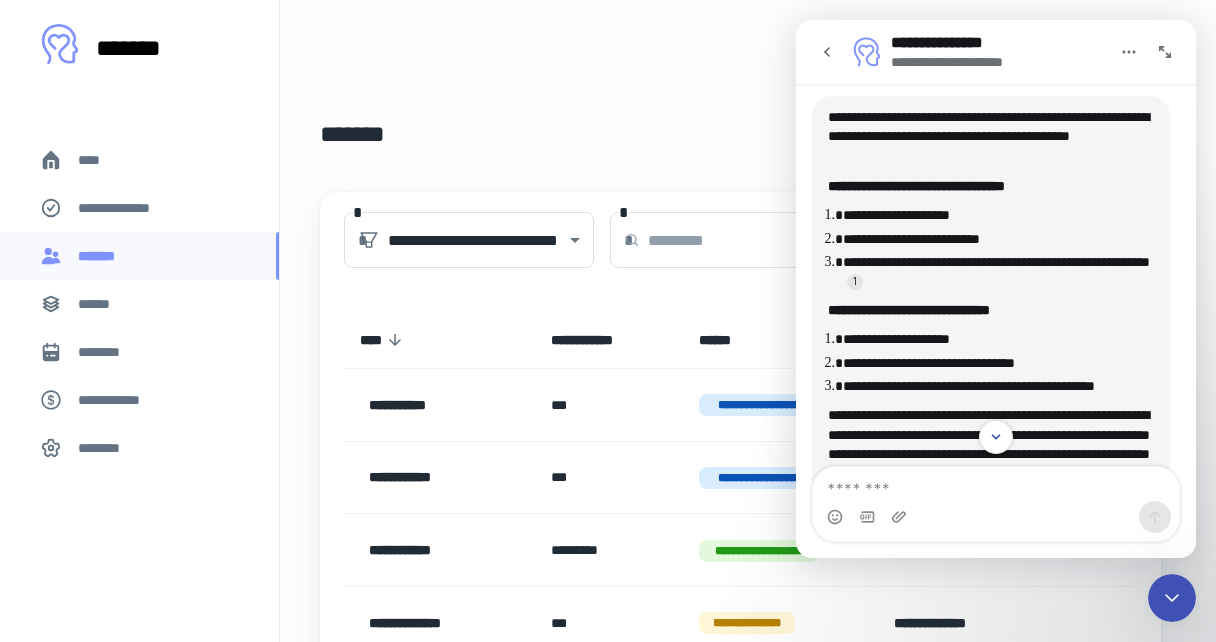 click at bounding box center [608, 321] 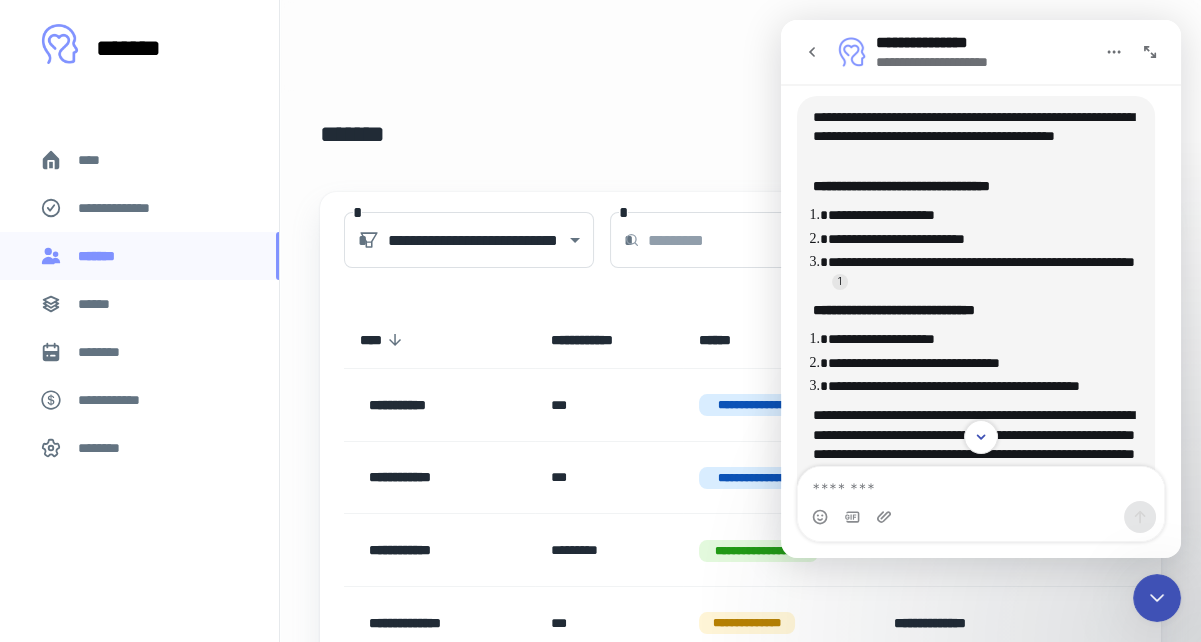 click at bounding box center [812, 52] 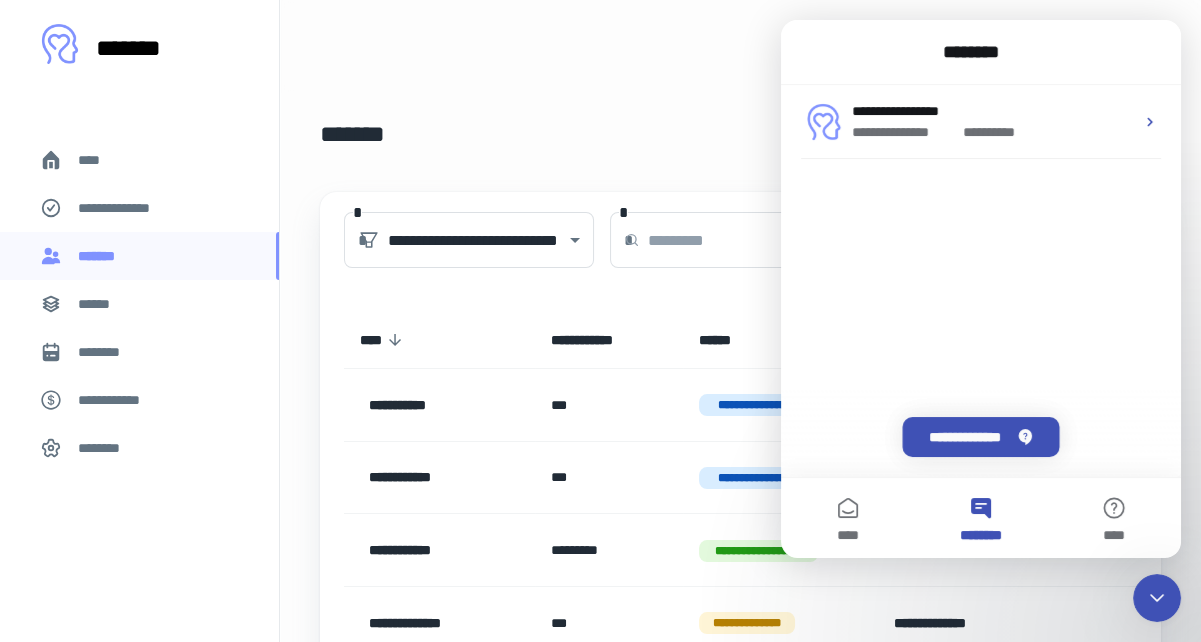 scroll, scrollTop: 938, scrollLeft: 0, axis: vertical 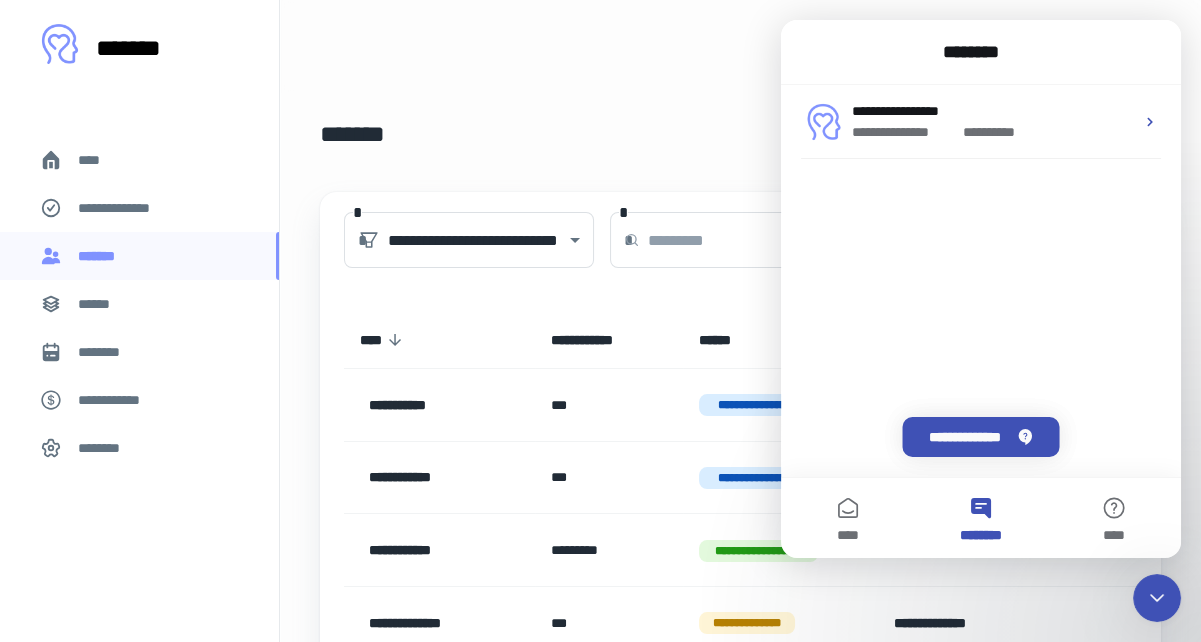 click on "**********" at bounding box center (740, 134) 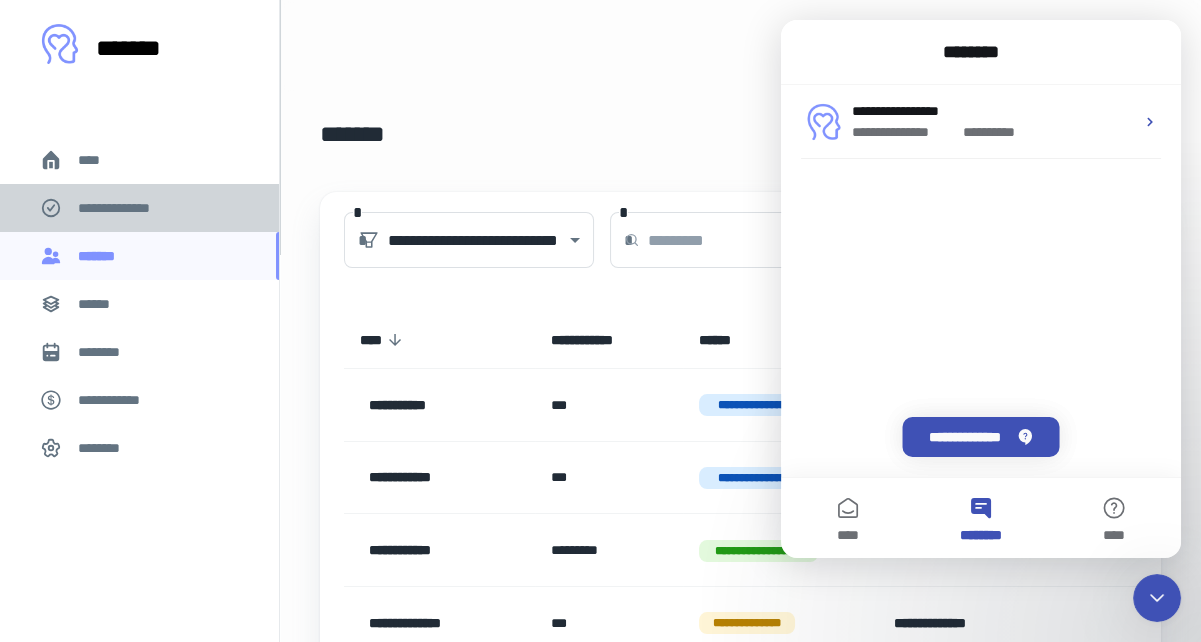 click on "**********" at bounding box center (127, 208) 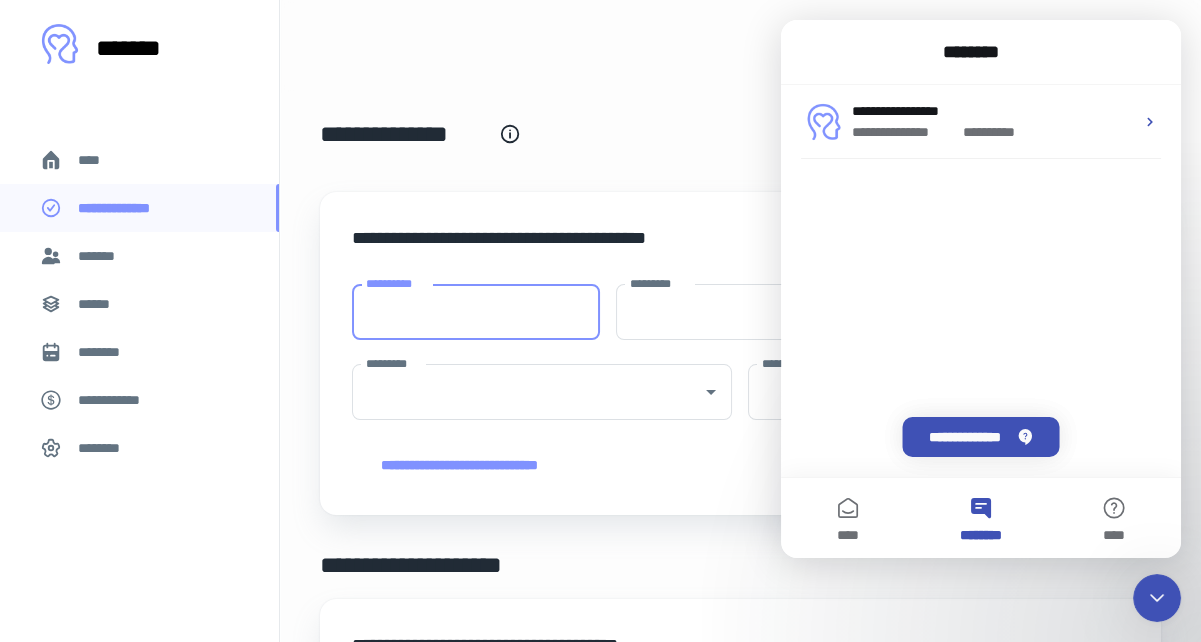 click on "**********" at bounding box center (476, 312) 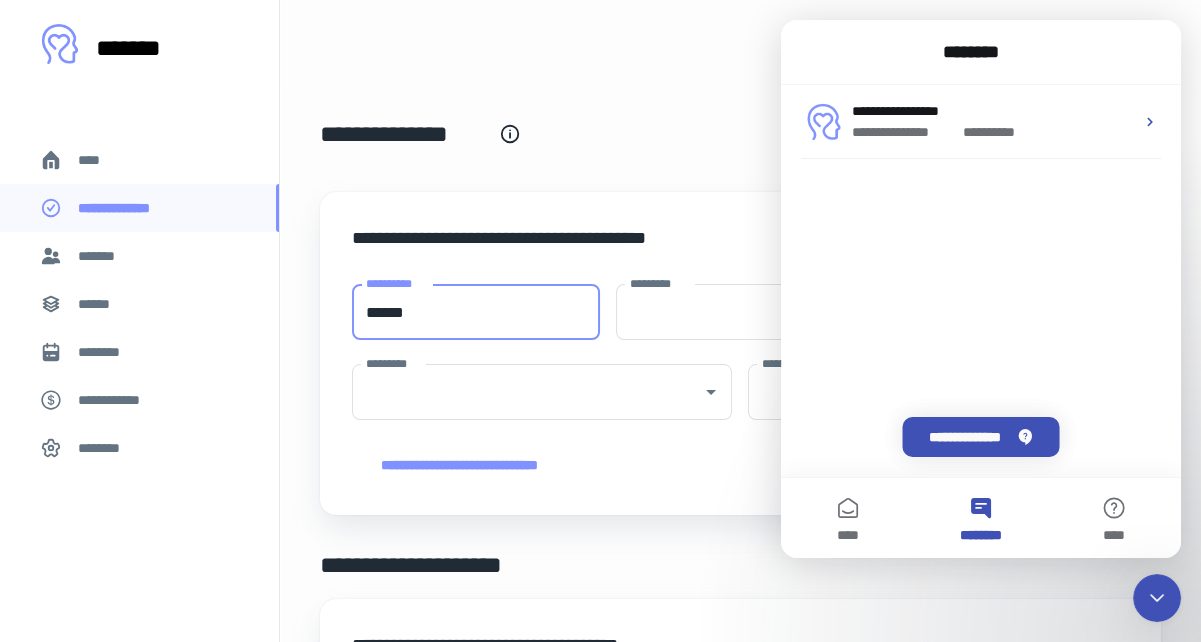 type on "*****" 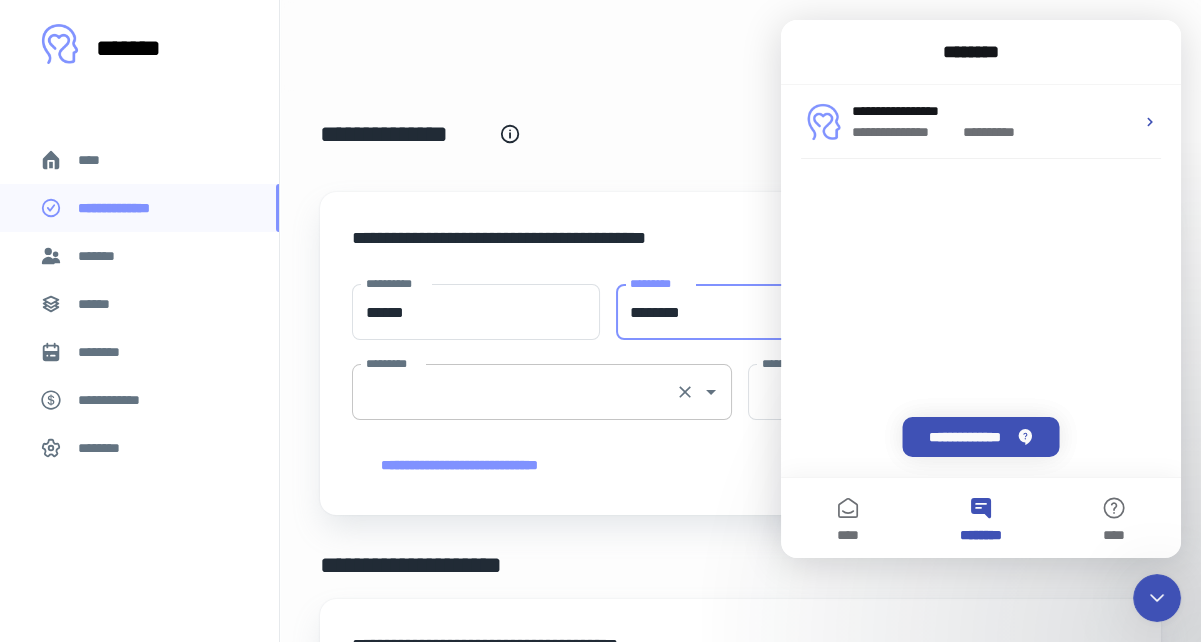 type on "********" 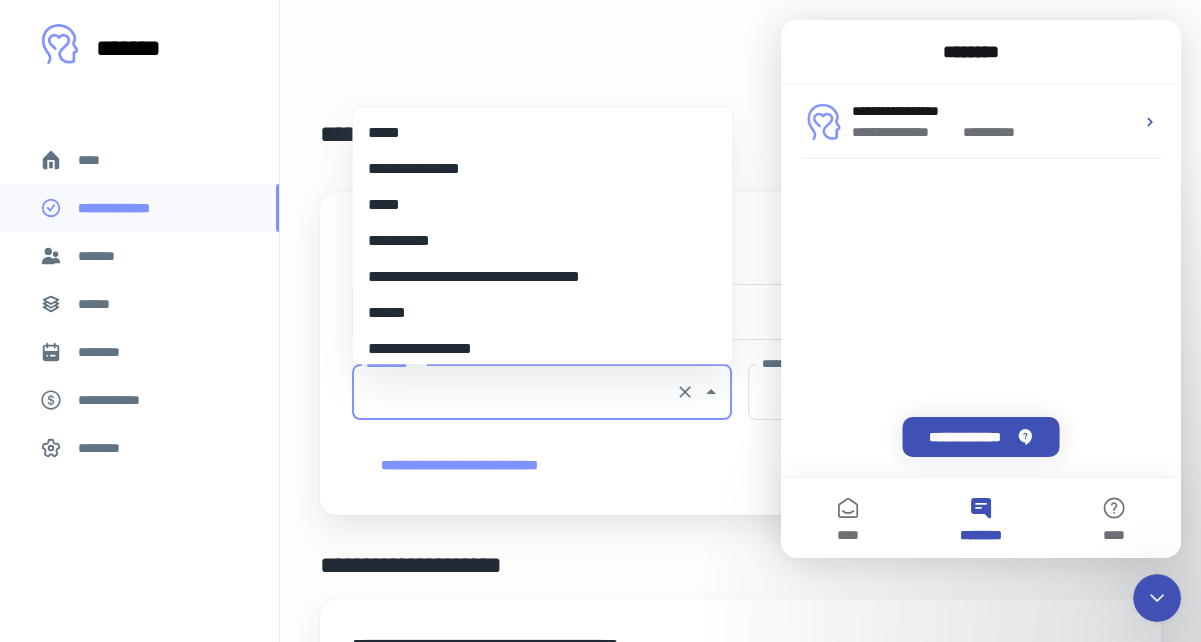 click on "*********" at bounding box center (514, 392) 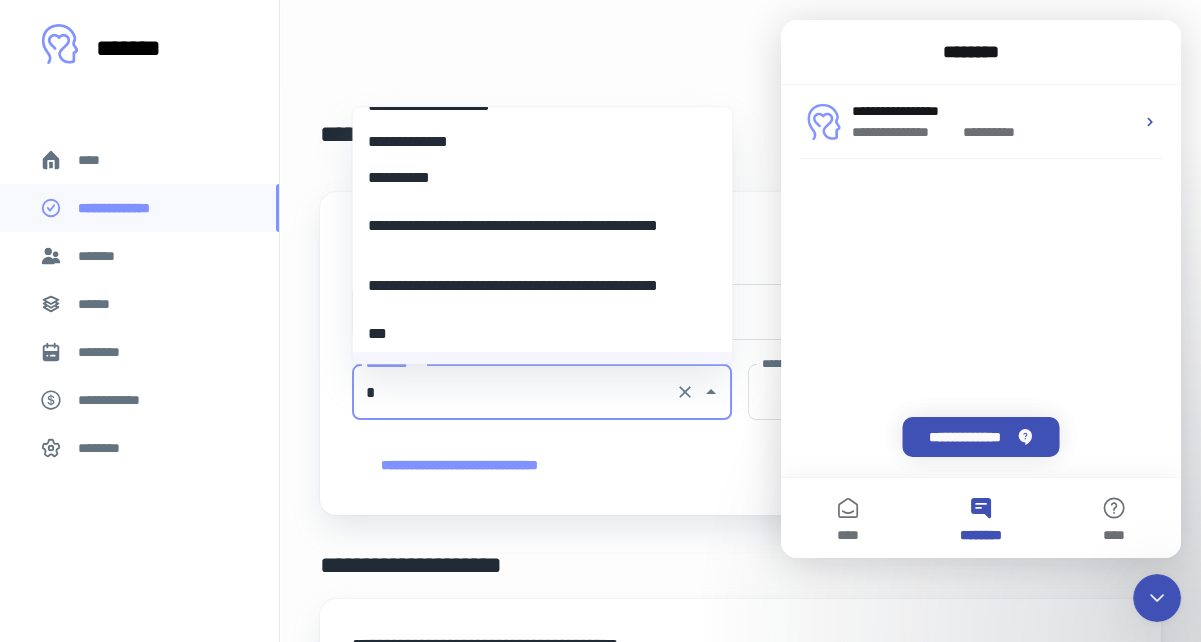 scroll, scrollTop: 8, scrollLeft: 0, axis: vertical 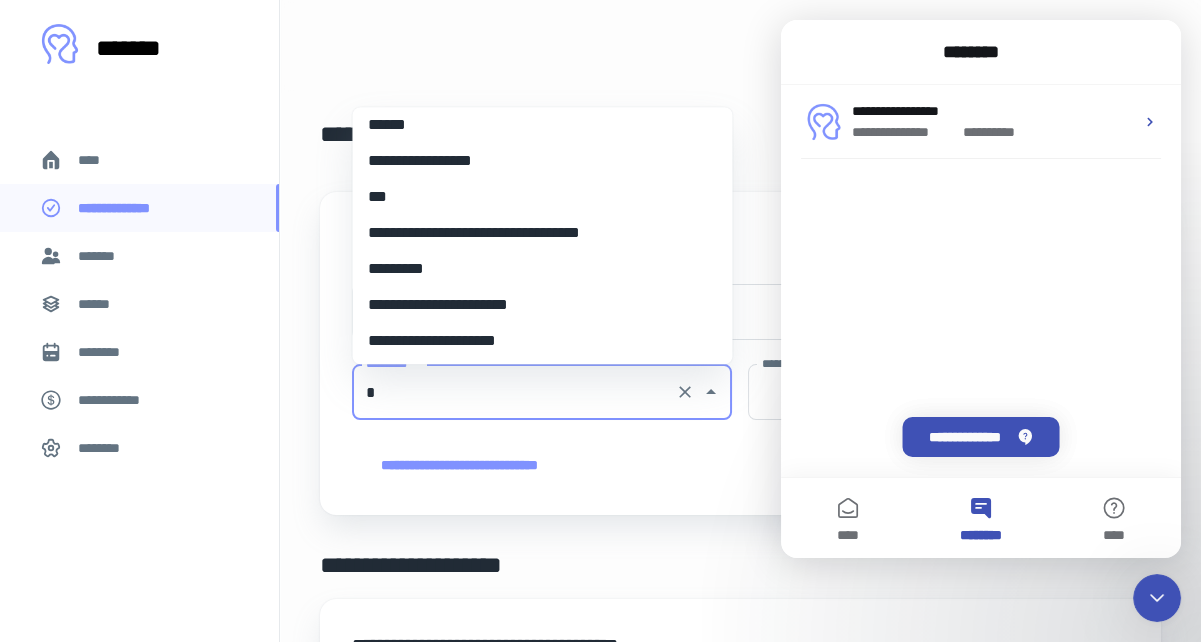 click on "***" at bounding box center (534, 197) 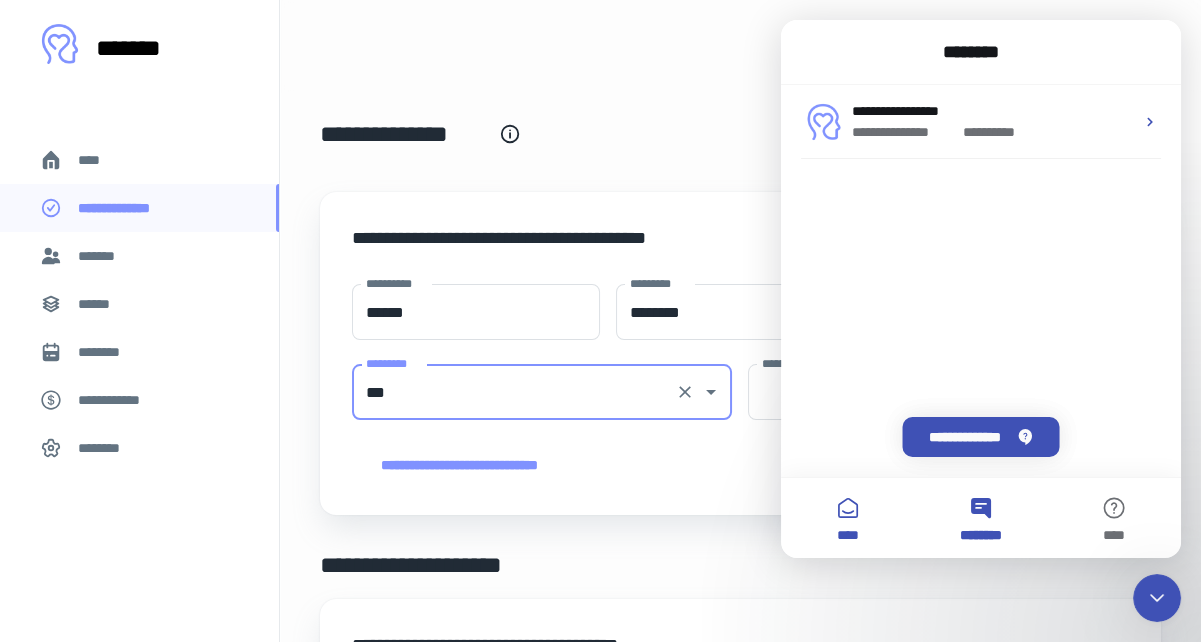 type on "***" 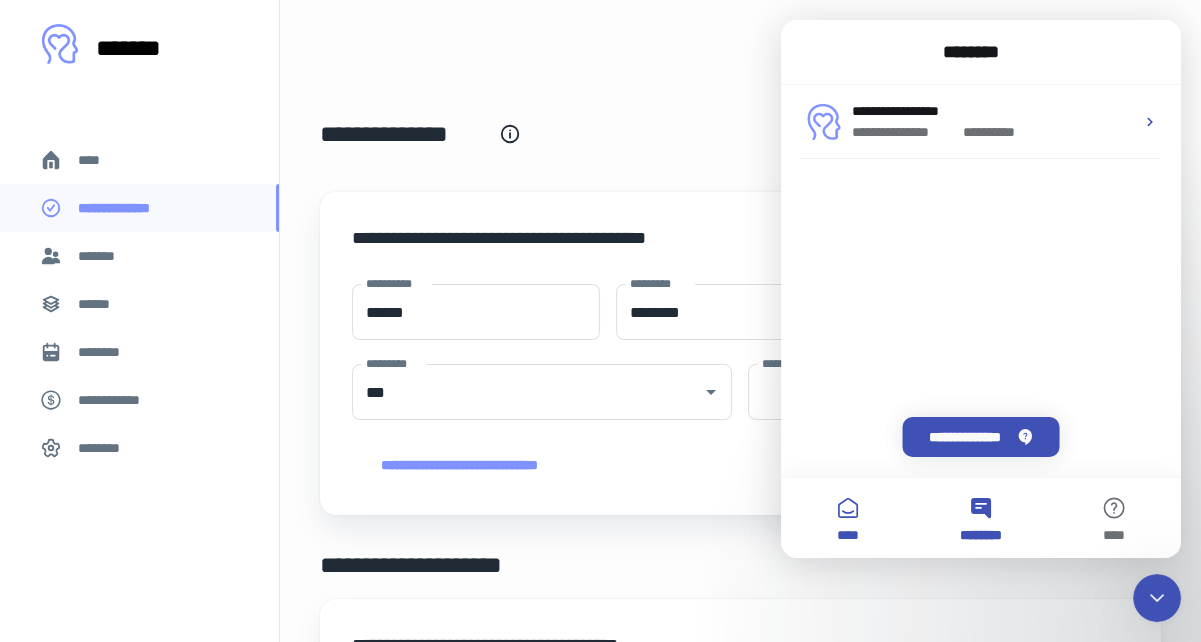 click on "****" at bounding box center (847, 518) 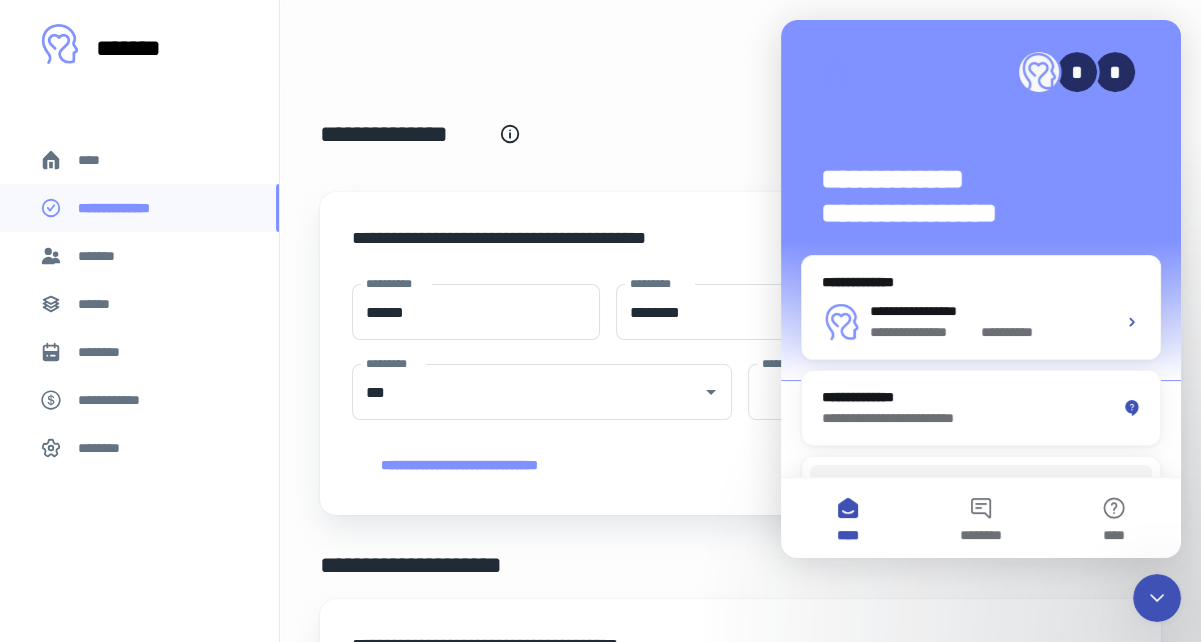 click at bounding box center (1039, 72) 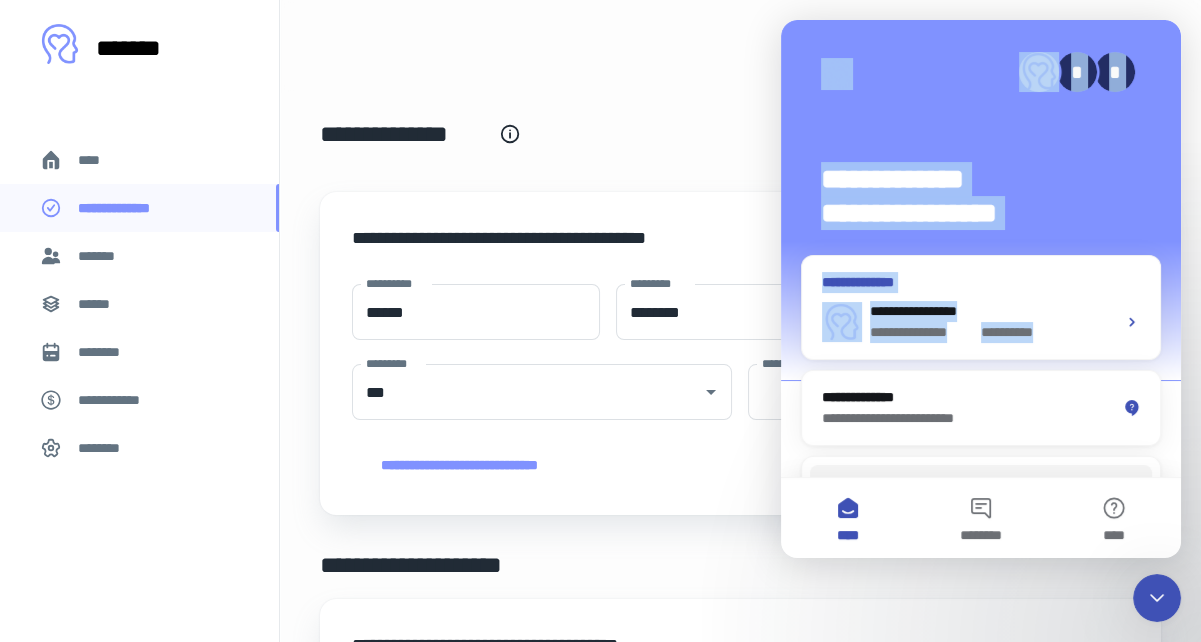 drag, startPoint x: 867, startPoint y: 83, endPoint x: 1113, endPoint y: 355, distance: 366.74243 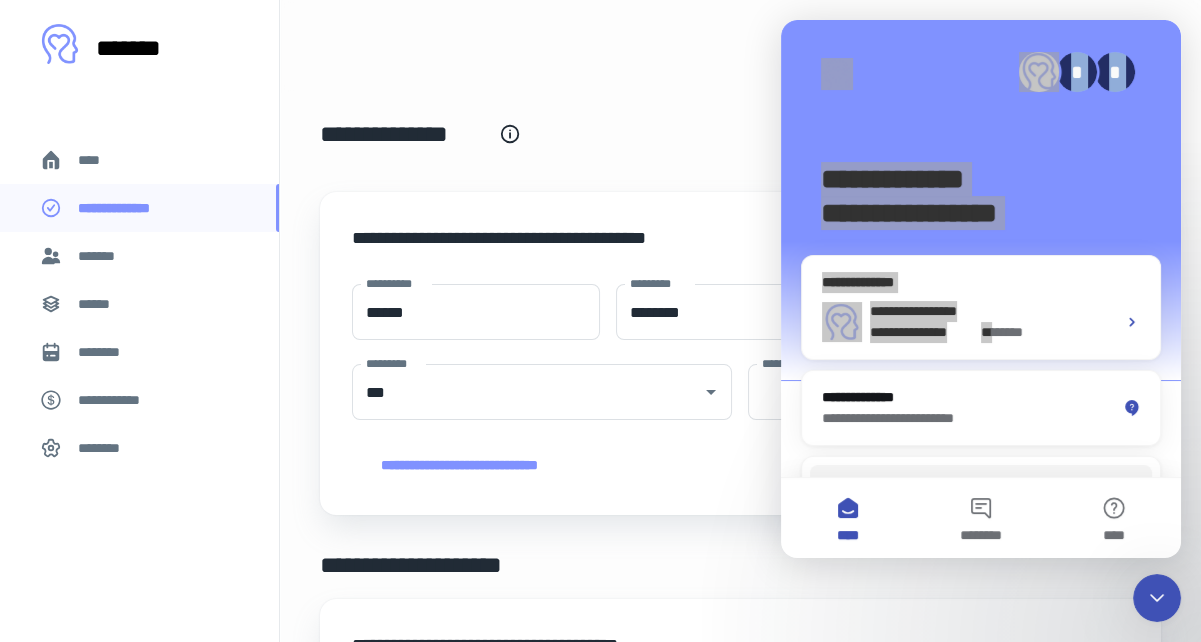 click on "**********" at bounding box center (740, 146) 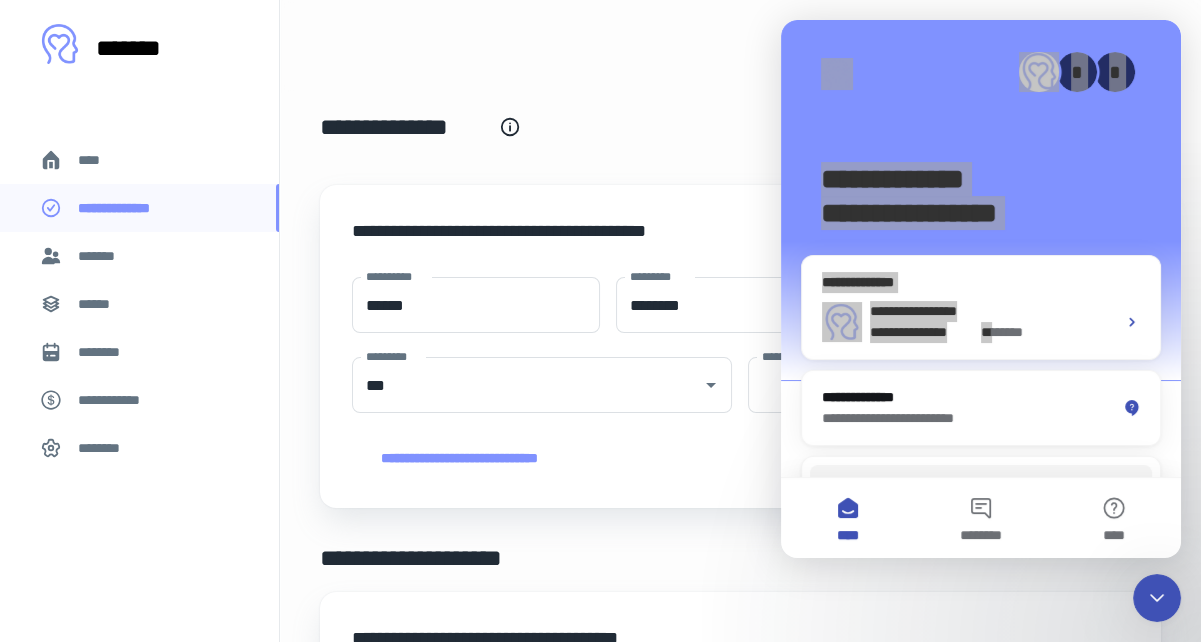 scroll, scrollTop: 0, scrollLeft: 0, axis: both 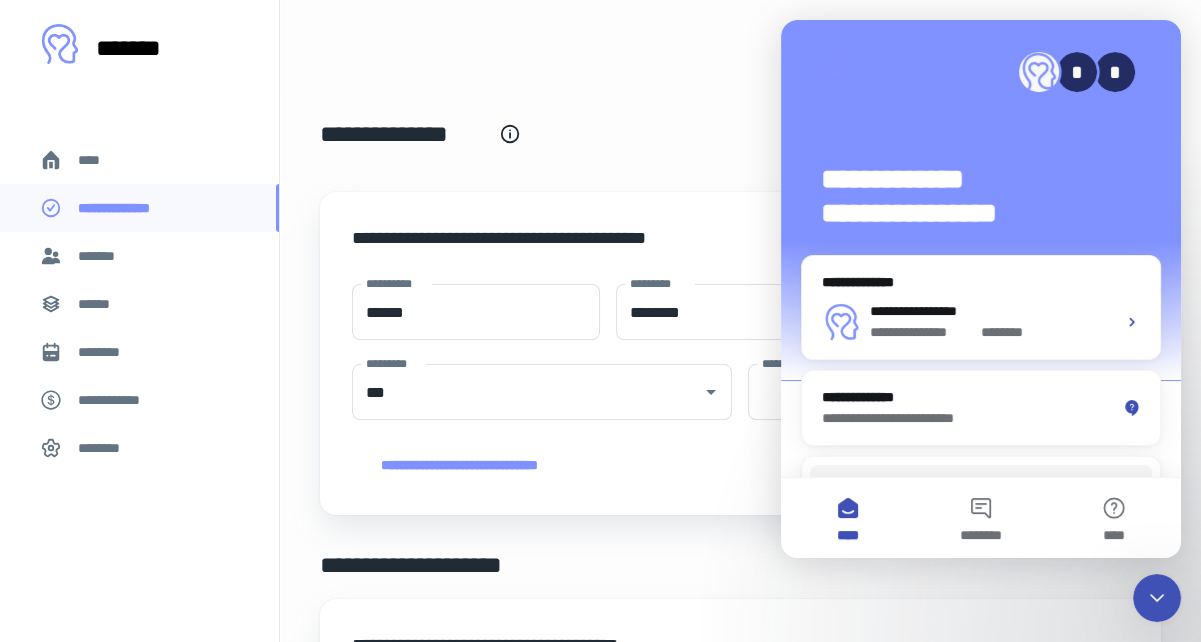 drag, startPoint x: 820, startPoint y: 32, endPoint x: 816, endPoint y: 175, distance: 143.05594 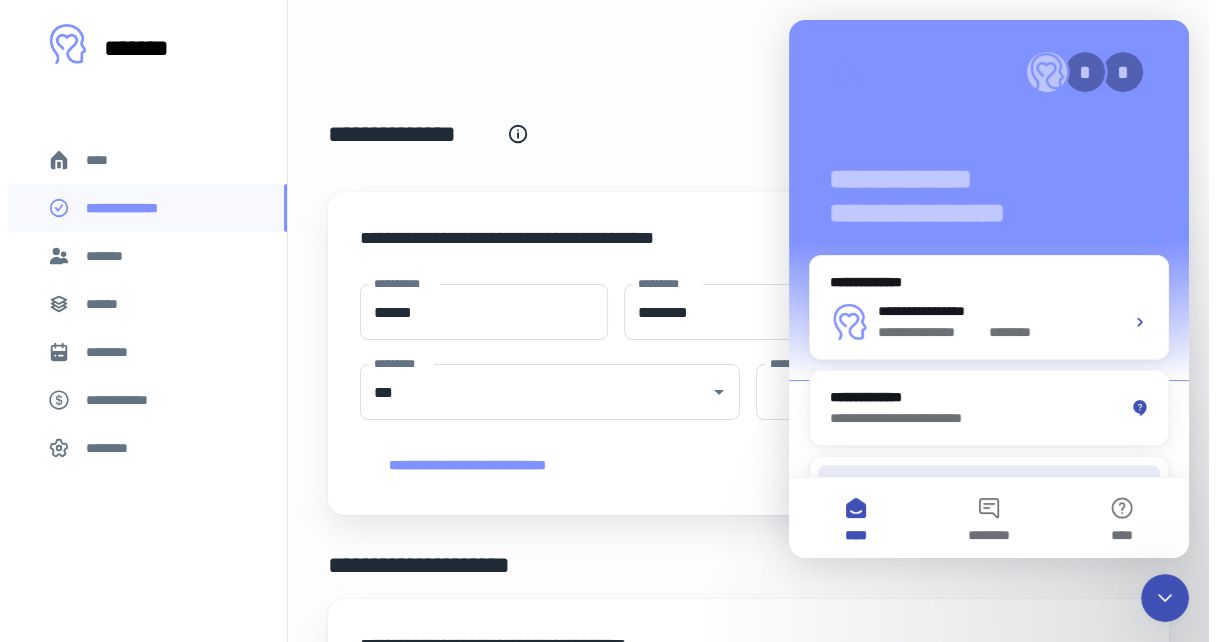 scroll, scrollTop: 202, scrollLeft: 0, axis: vertical 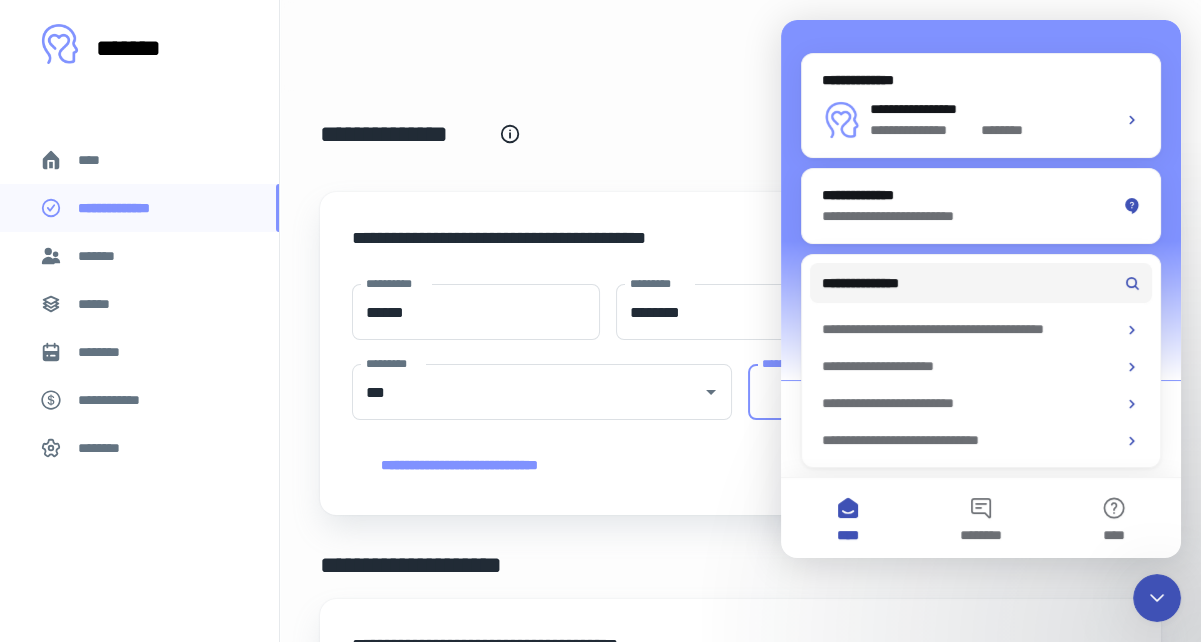 click on "**********" at bounding box center (938, 392) 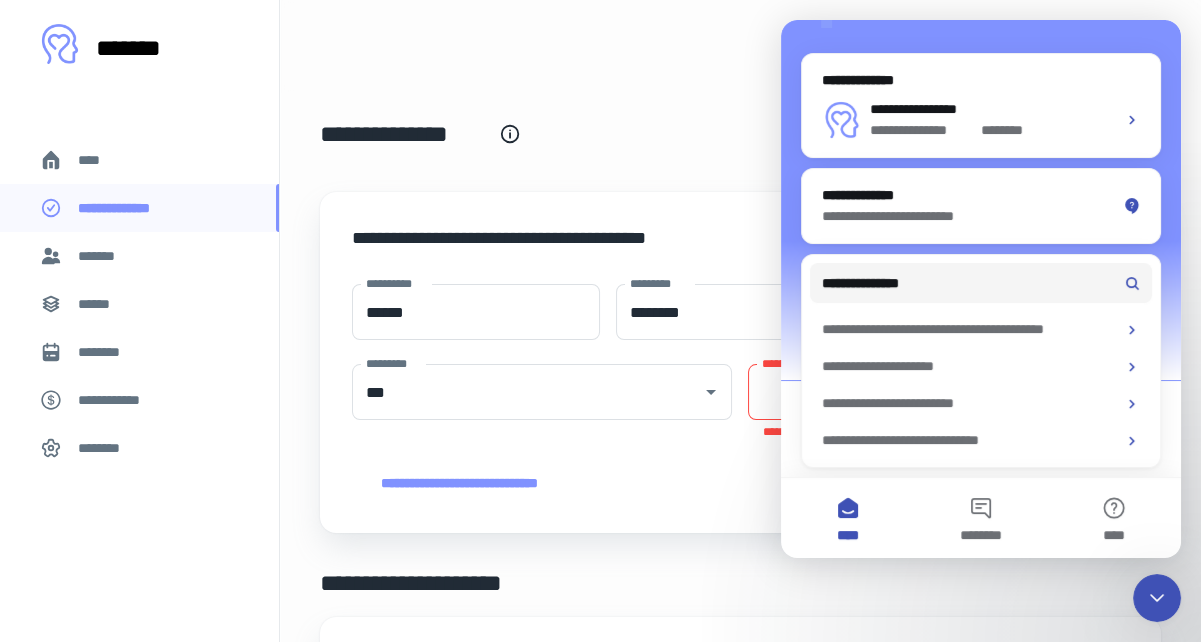 drag, startPoint x: 840, startPoint y: 28, endPoint x: 598, endPoint y: 53, distance: 243.2879 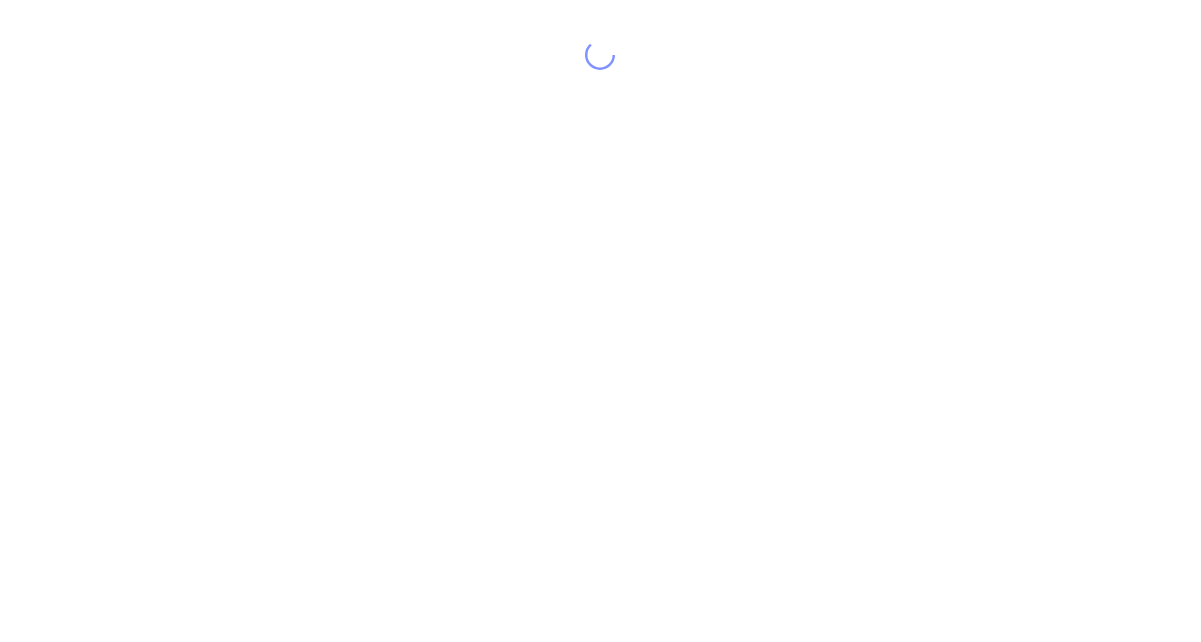 scroll, scrollTop: 0, scrollLeft: 0, axis: both 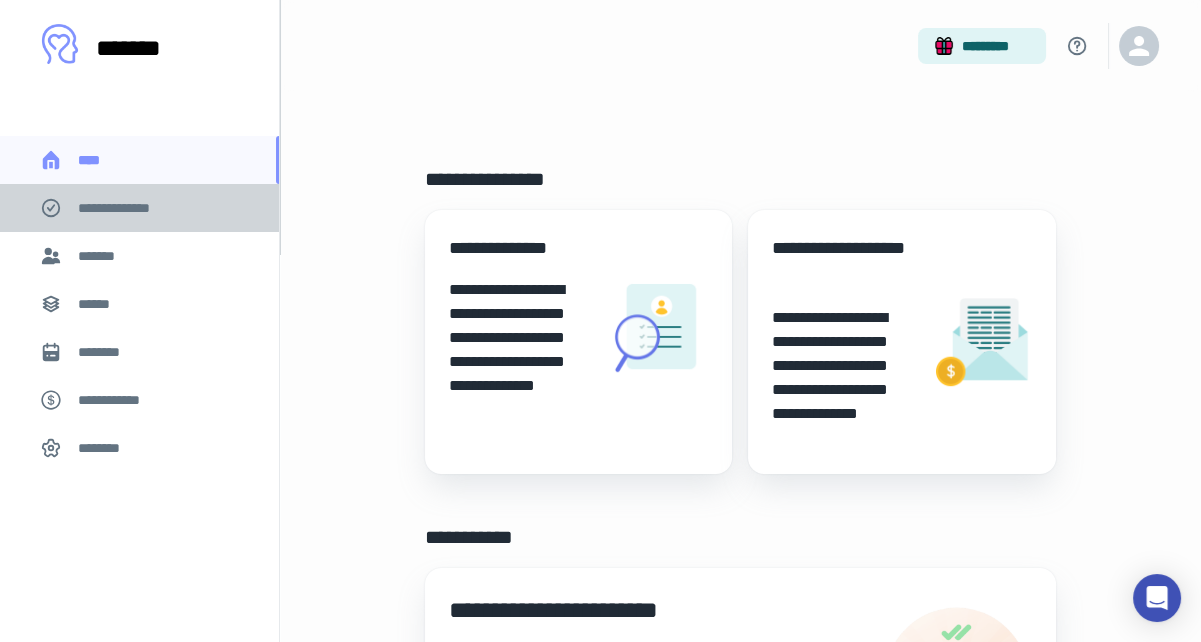click on "**********" at bounding box center [127, 208] 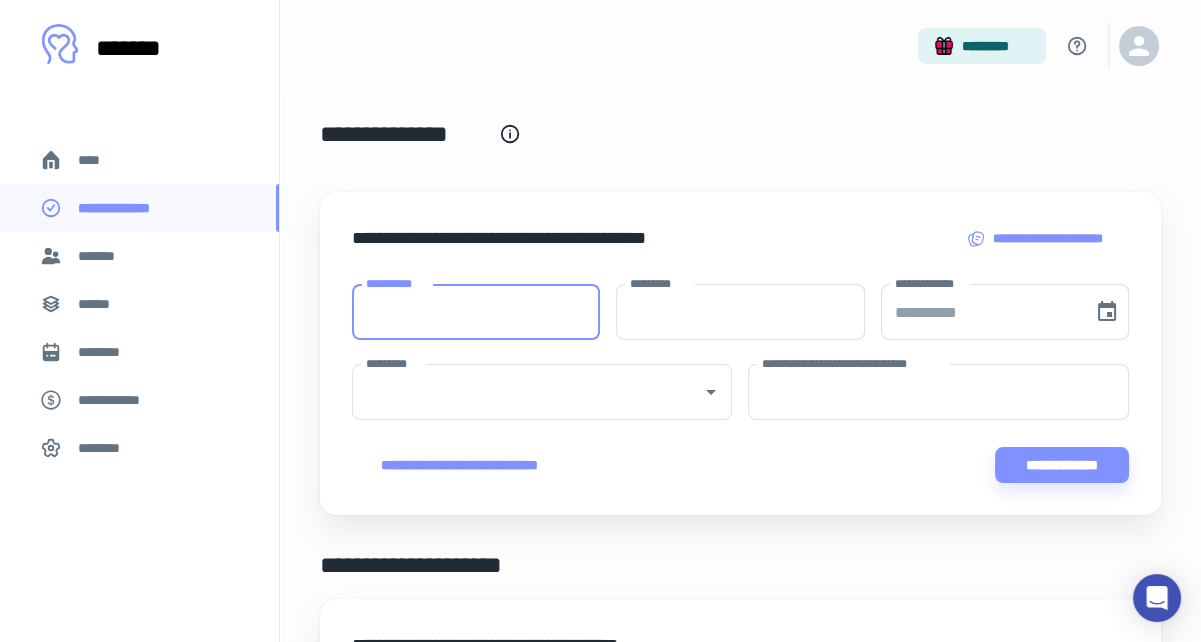 click on "**********" at bounding box center (476, 312) 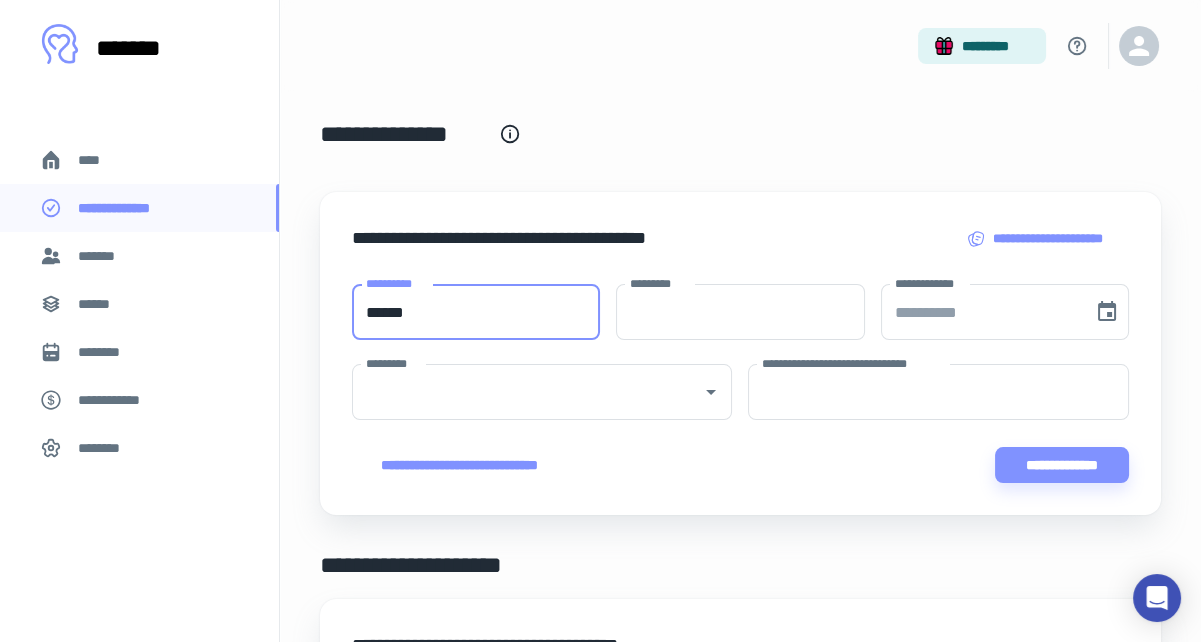 type on "*****" 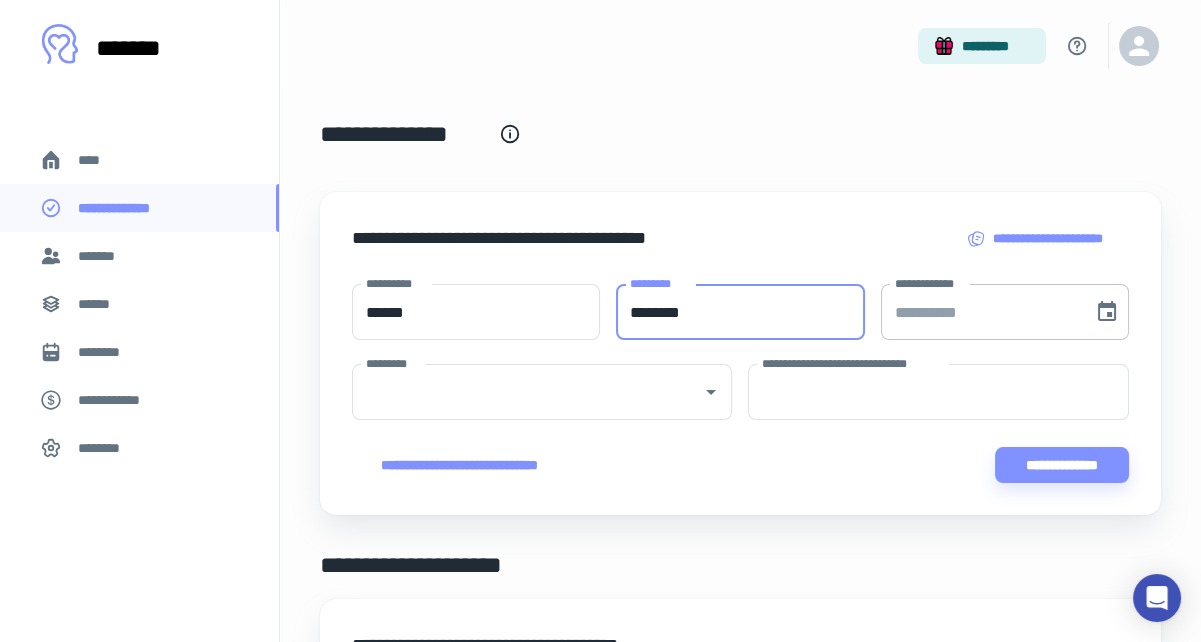 type on "********" 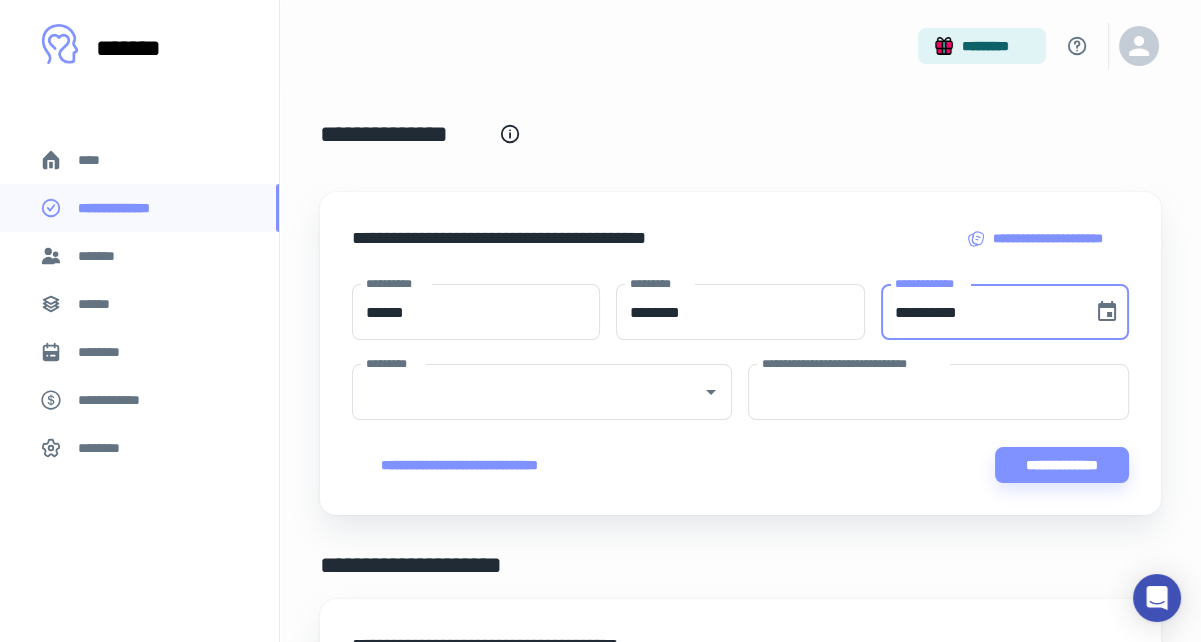 click on "**********" at bounding box center [980, 312] 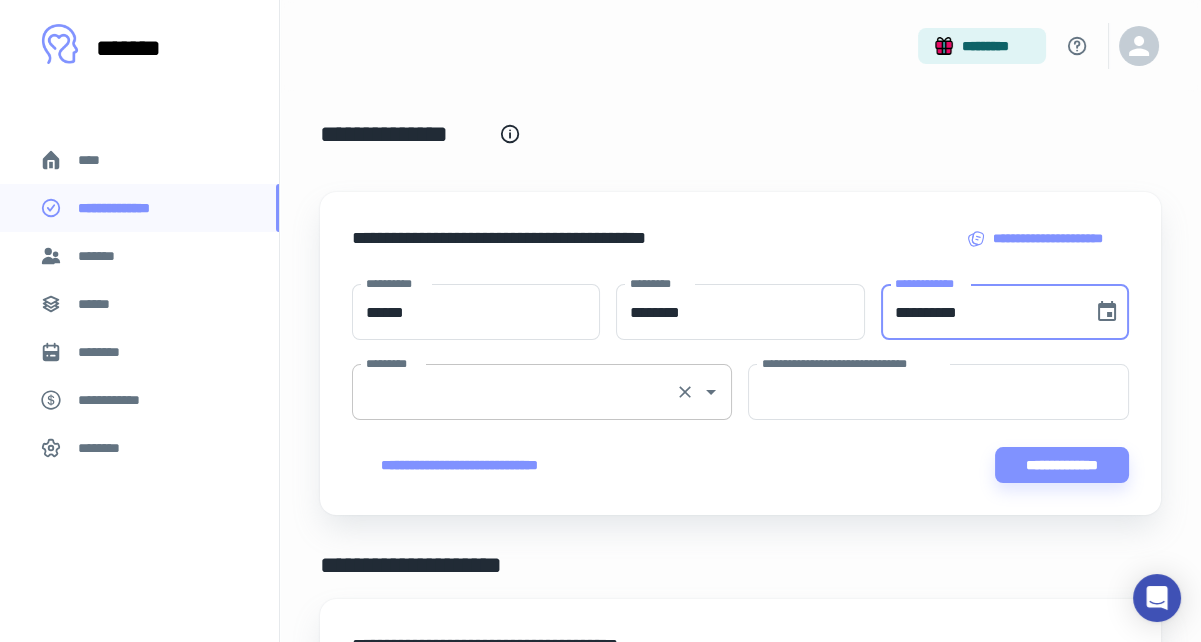 click at bounding box center (697, 392) 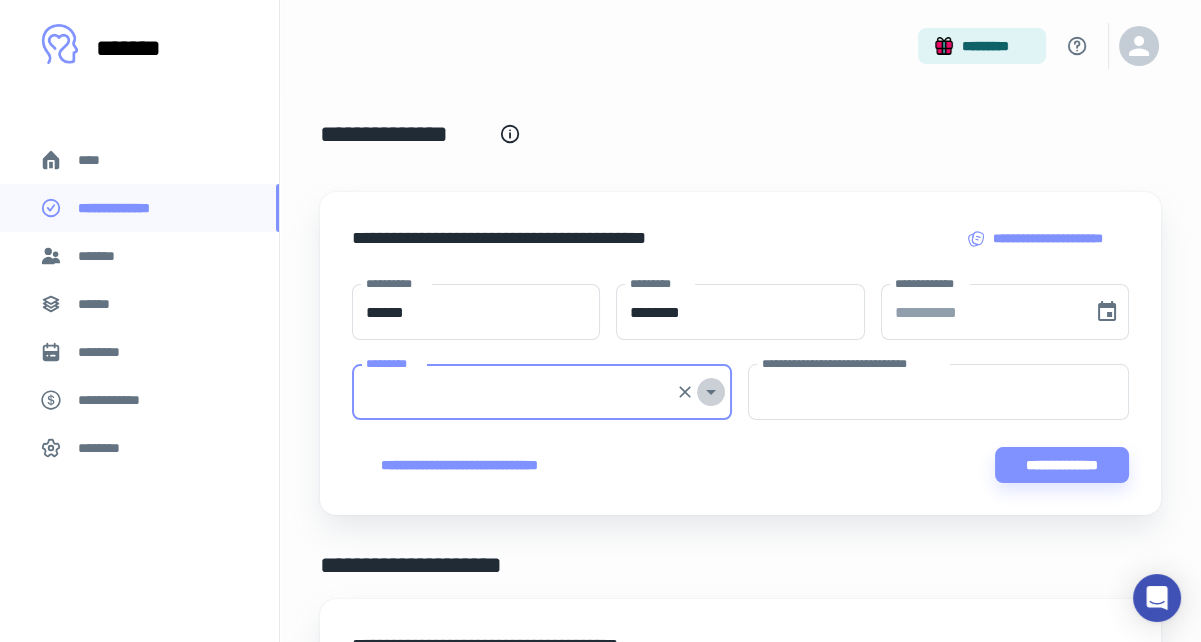 click 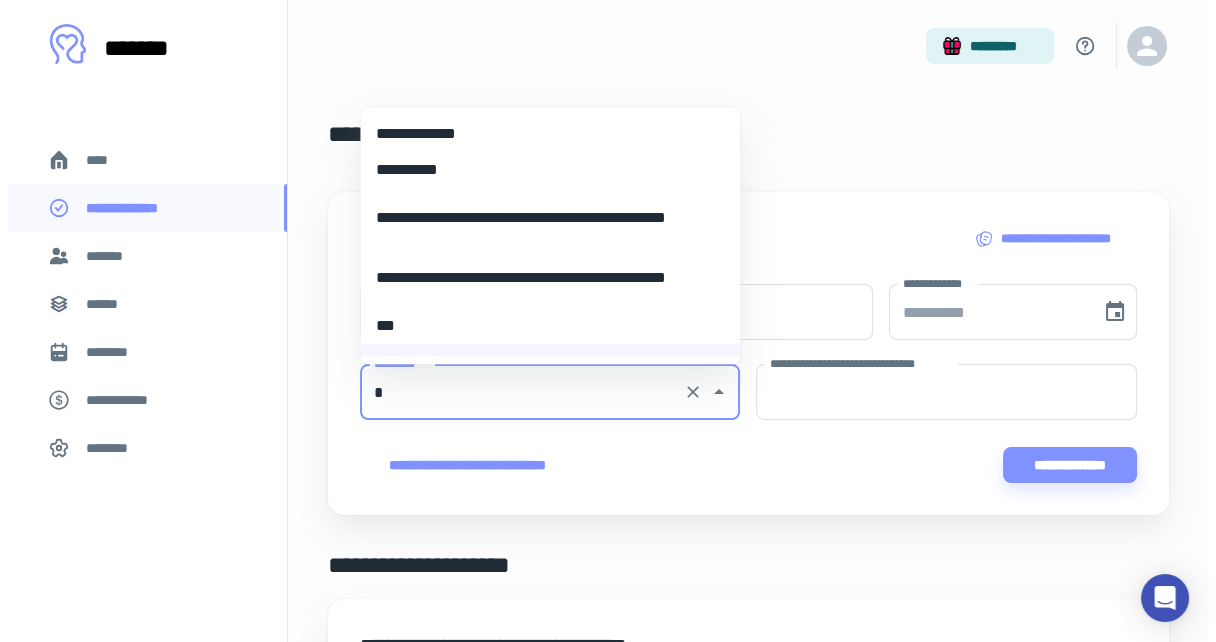 scroll, scrollTop: 8, scrollLeft: 0, axis: vertical 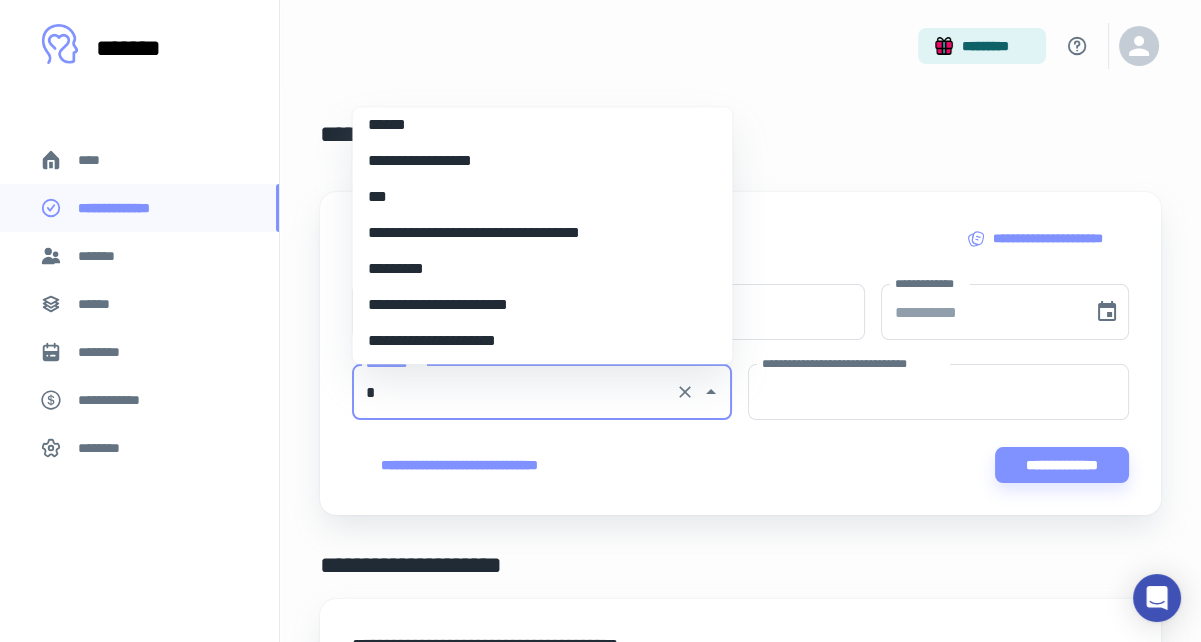 click on "***" at bounding box center (534, 197) 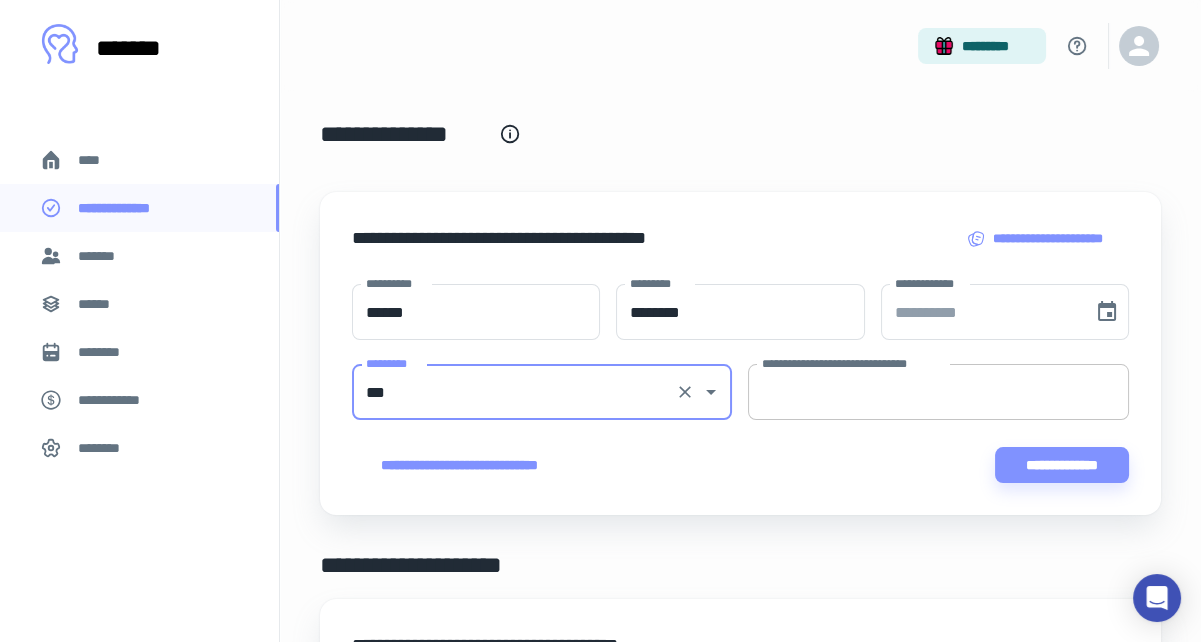 type on "***" 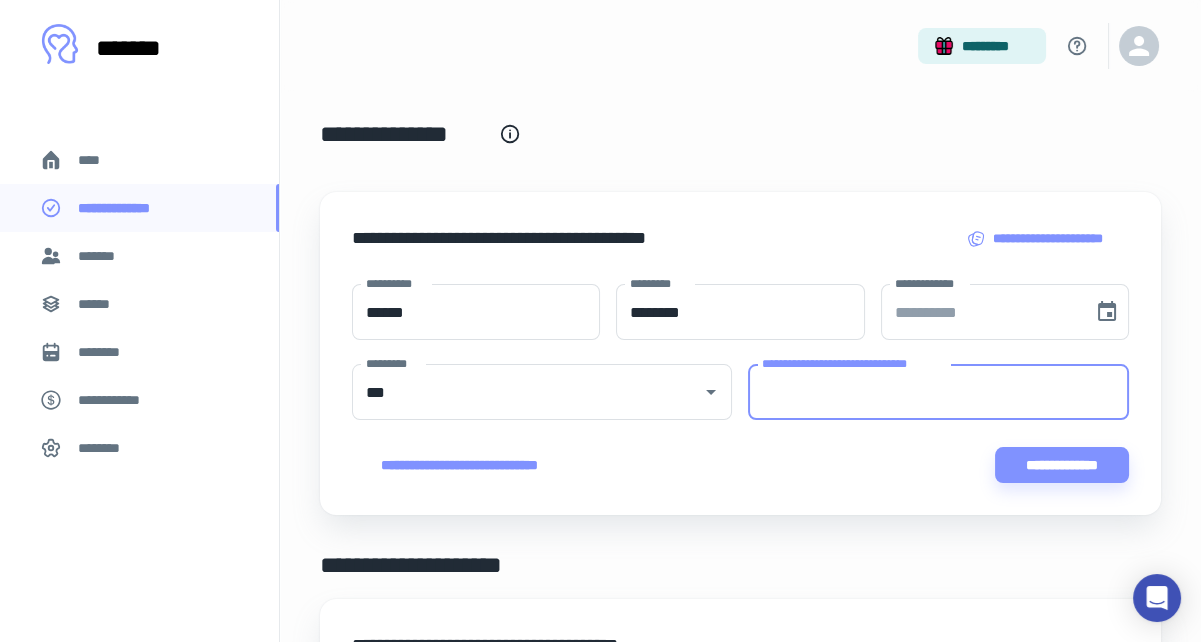 click on "**********" at bounding box center (938, 392) 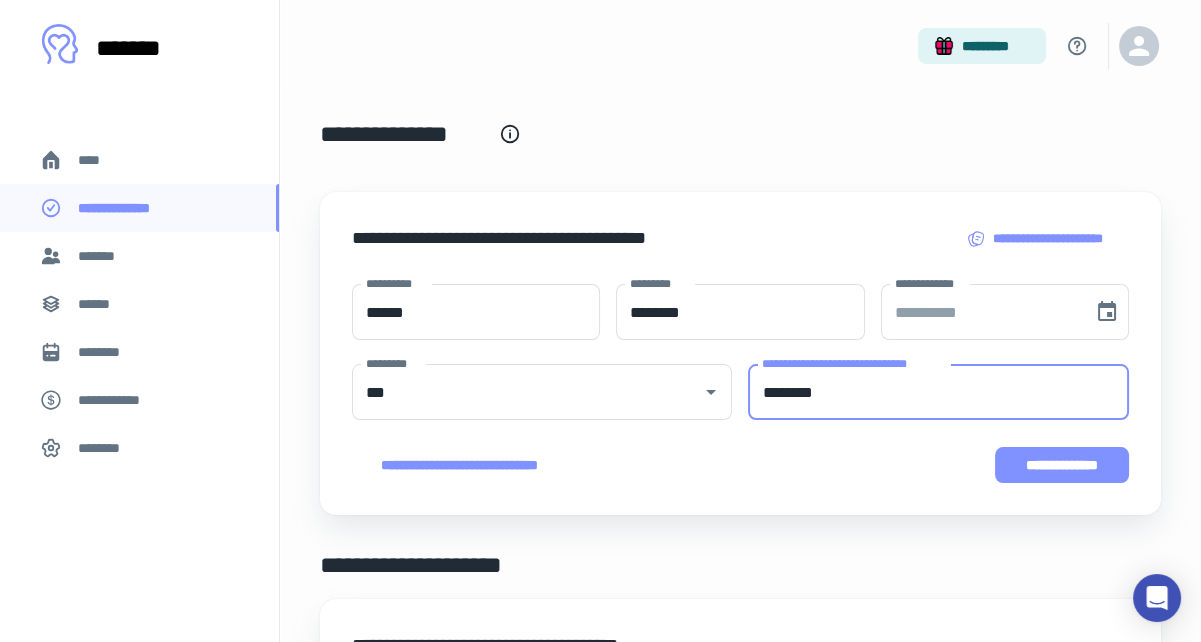 type on "********" 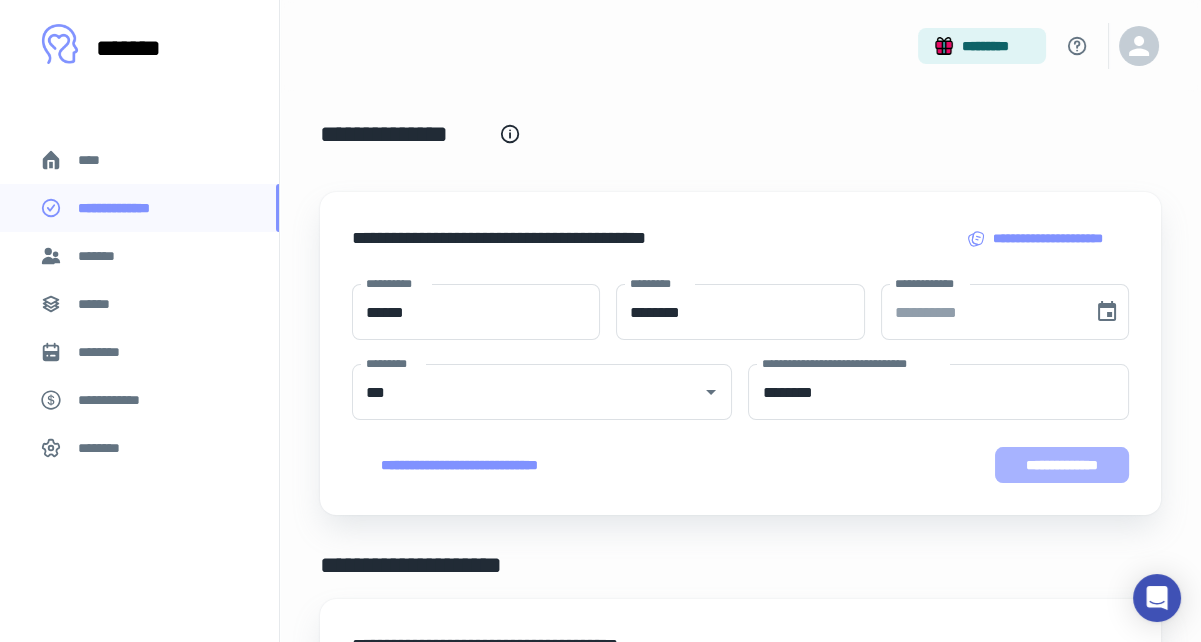 click on "**********" at bounding box center [1062, 465] 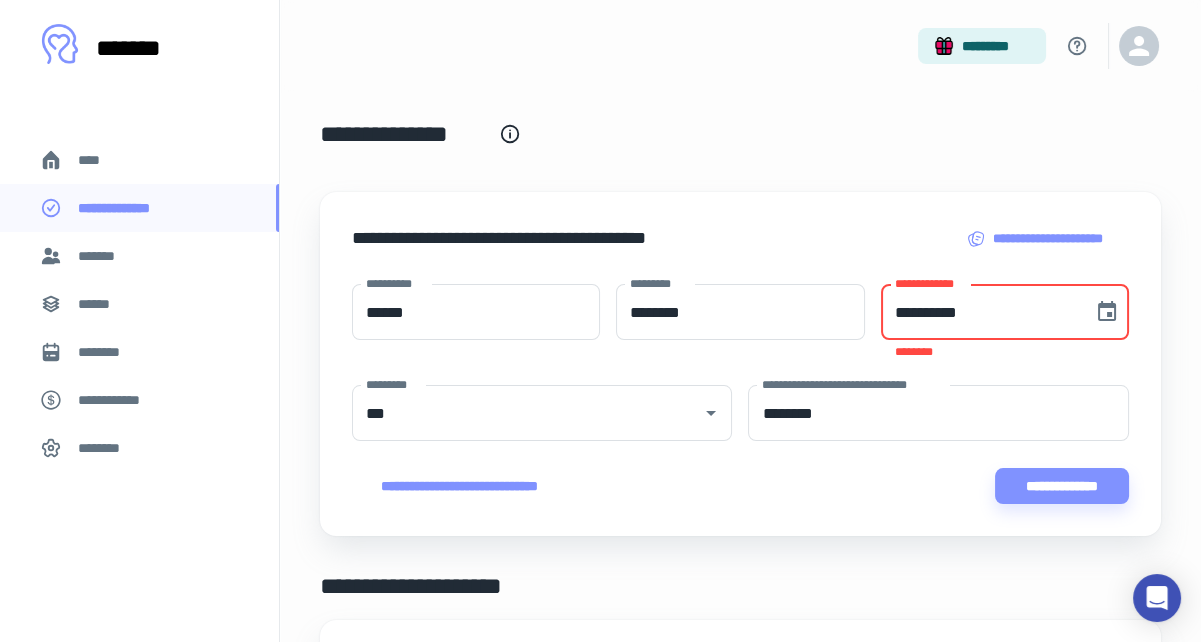 click on "**********" at bounding box center (980, 312) 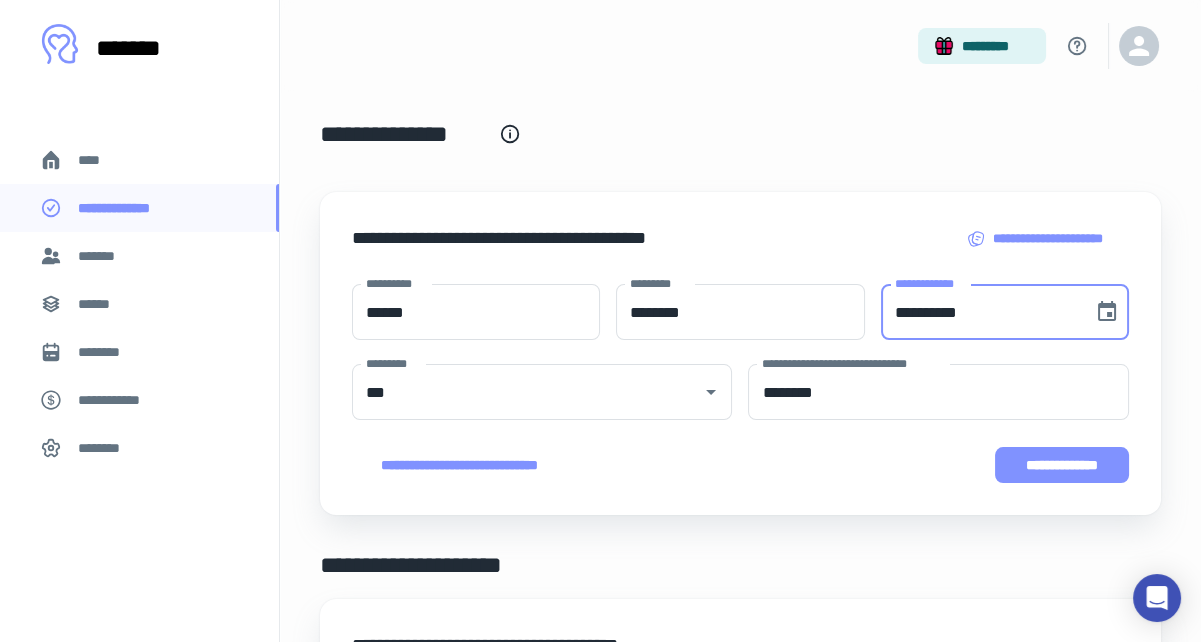 type on "**********" 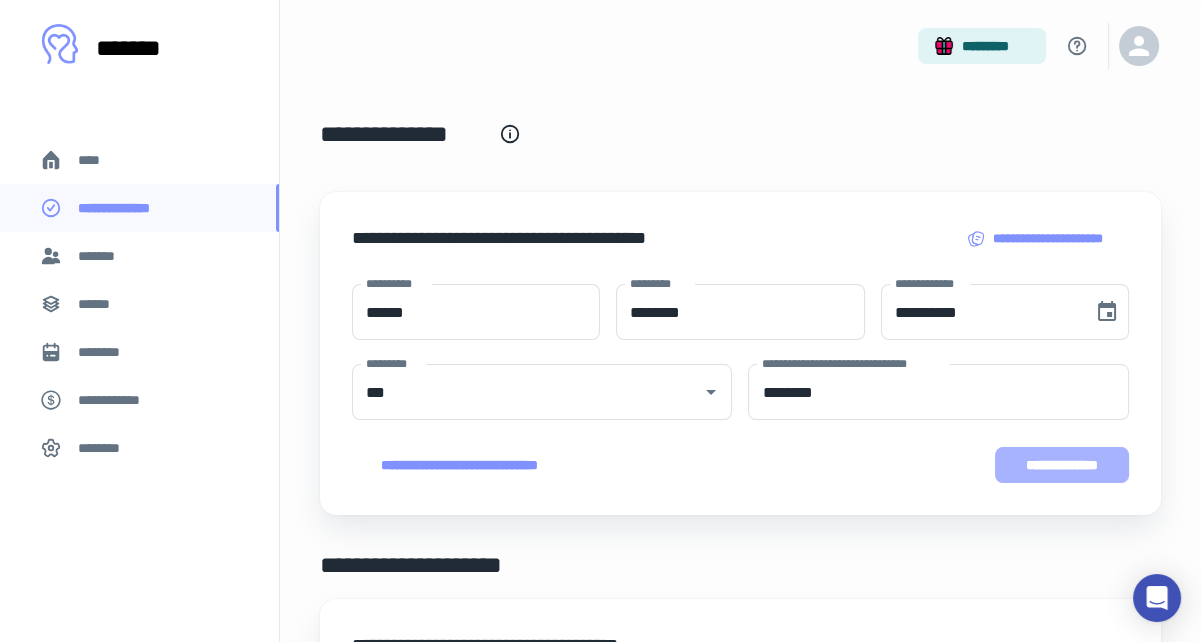 click on "**********" at bounding box center (1062, 465) 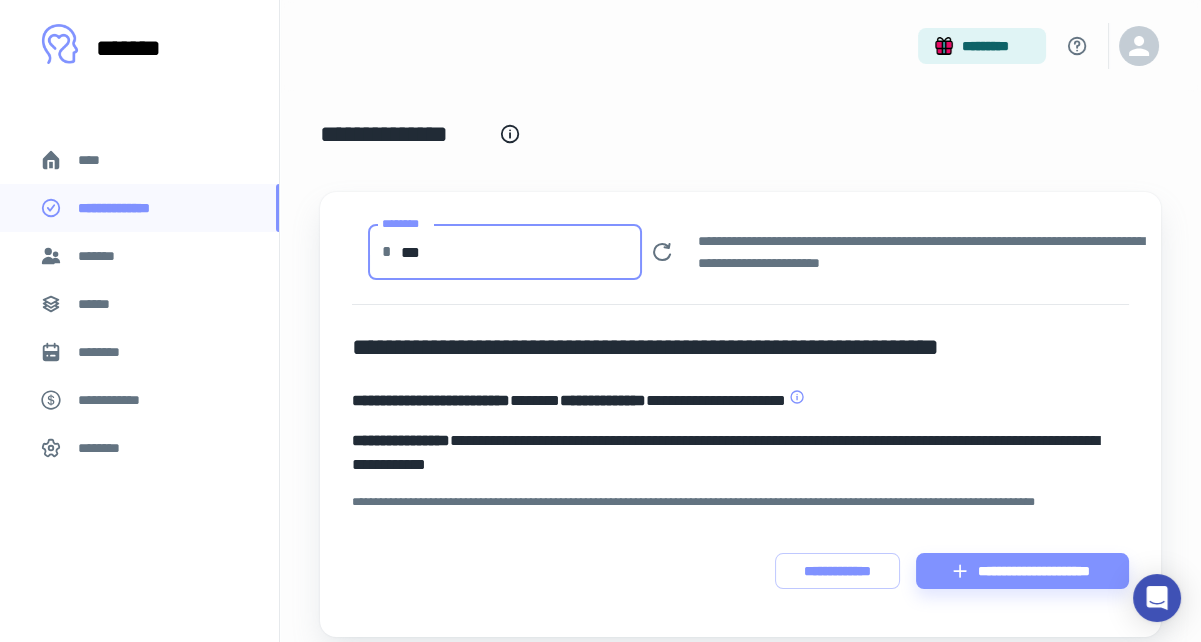 click on "***" at bounding box center [522, 252] 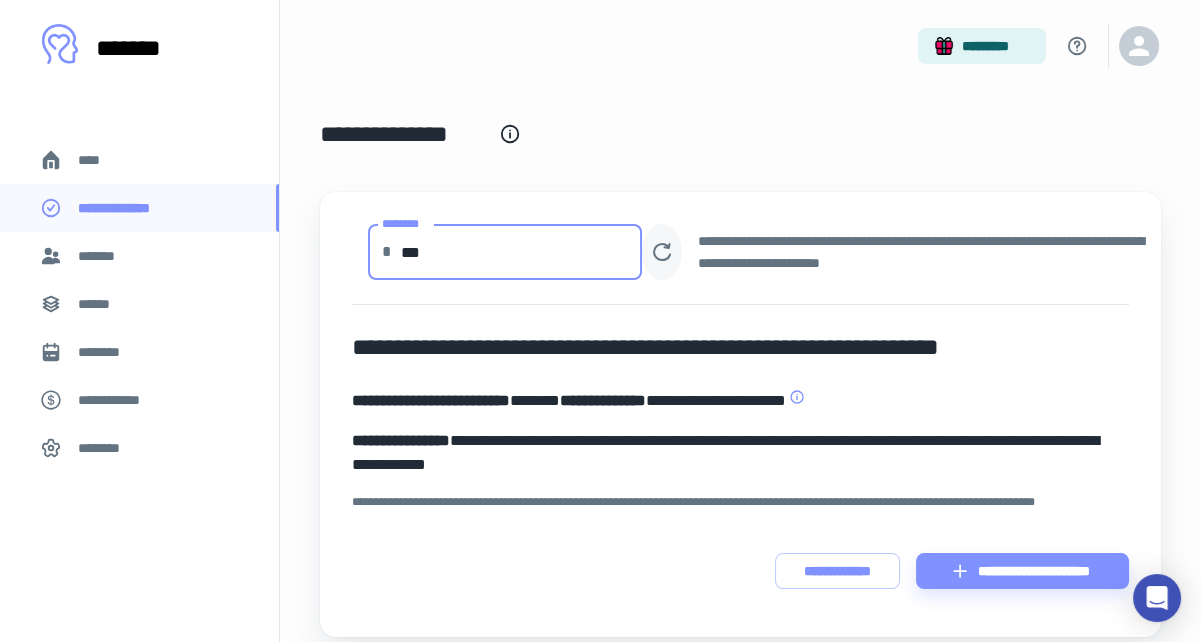 type on "***" 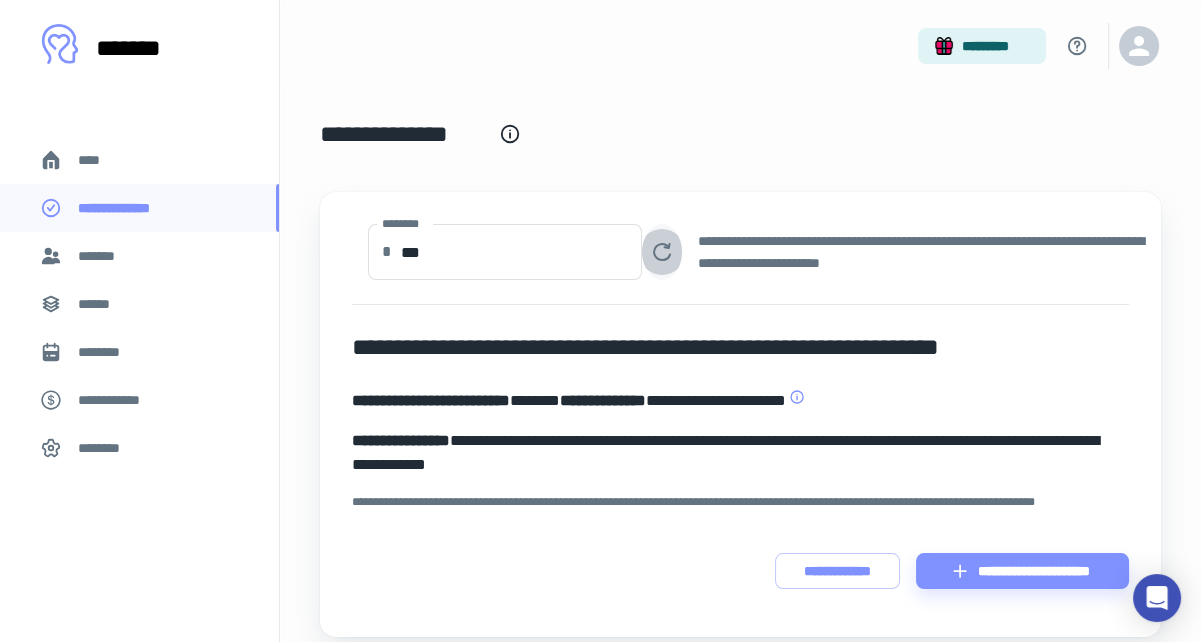 click 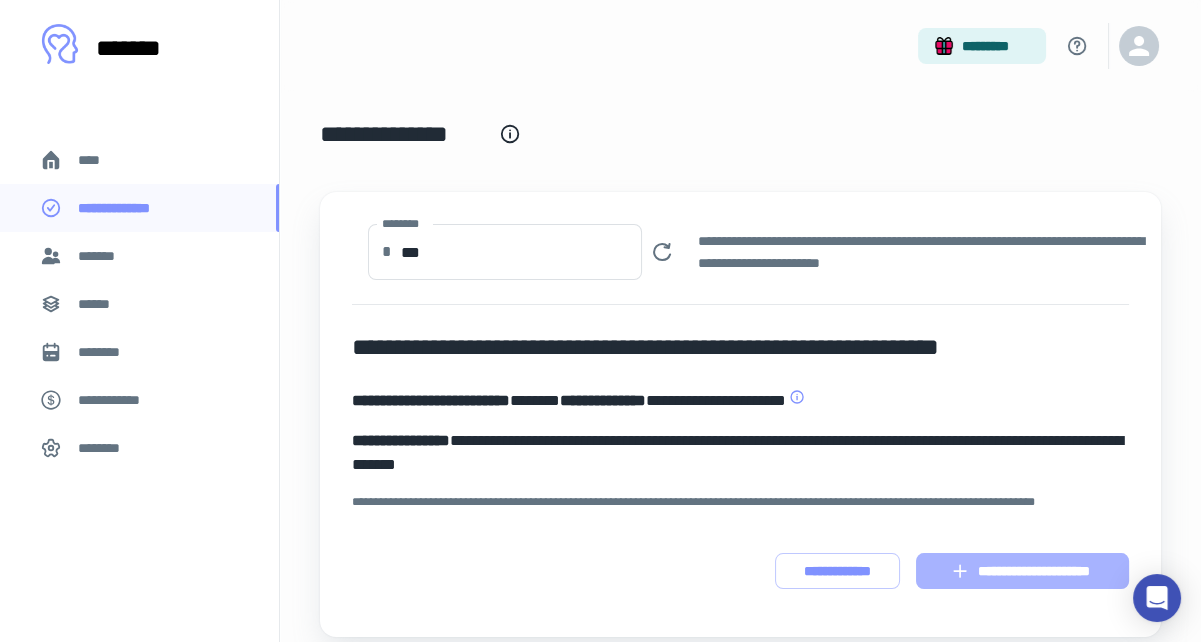 click on "**********" at bounding box center (1022, 571) 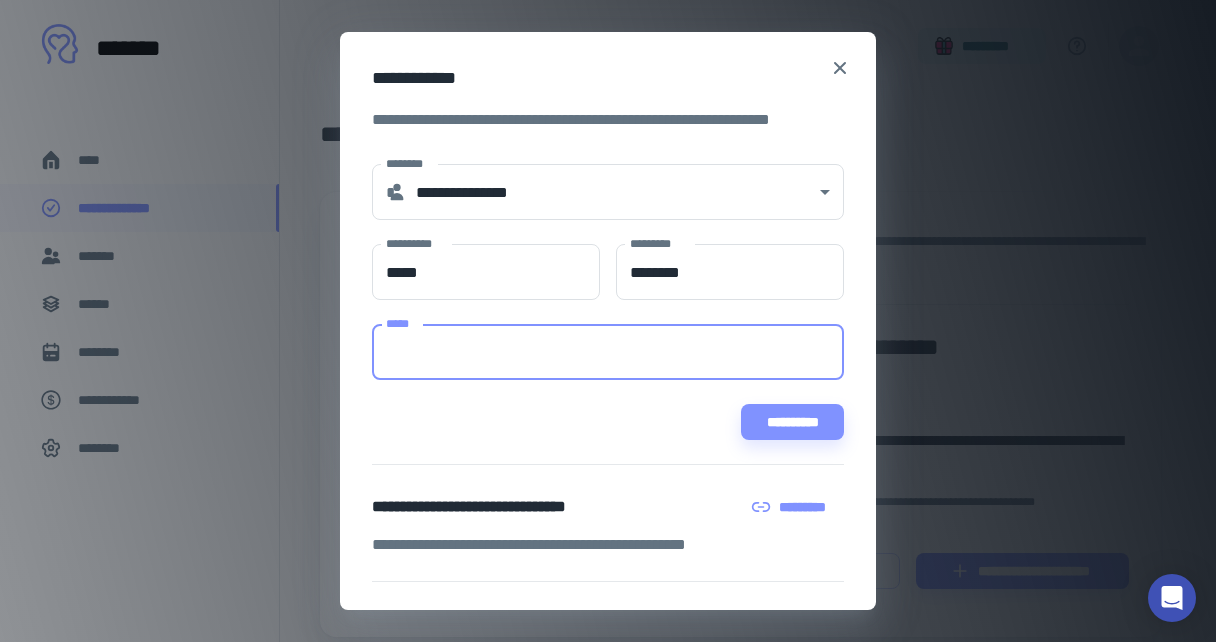 click on "*****" at bounding box center (607, 352) 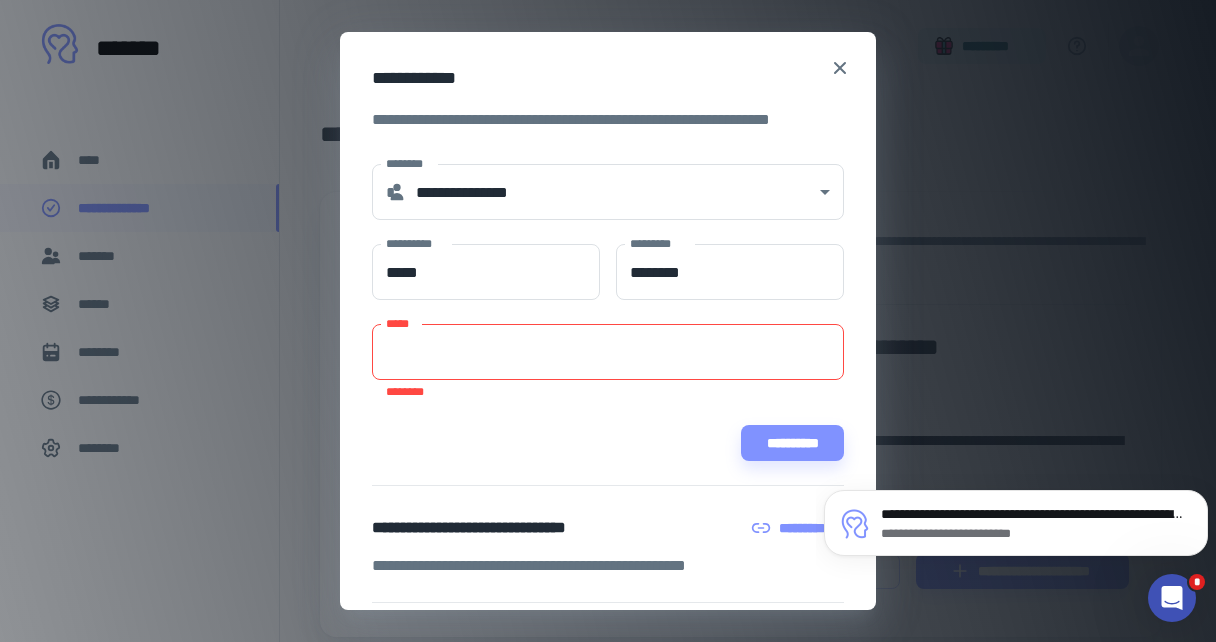 scroll, scrollTop: 0, scrollLeft: 0, axis: both 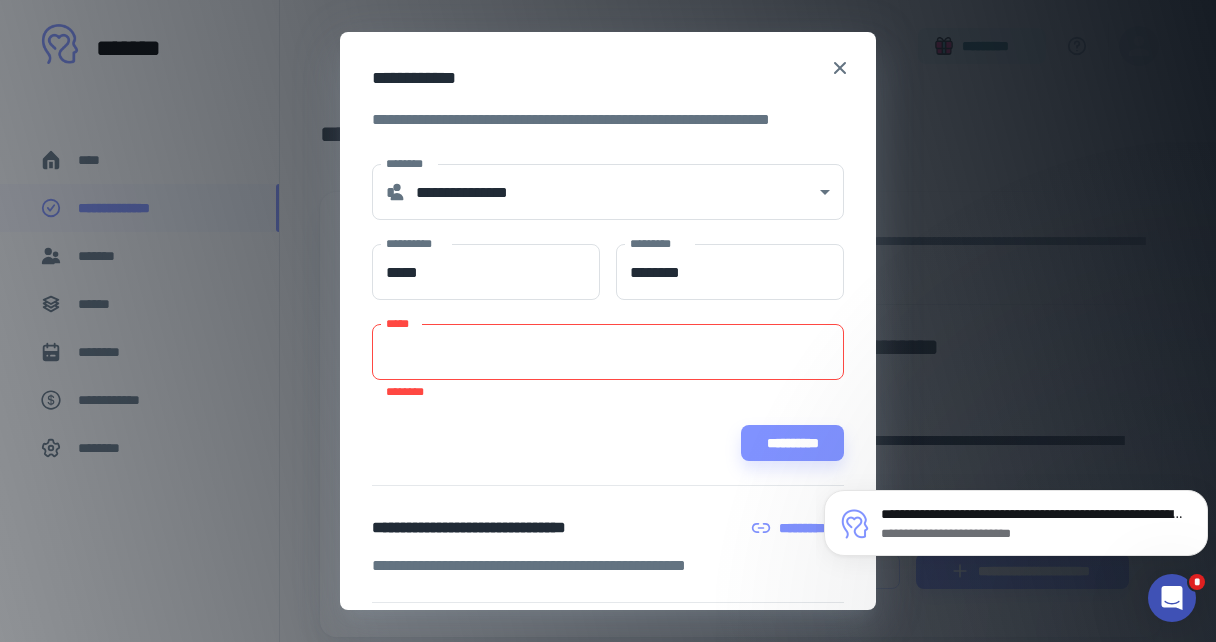 click 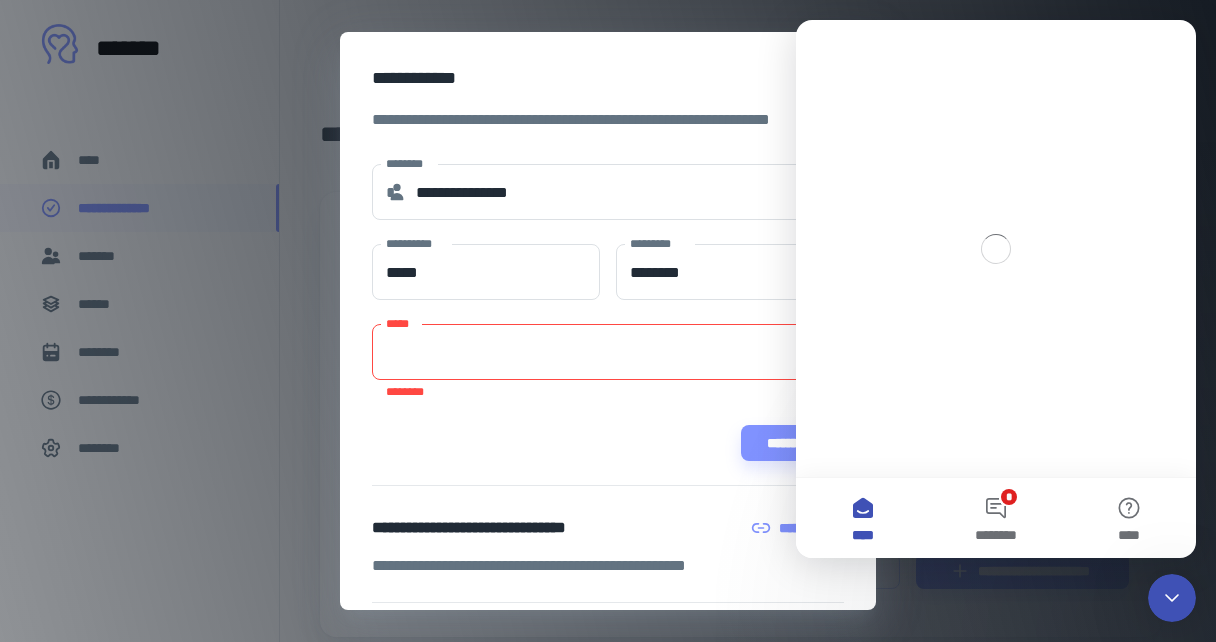 scroll, scrollTop: 0, scrollLeft: 0, axis: both 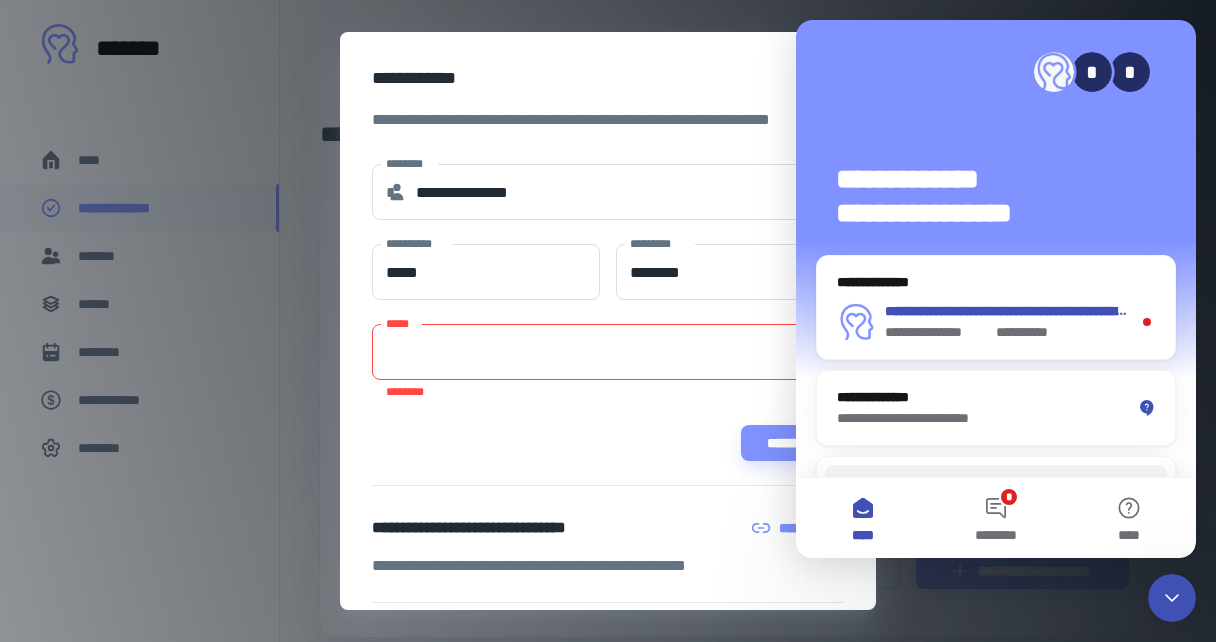 click on "**********" at bounding box center [1008, 332] 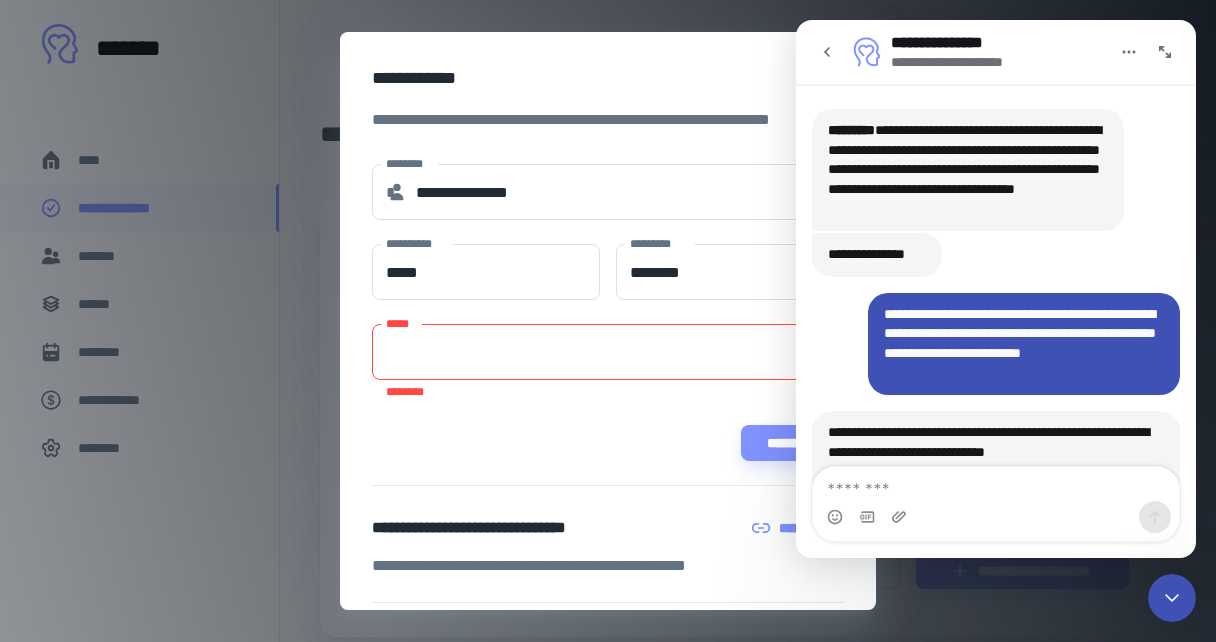 scroll, scrollTop: 3, scrollLeft: 0, axis: vertical 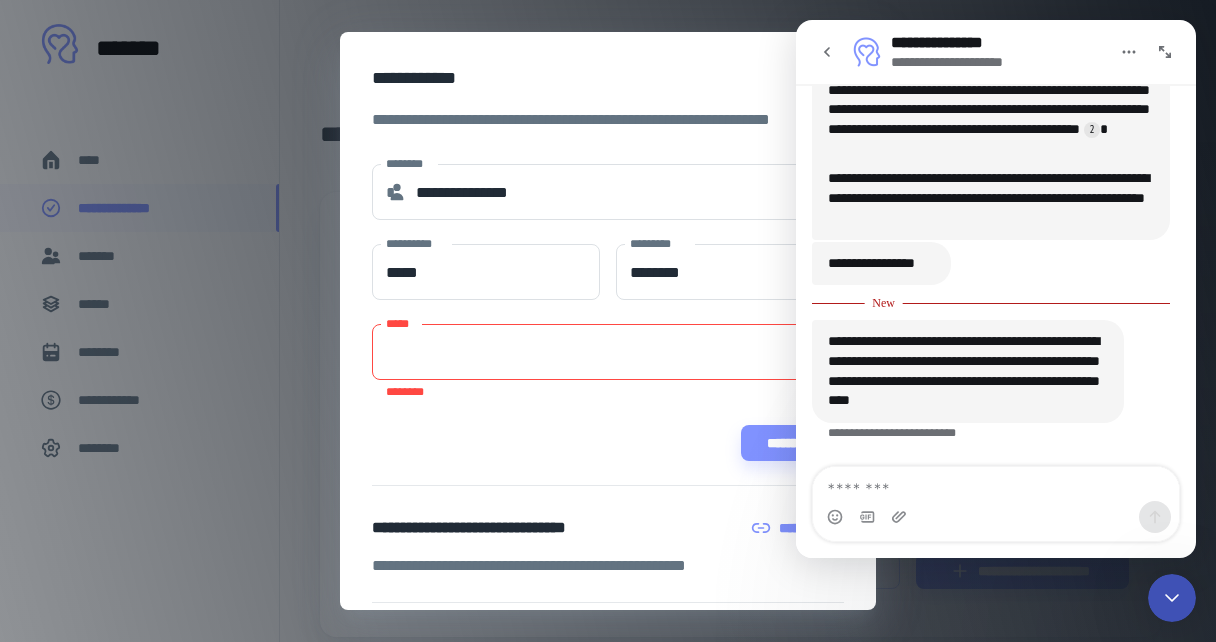 click 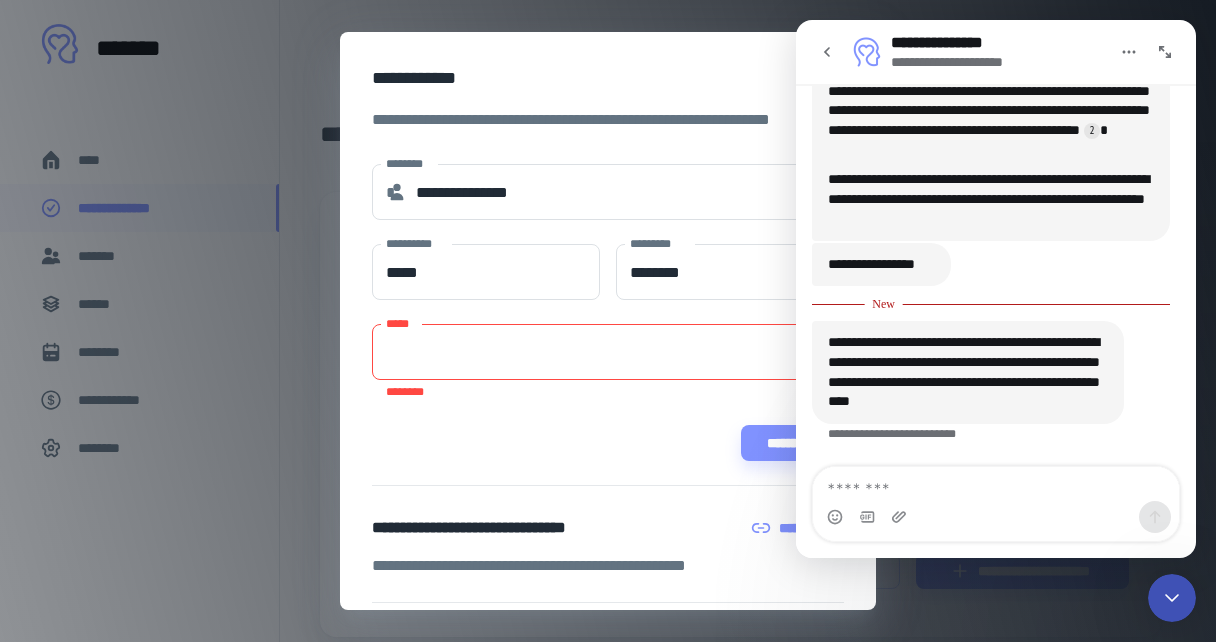 scroll, scrollTop: 0, scrollLeft: 0, axis: both 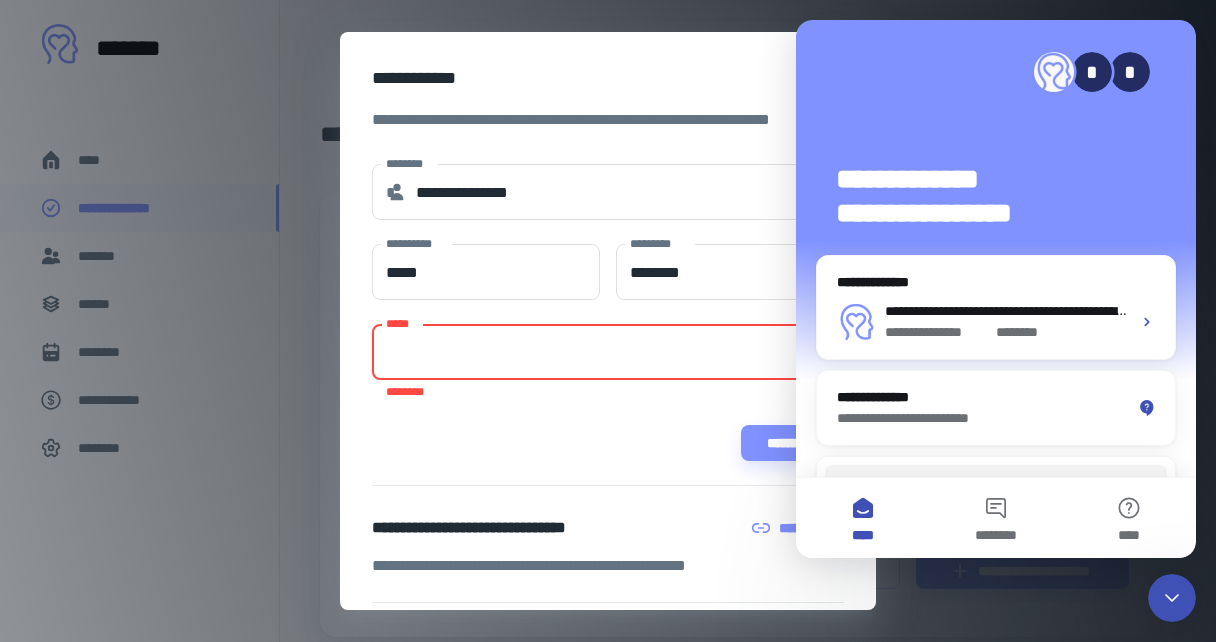 click on "*****" at bounding box center [607, 352] 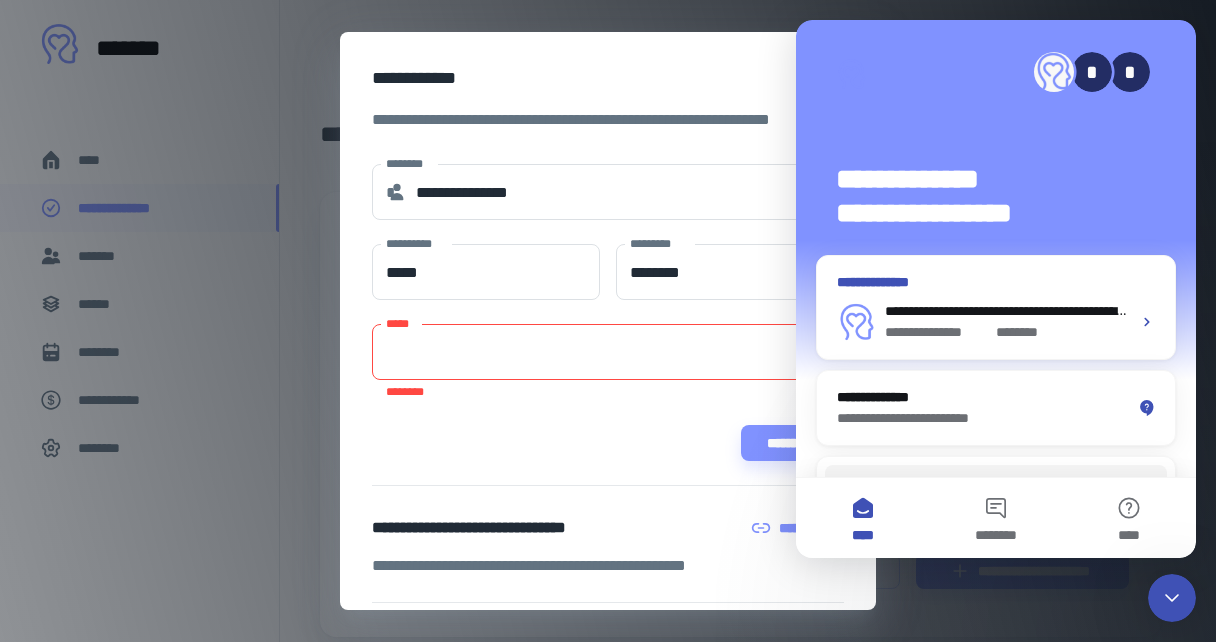 click on "**********" at bounding box center [1308, 311] 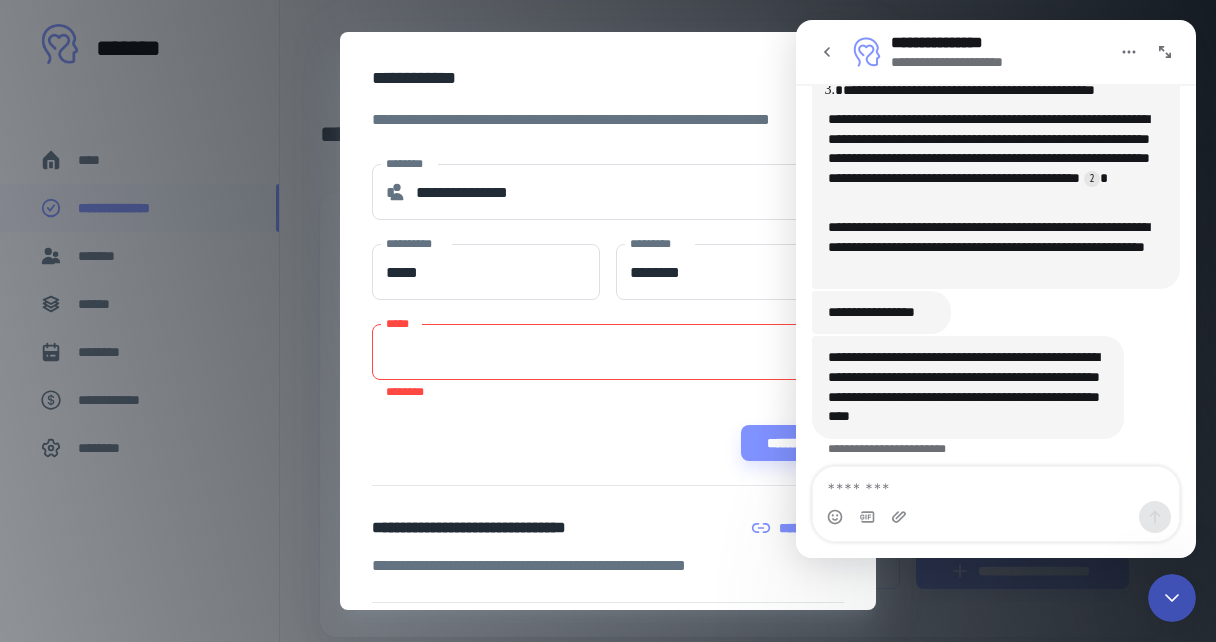 scroll, scrollTop: 1249, scrollLeft: 0, axis: vertical 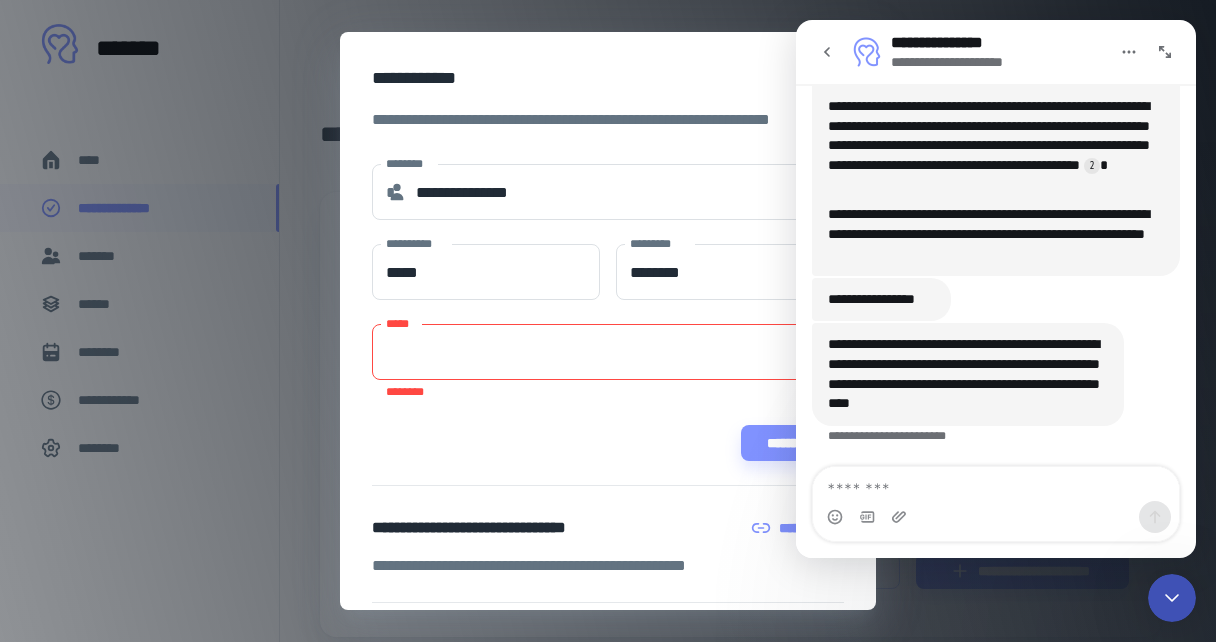 click at bounding box center (996, 484) 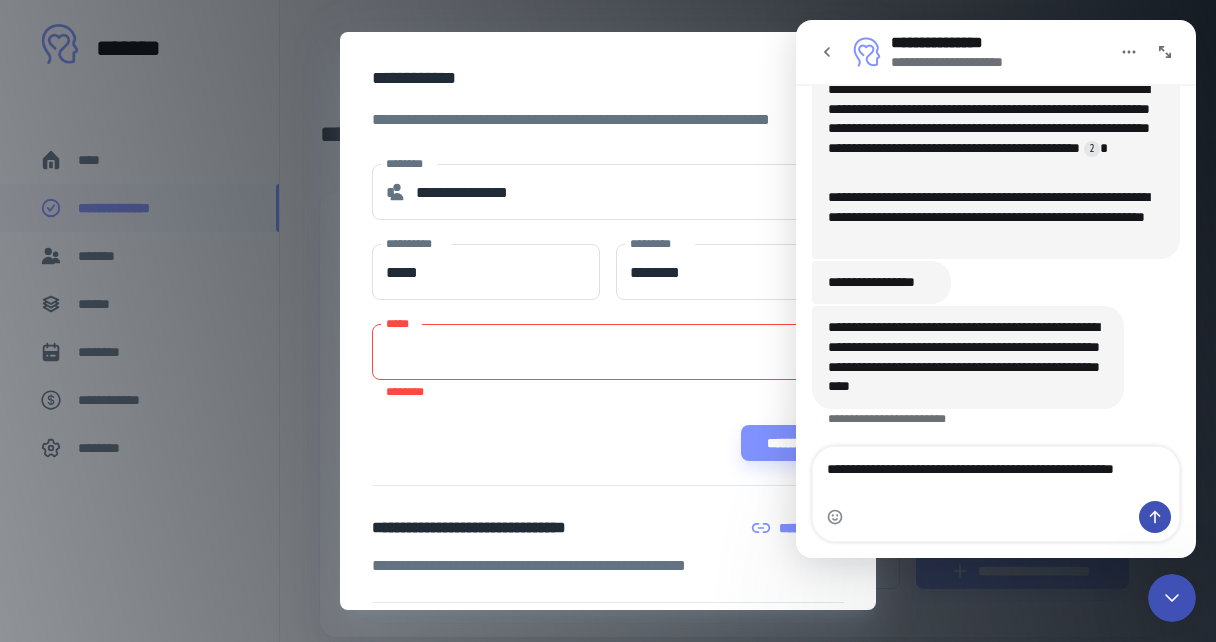 scroll, scrollTop: 1269, scrollLeft: 0, axis: vertical 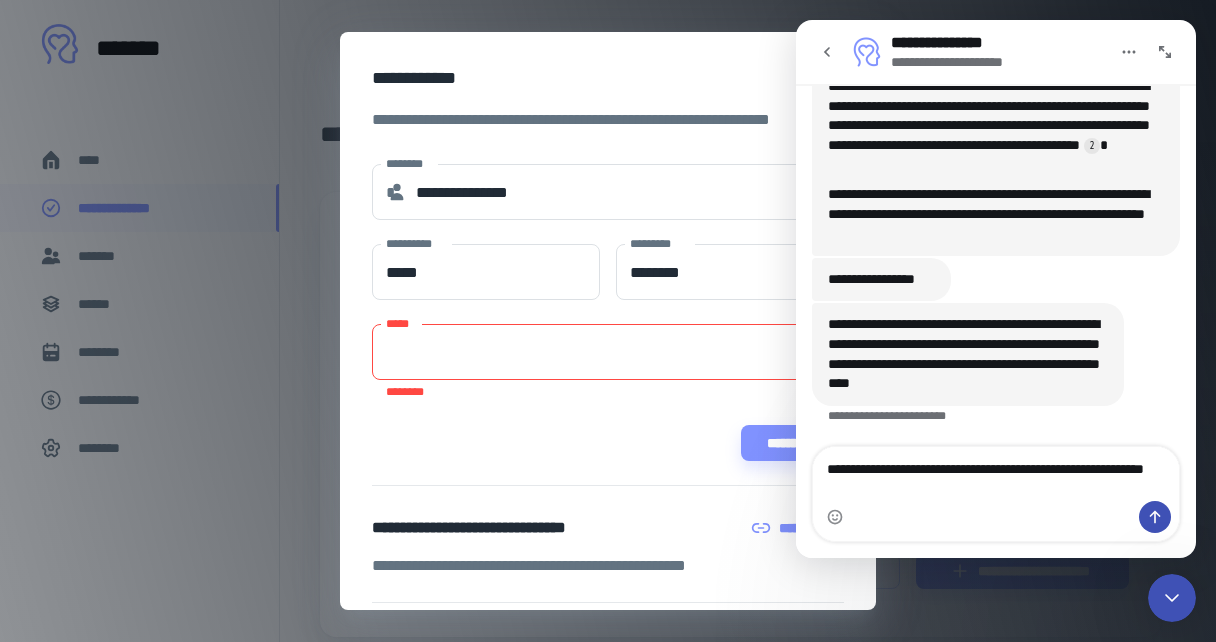 type on "**********" 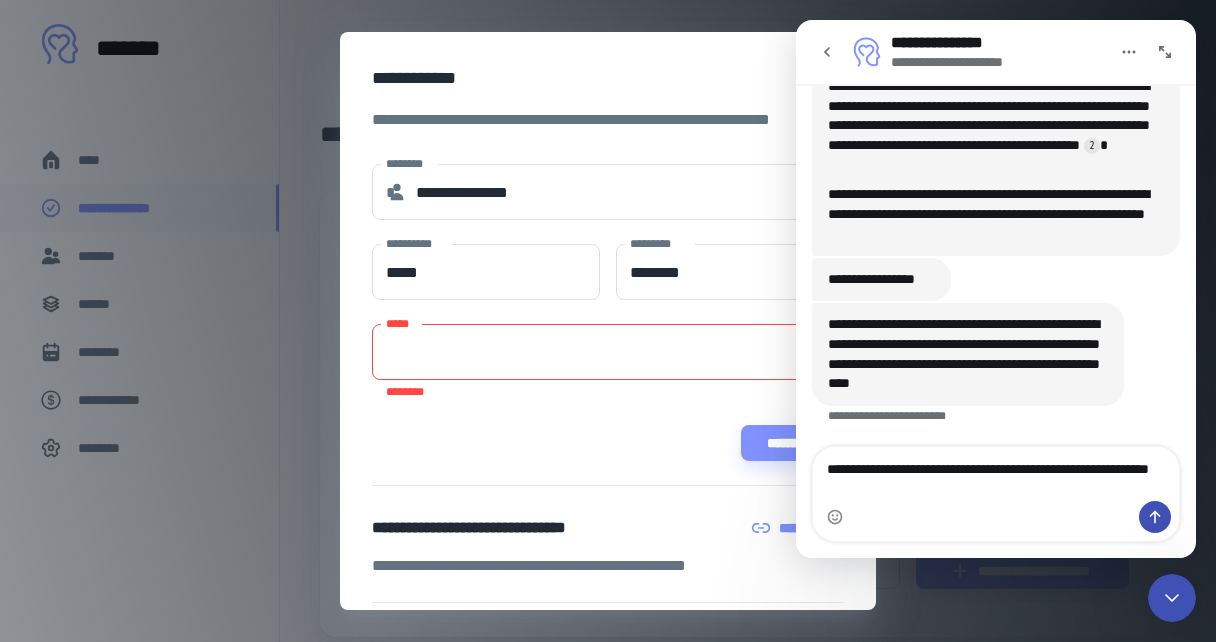 type 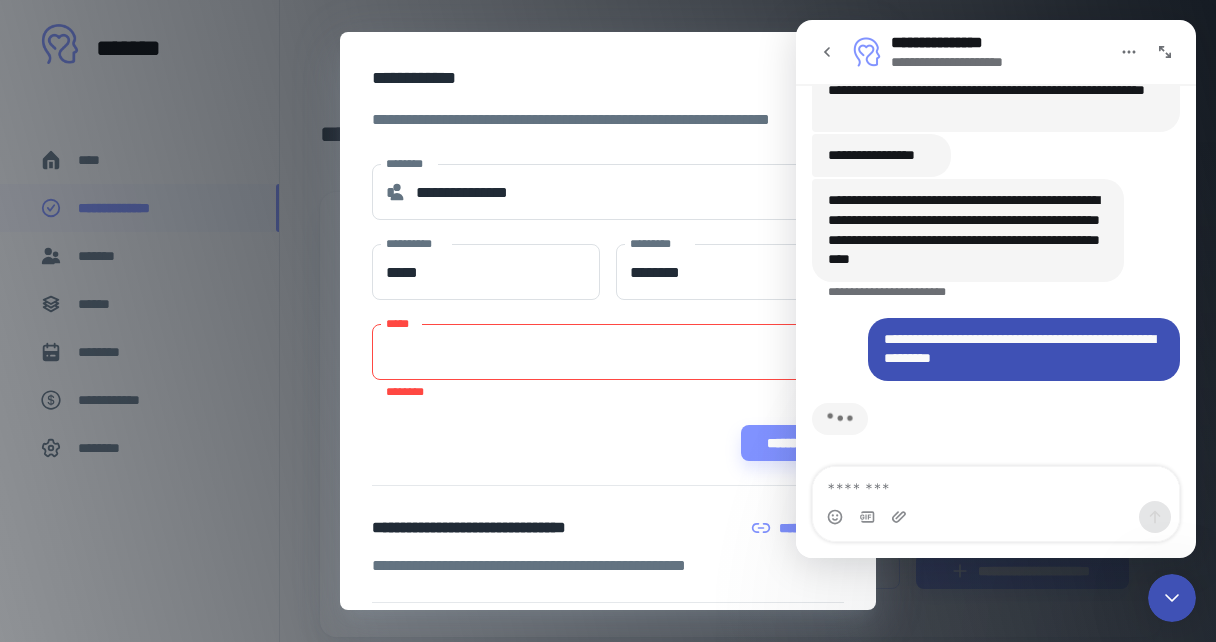 scroll, scrollTop: 1393, scrollLeft: 0, axis: vertical 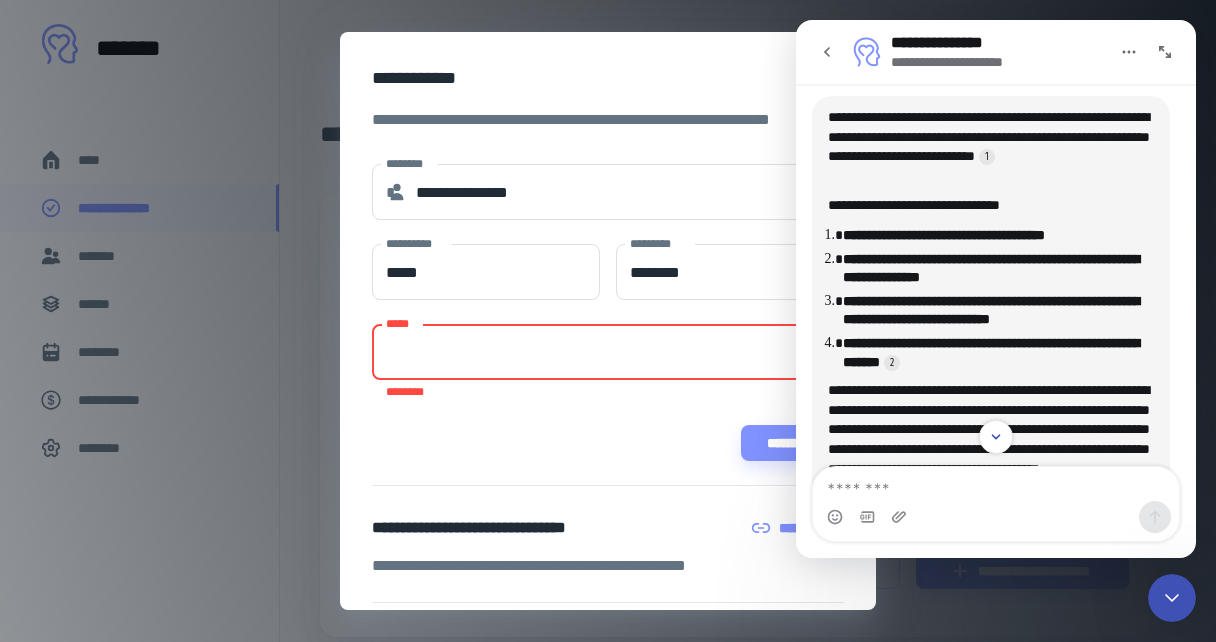 click on "*****" at bounding box center [607, 352] 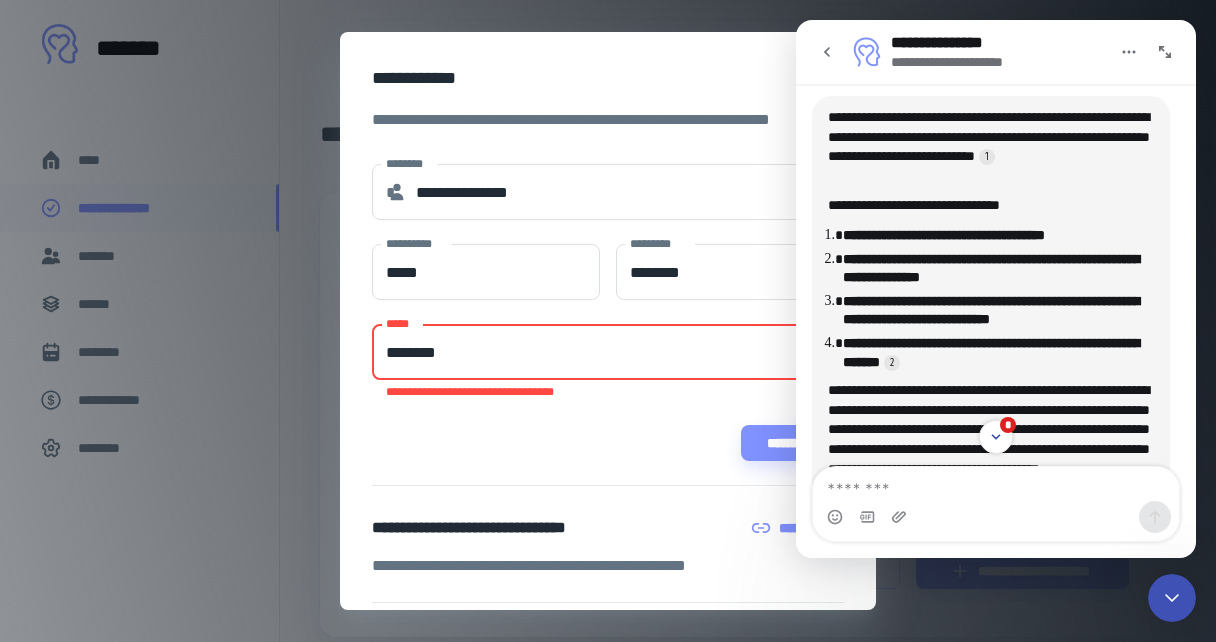 scroll, scrollTop: 1672, scrollLeft: 0, axis: vertical 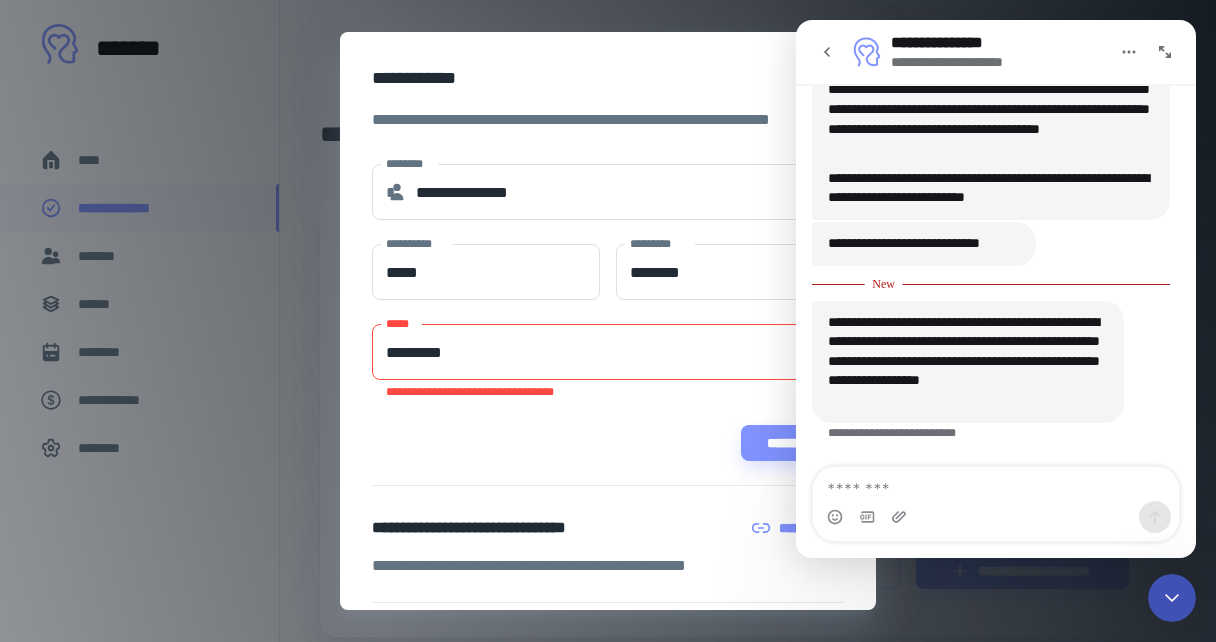 click 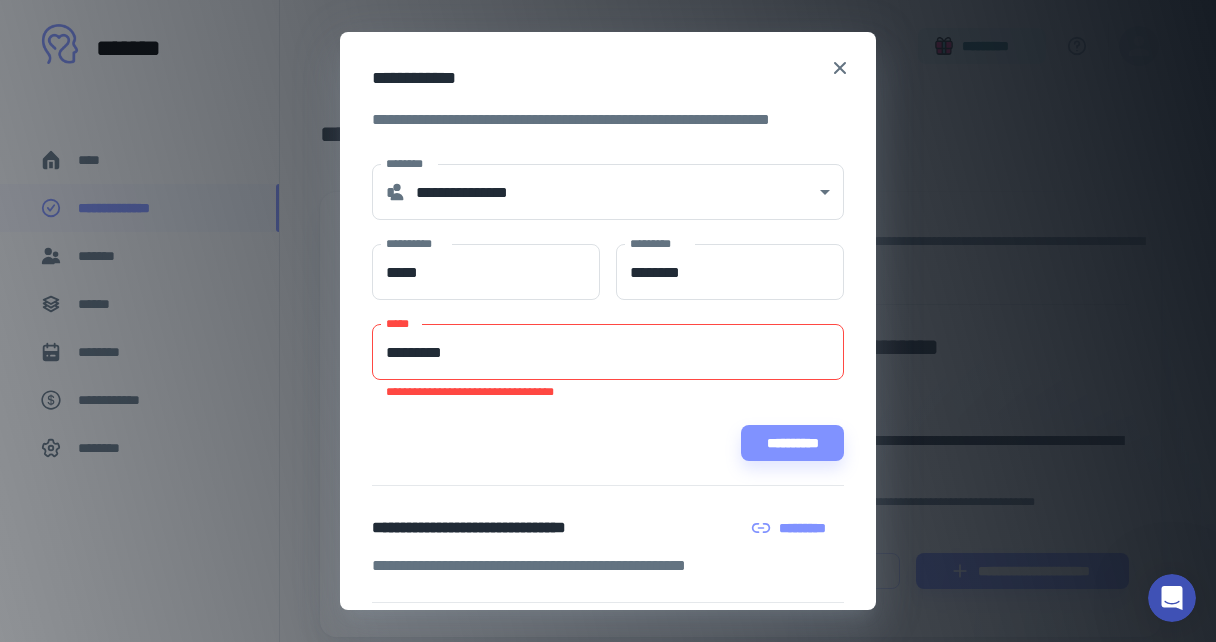 scroll, scrollTop: 0, scrollLeft: 0, axis: both 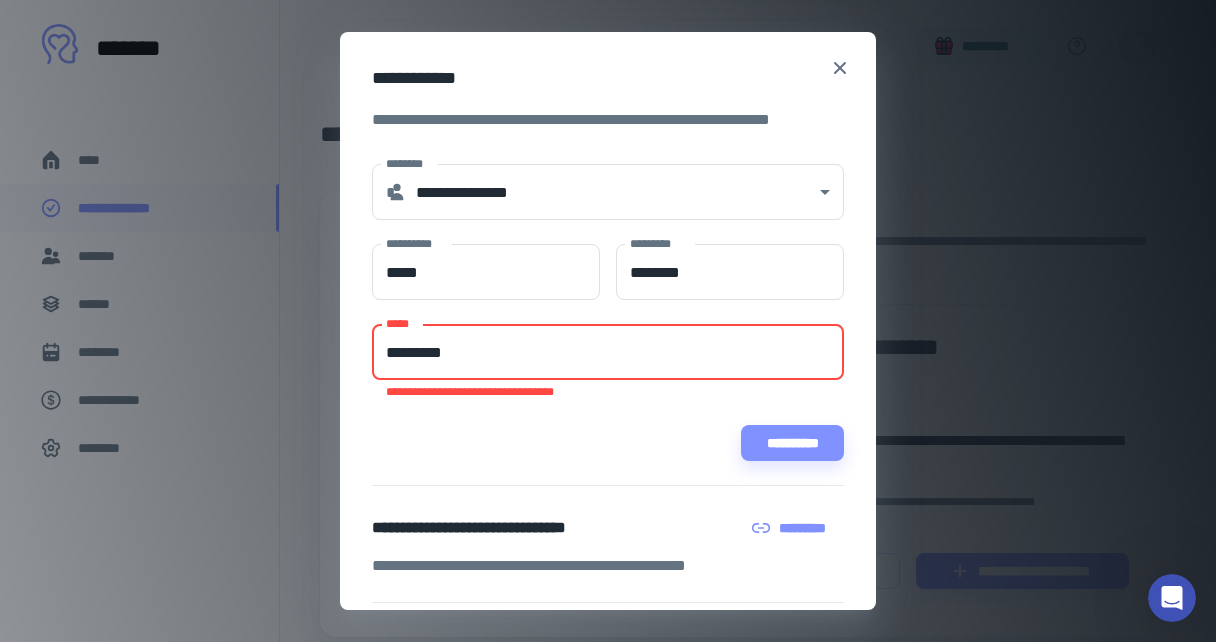 click on "*********" at bounding box center [607, 352] 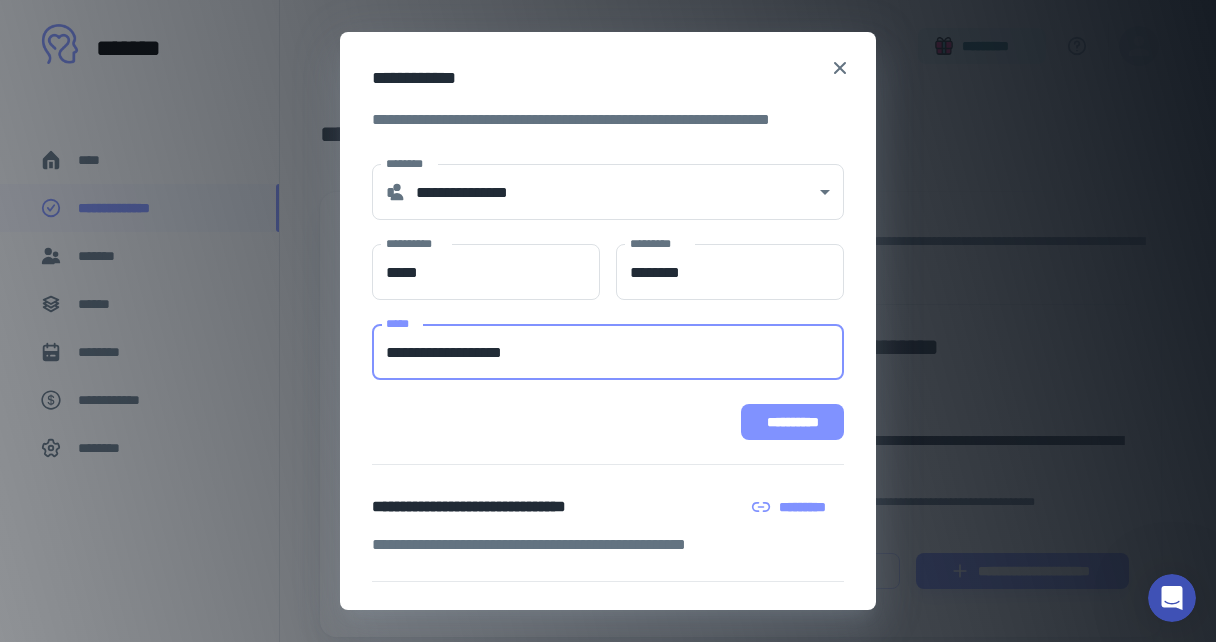 type on "**********" 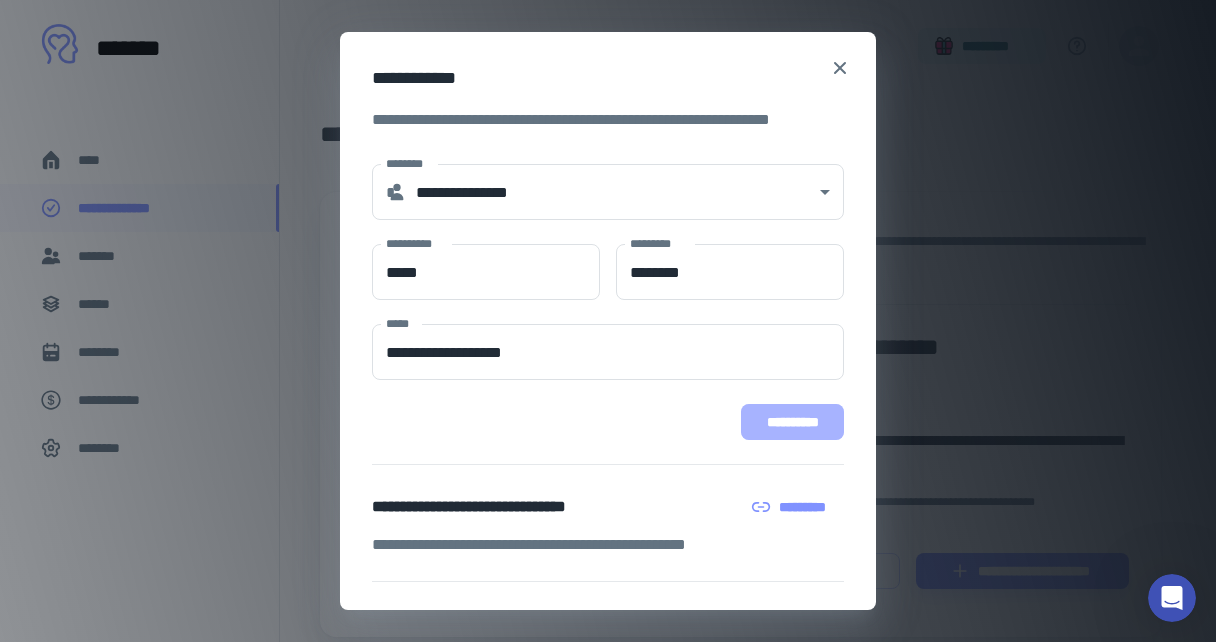 click on "**********" at bounding box center (792, 422) 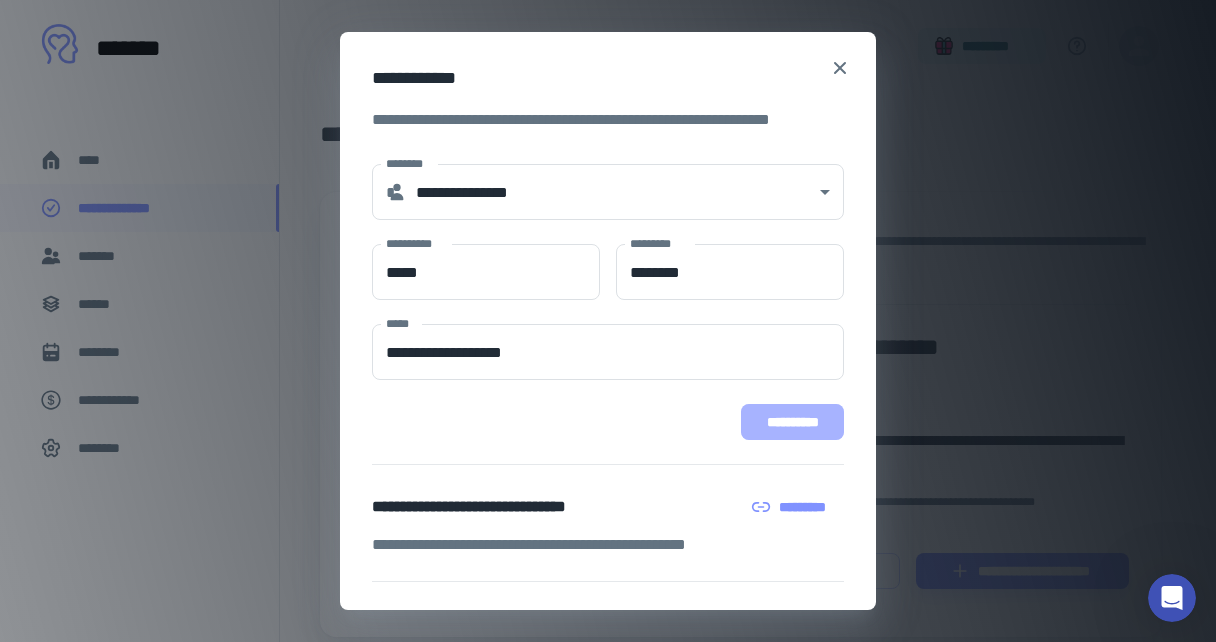 click on "**********" at bounding box center [792, 422] 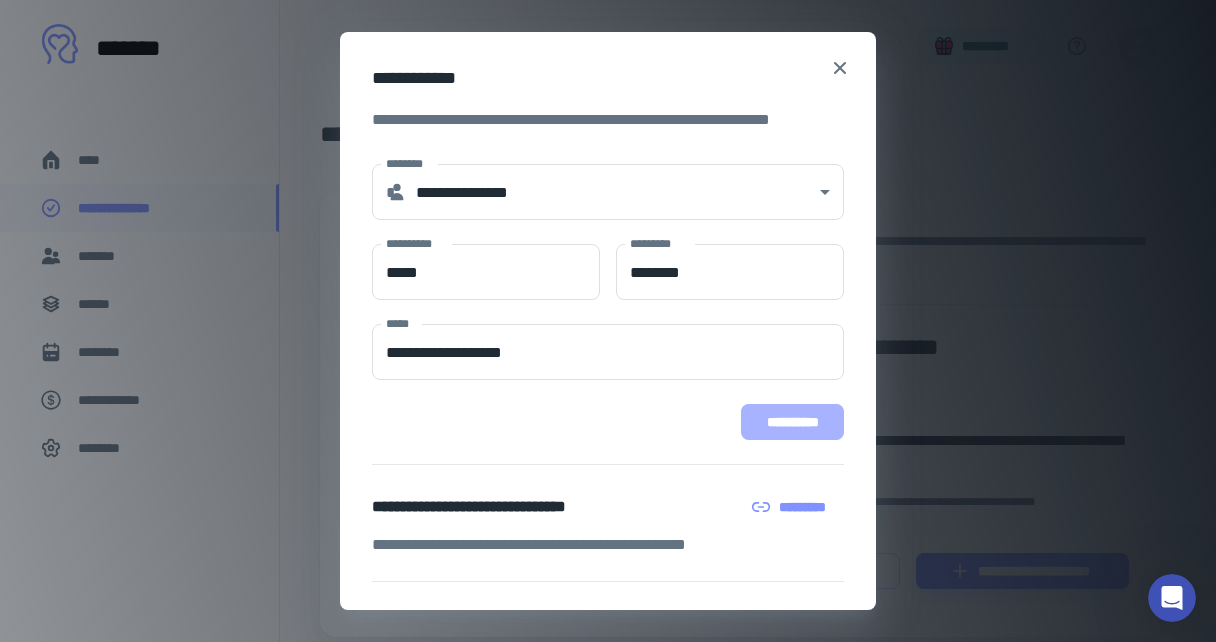 click on "**********" at bounding box center (792, 422) 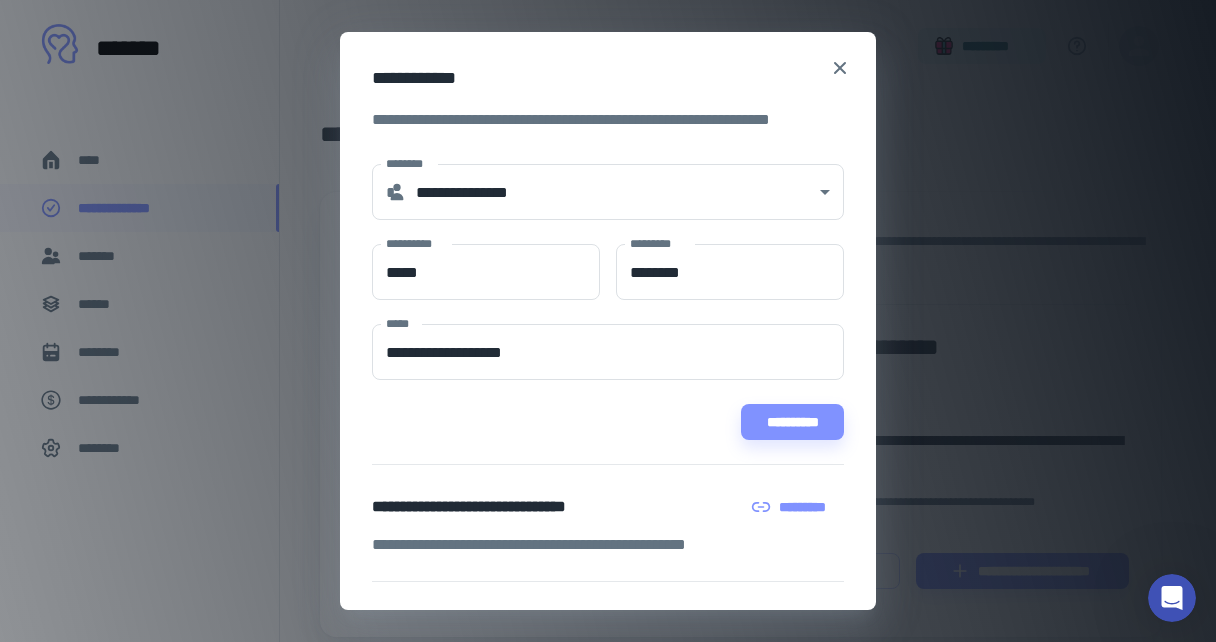 scroll, scrollTop: 245, scrollLeft: 0, axis: vertical 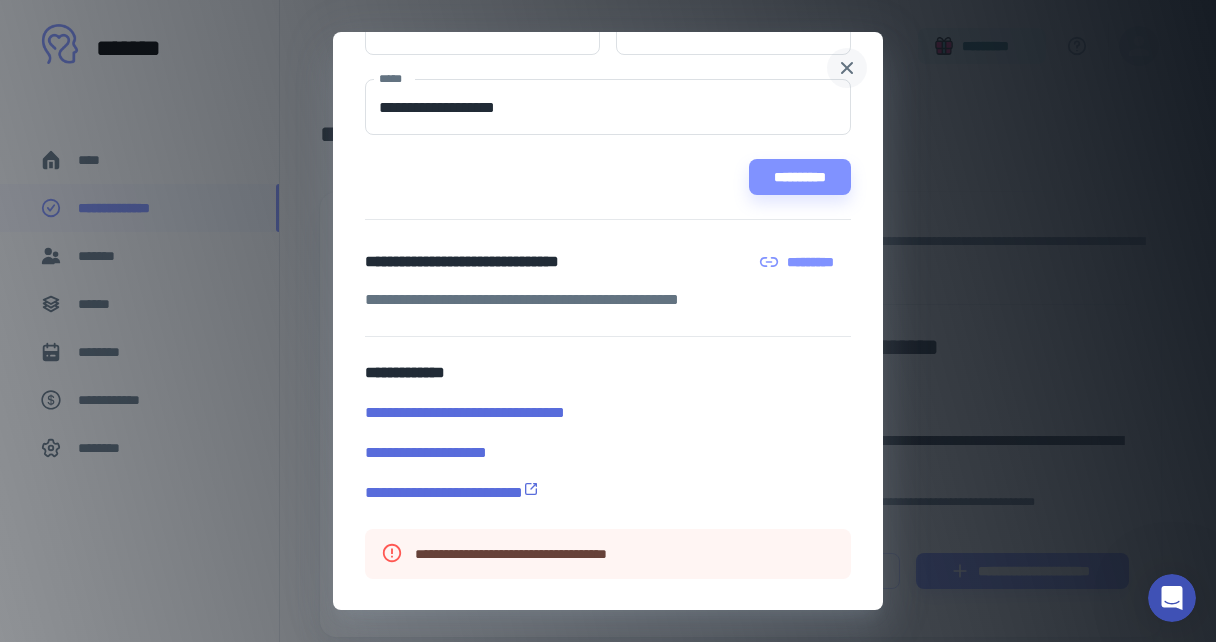 click 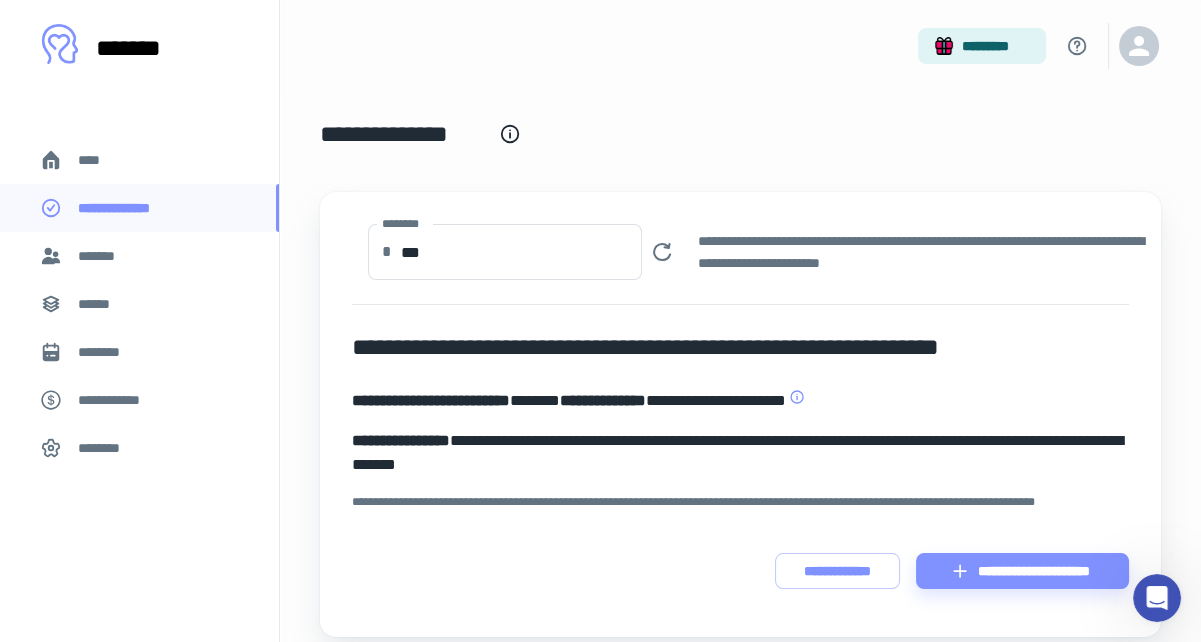 click at bounding box center (1157, 598) 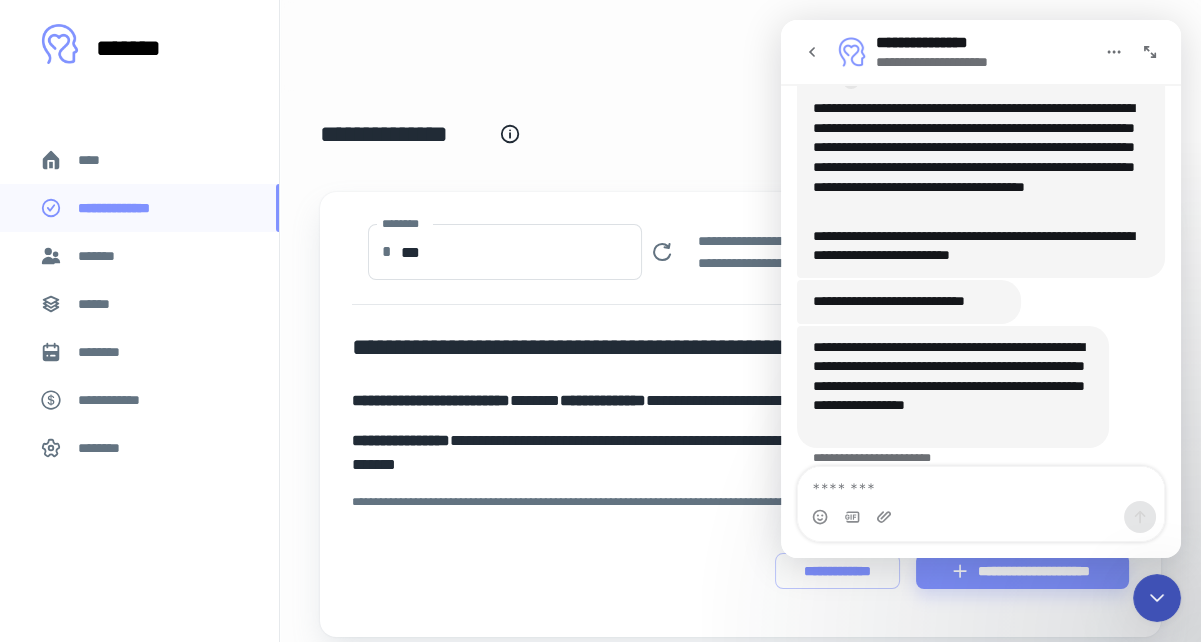 scroll, scrollTop: 1978, scrollLeft: 0, axis: vertical 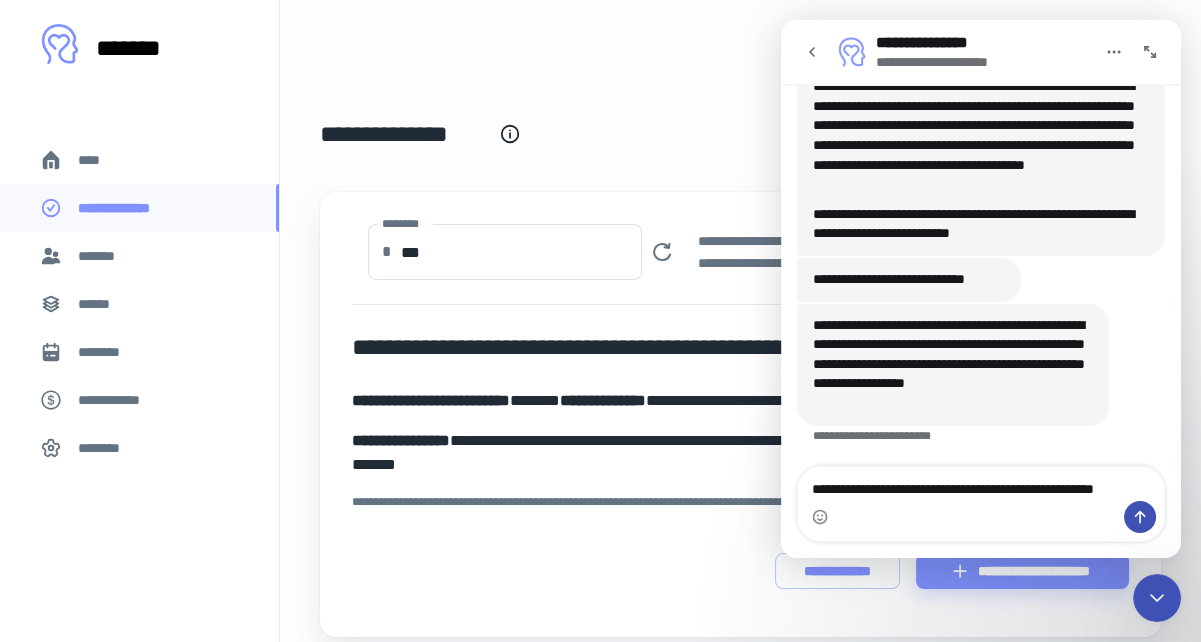 type on "**********" 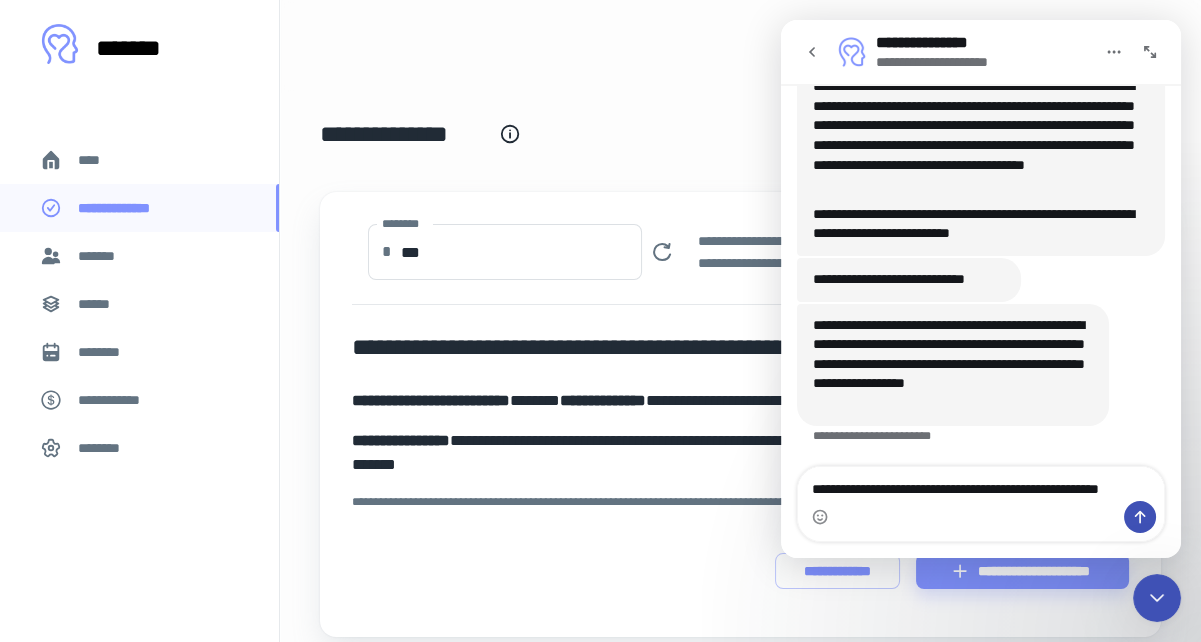 type 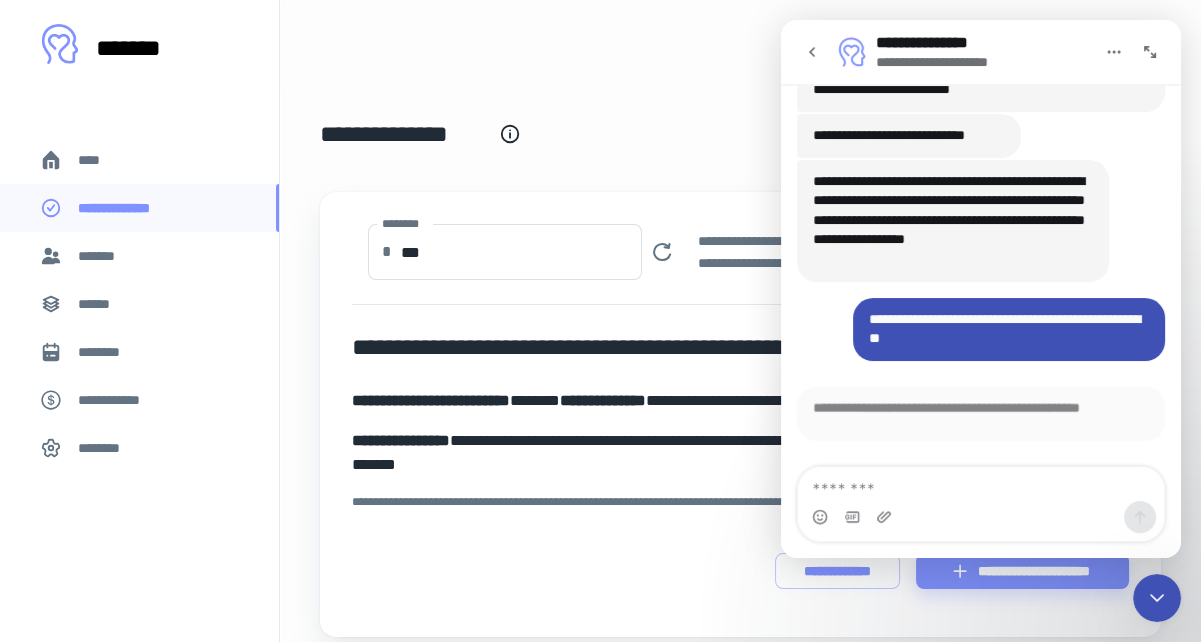 scroll, scrollTop: 2127, scrollLeft: 0, axis: vertical 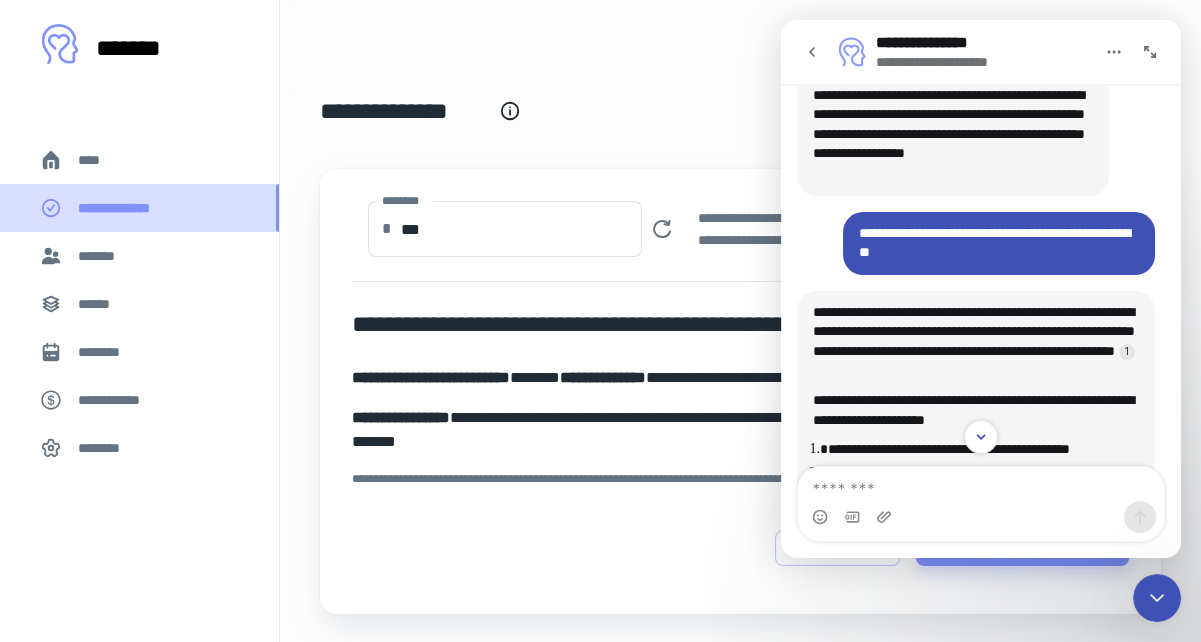 click on "**********" at bounding box center [128, 208] 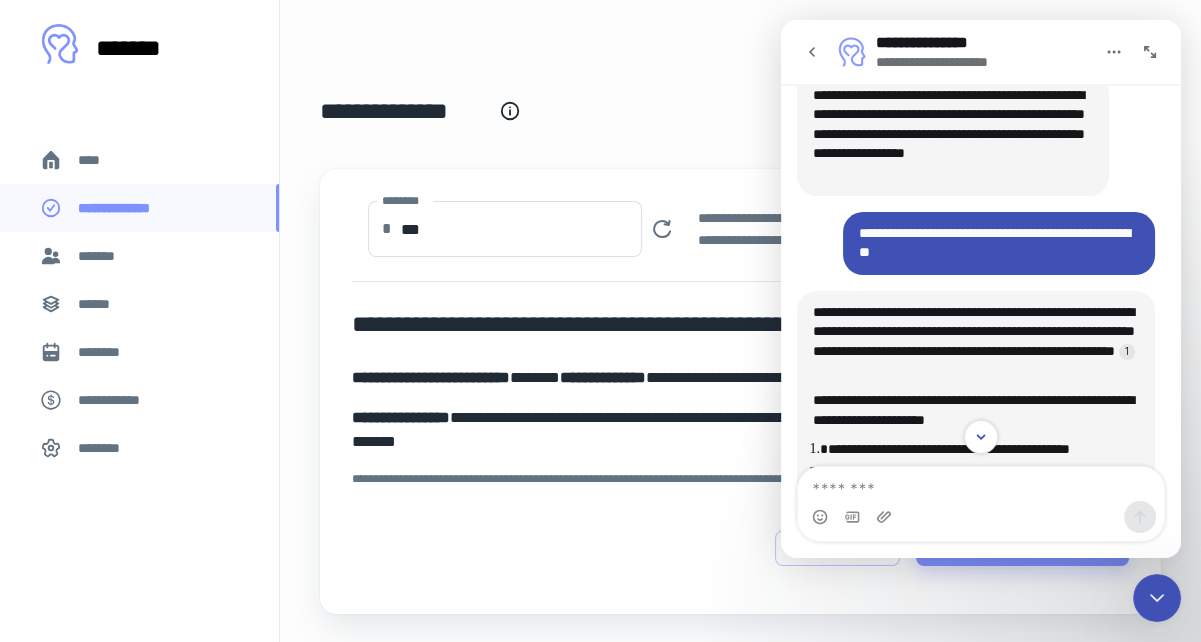 scroll, scrollTop: 0, scrollLeft: 0, axis: both 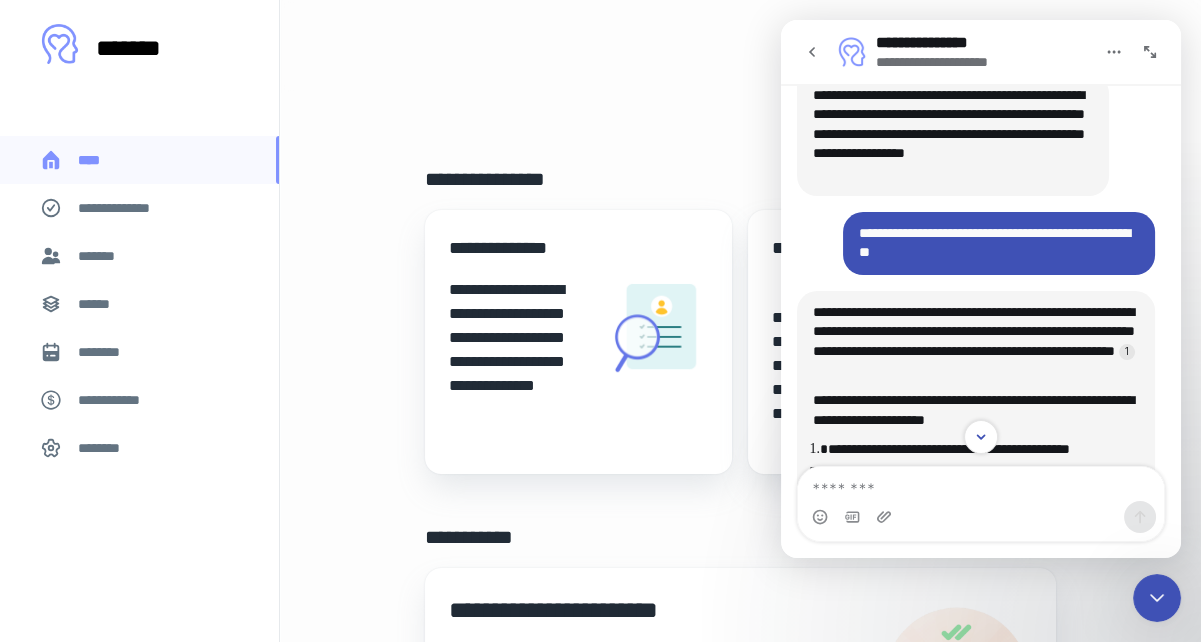 click 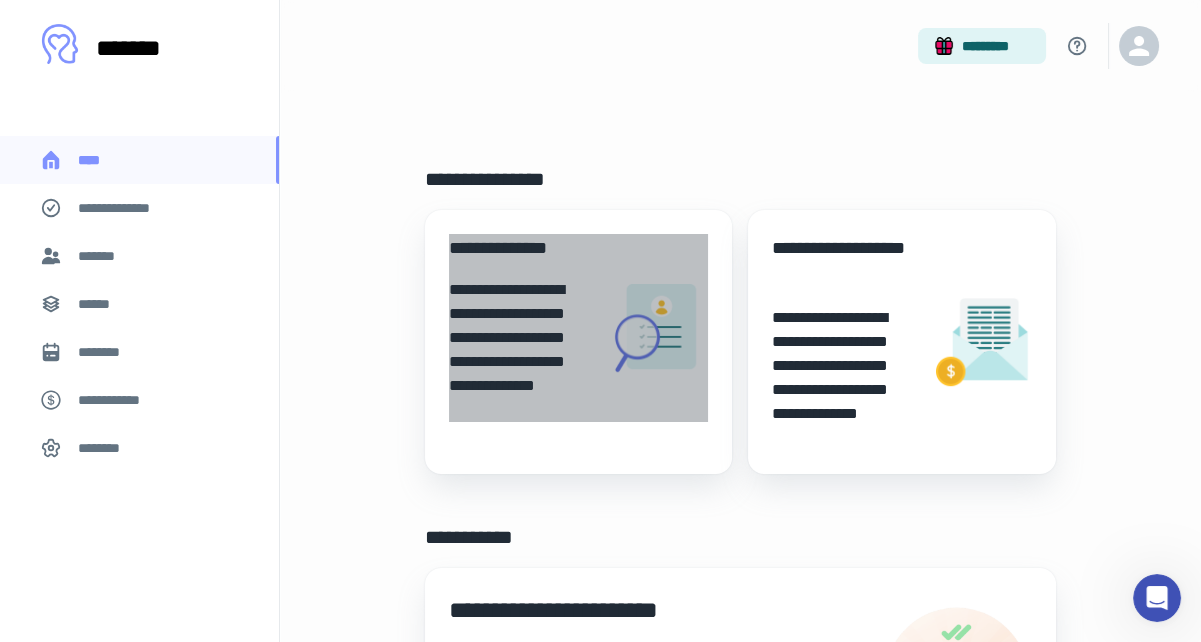 click on "**********" at bounding box center (520, 248) 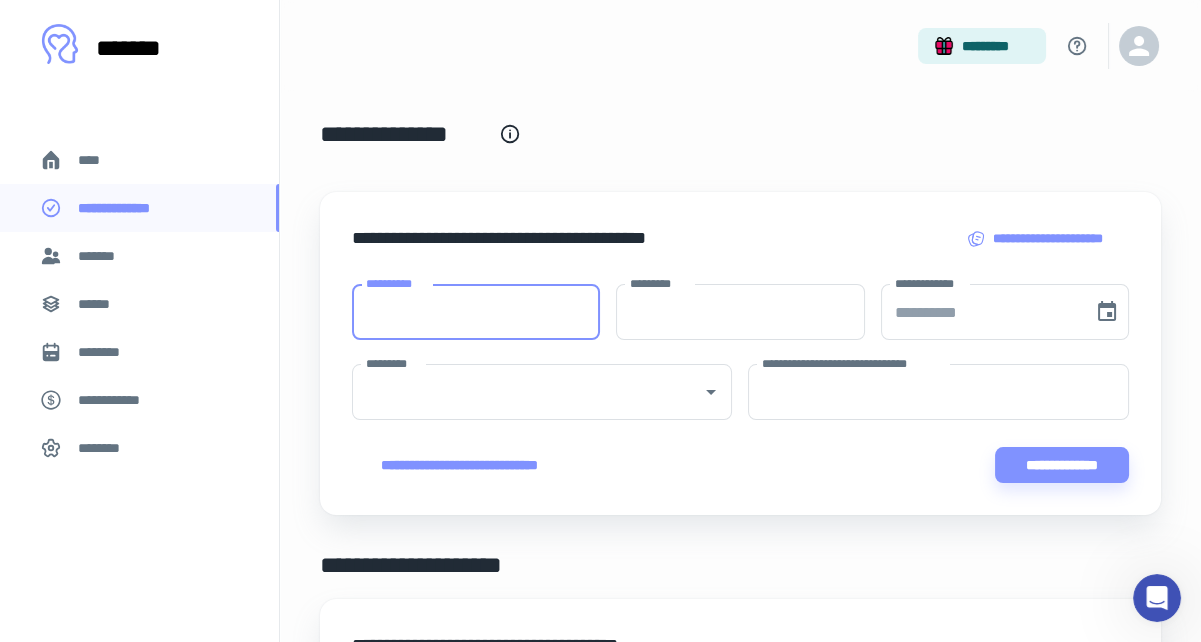 click on "**********" at bounding box center [476, 312] 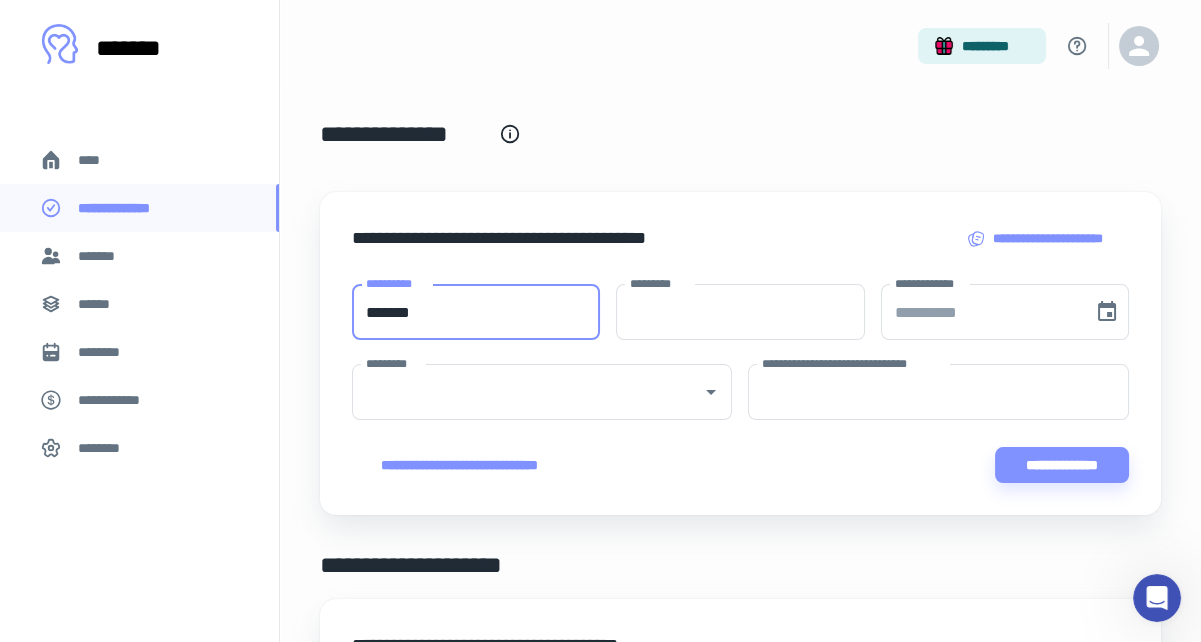 type on "*******" 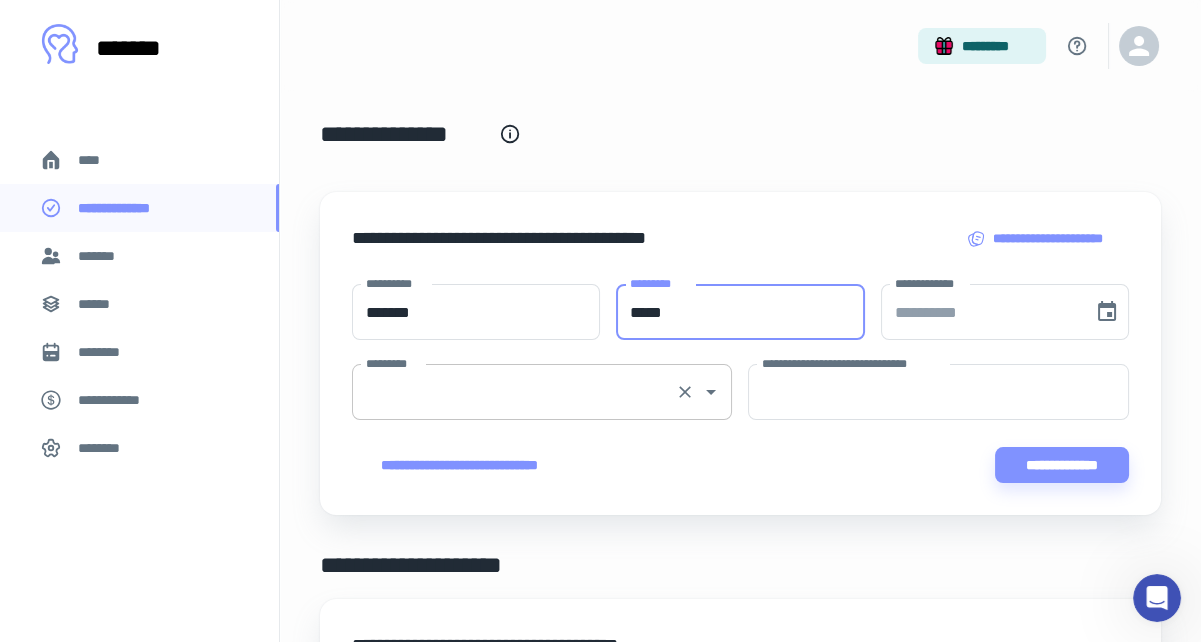 type on "*****" 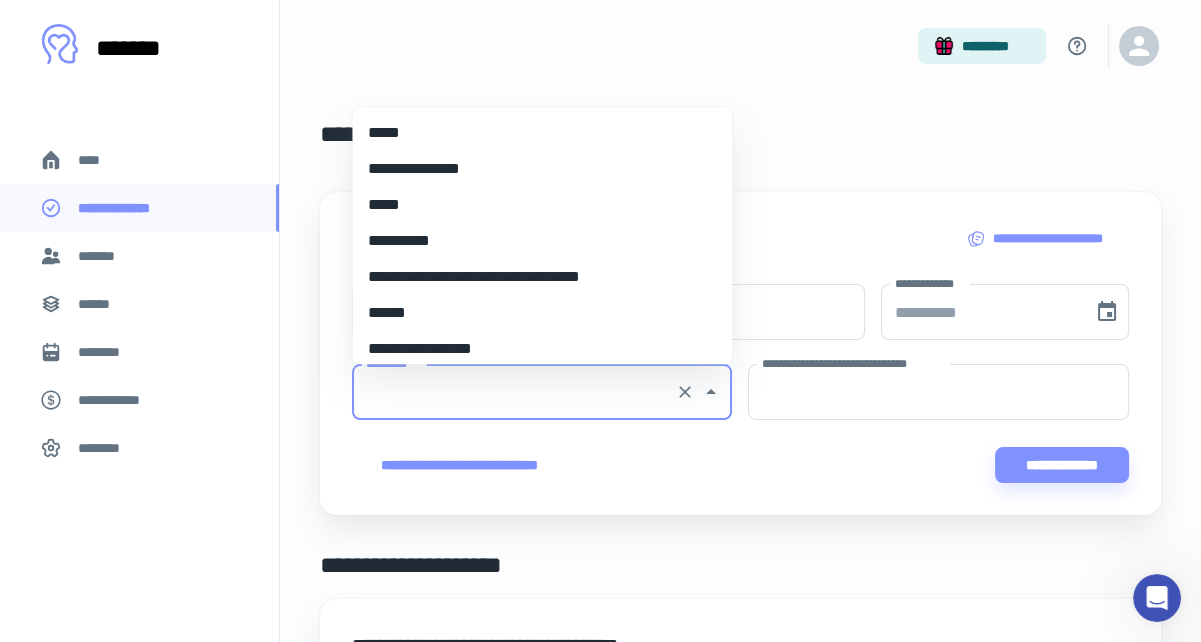 click on "*********" at bounding box center (514, 392) 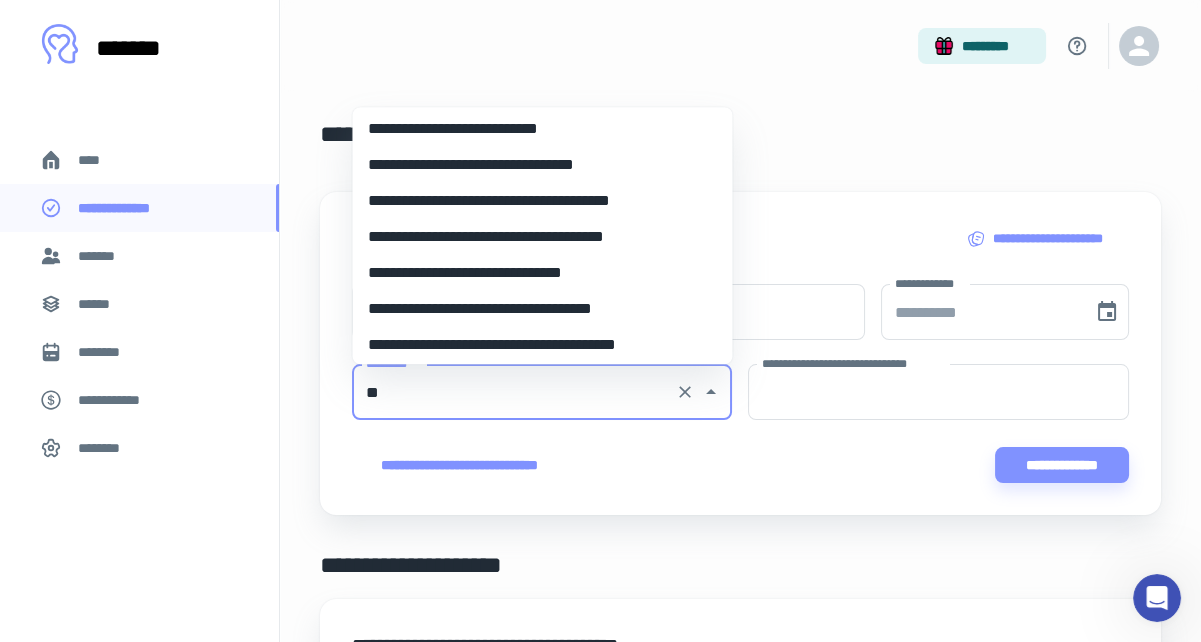 scroll, scrollTop: 691, scrollLeft: 0, axis: vertical 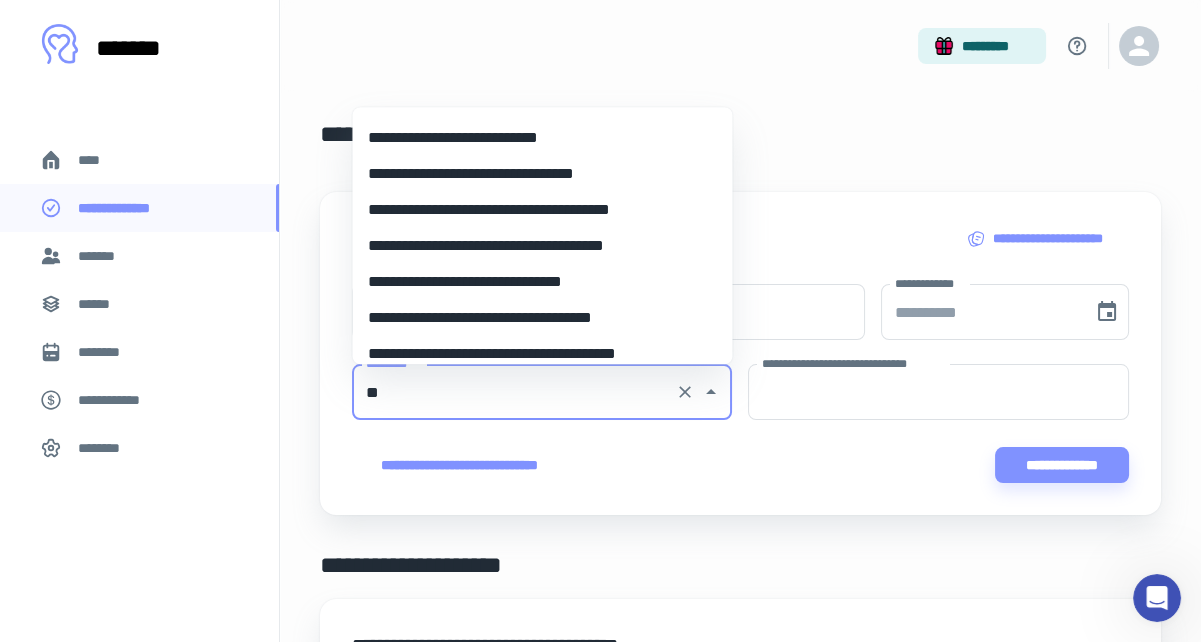 click on "**********" at bounding box center [534, 174] 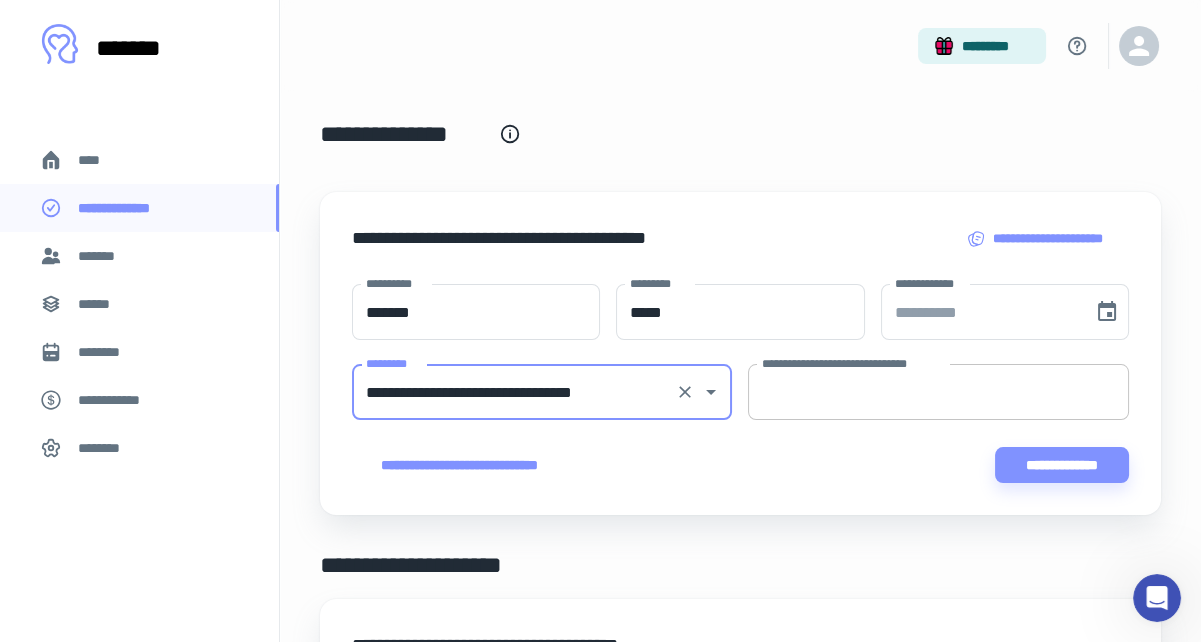 type on "**********" 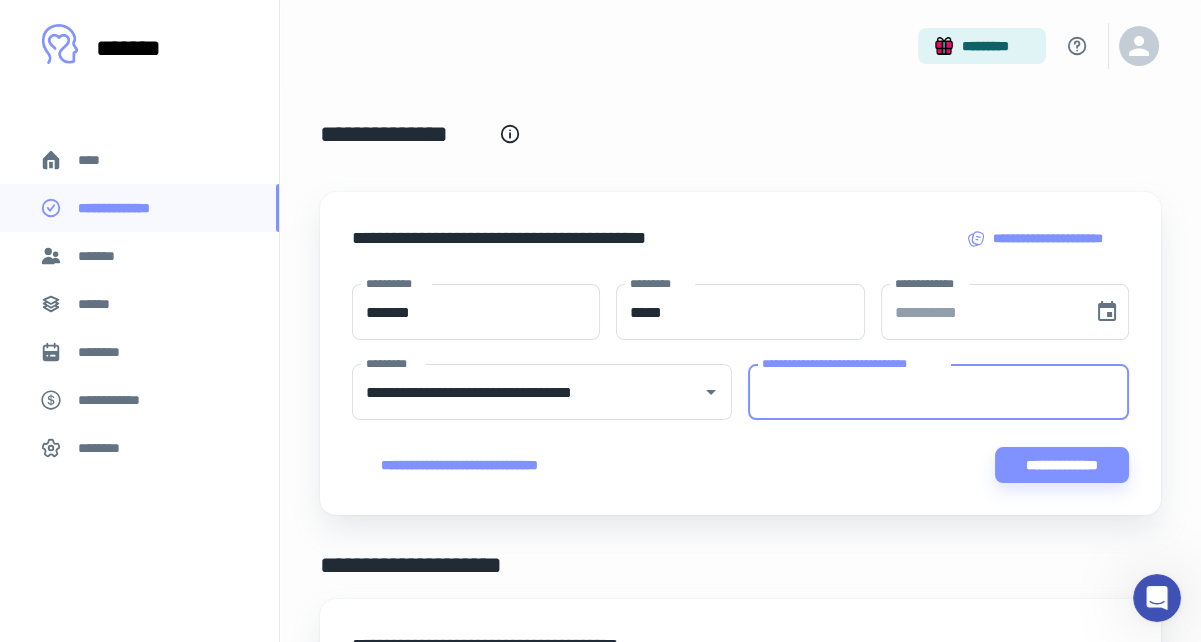 click on "**********" at bounding box center [938, 392] 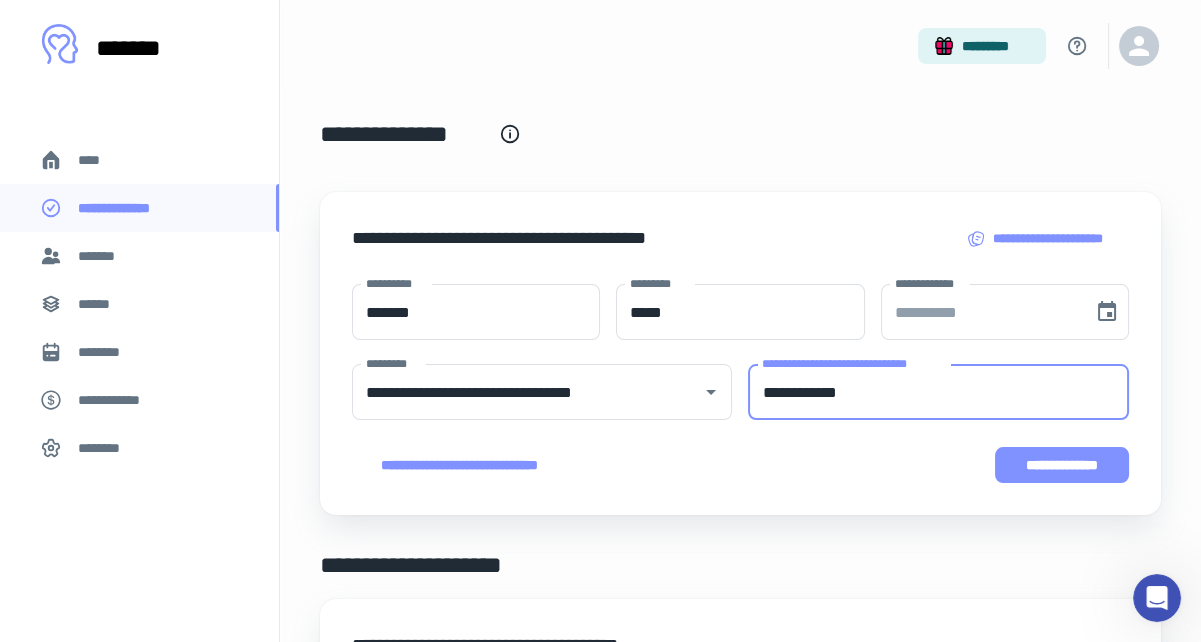 type on "**********" 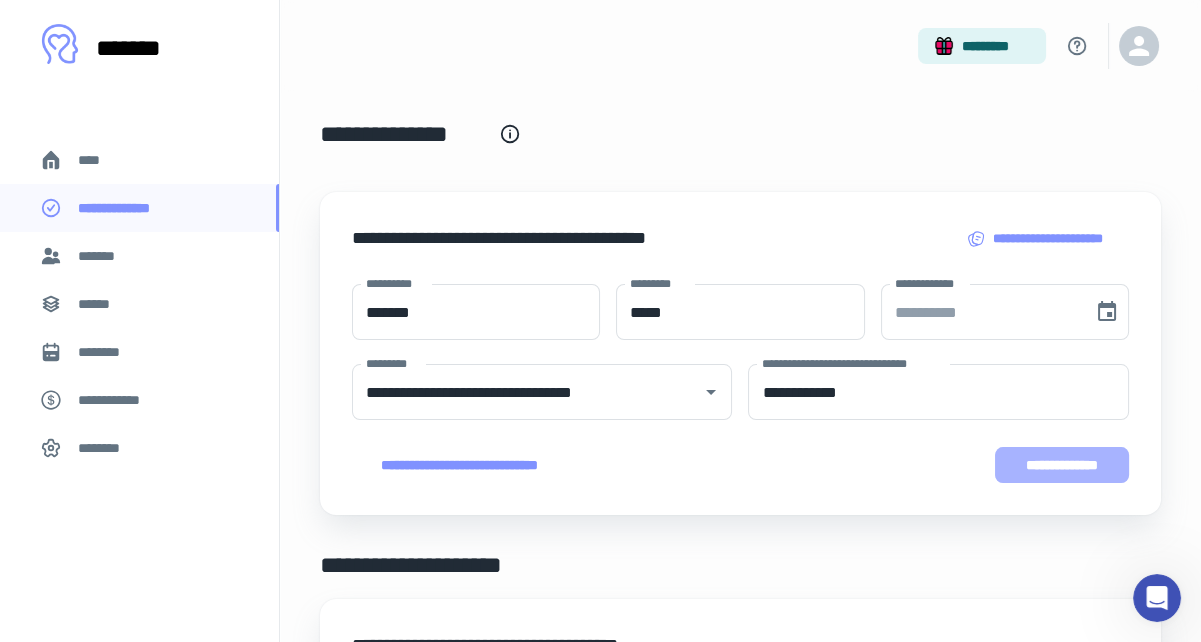 click on "**********" at bounding box center [1062, 465] 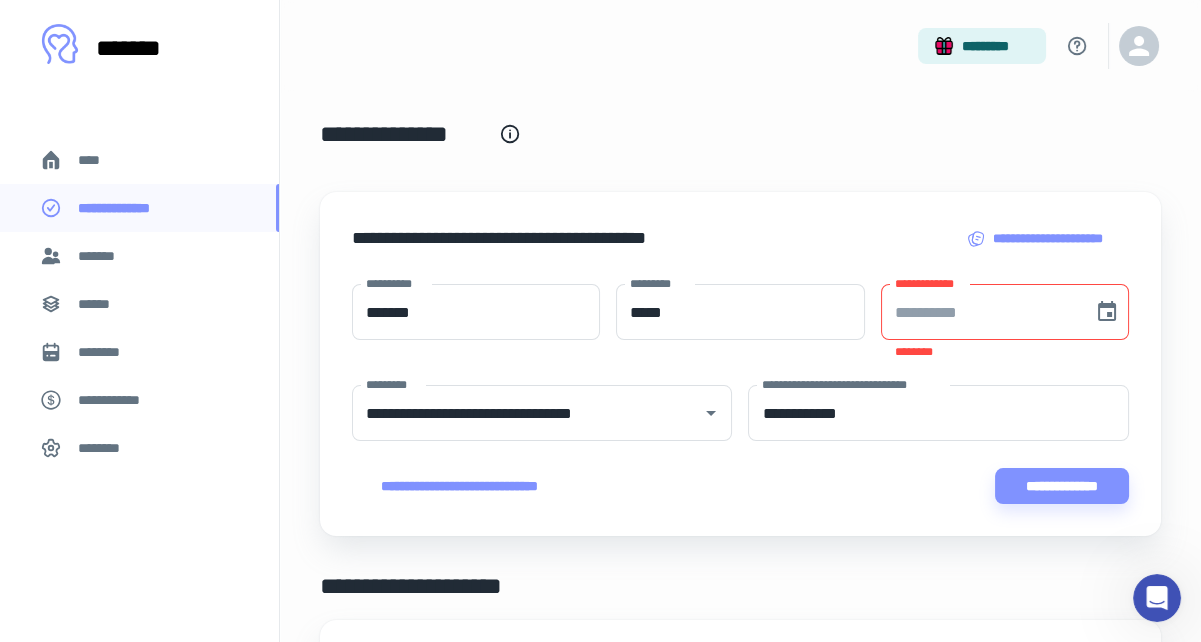 type on "**********" 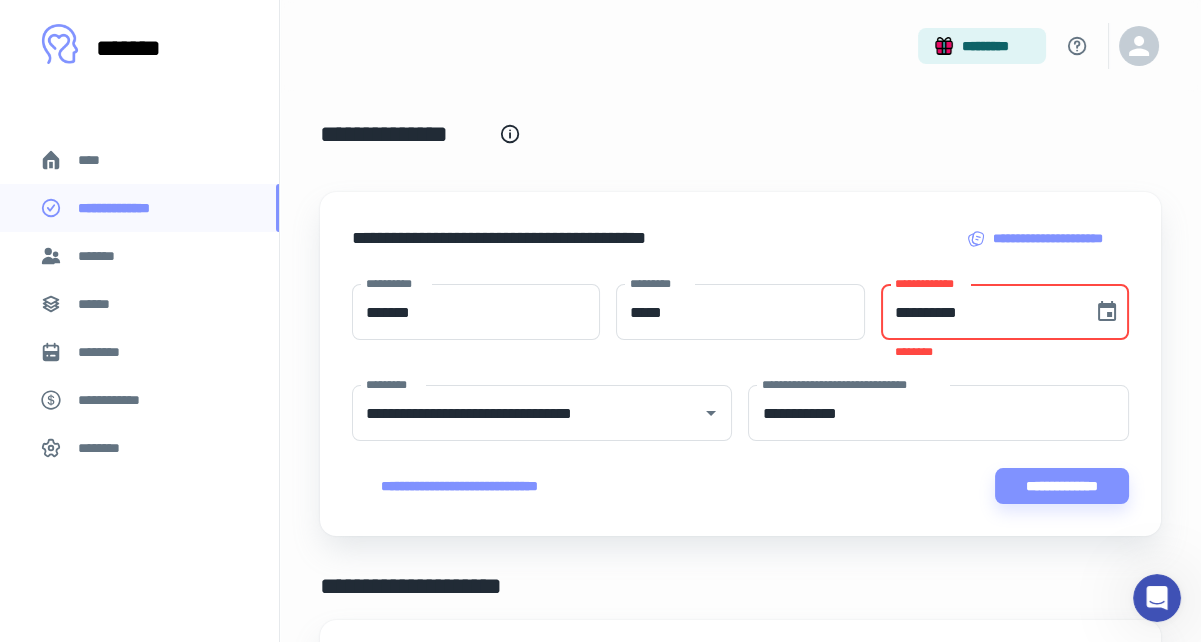 click on "**********" at bounding box center (980, 312) 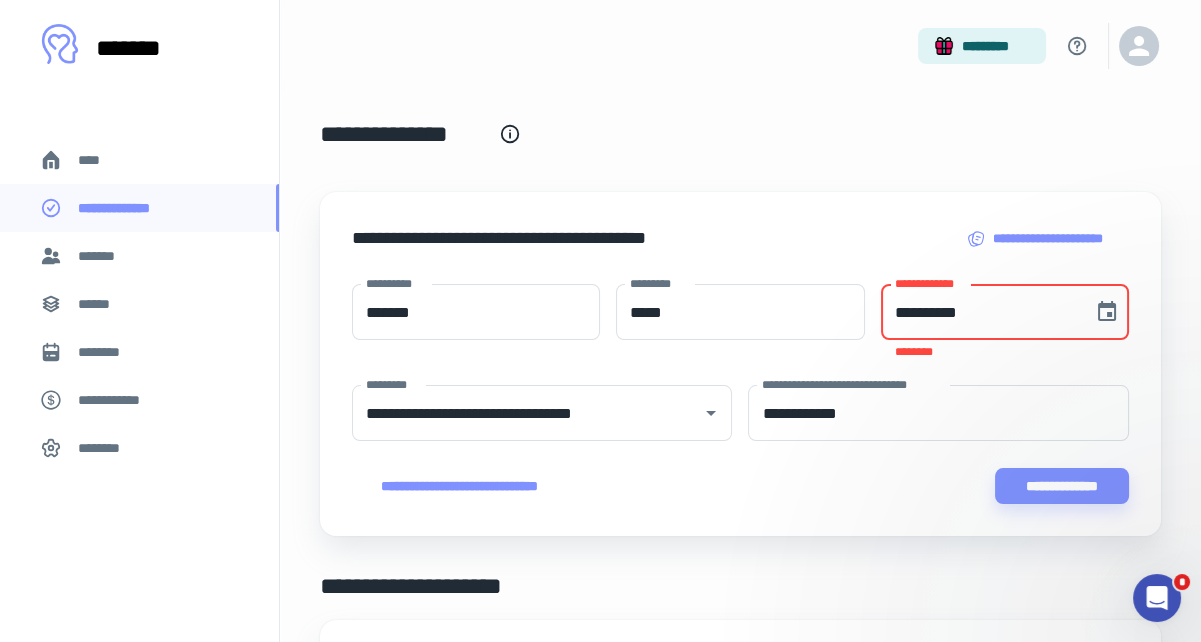 scroll, scrollTop: 2, scrollLeft: 0, axis: vertical 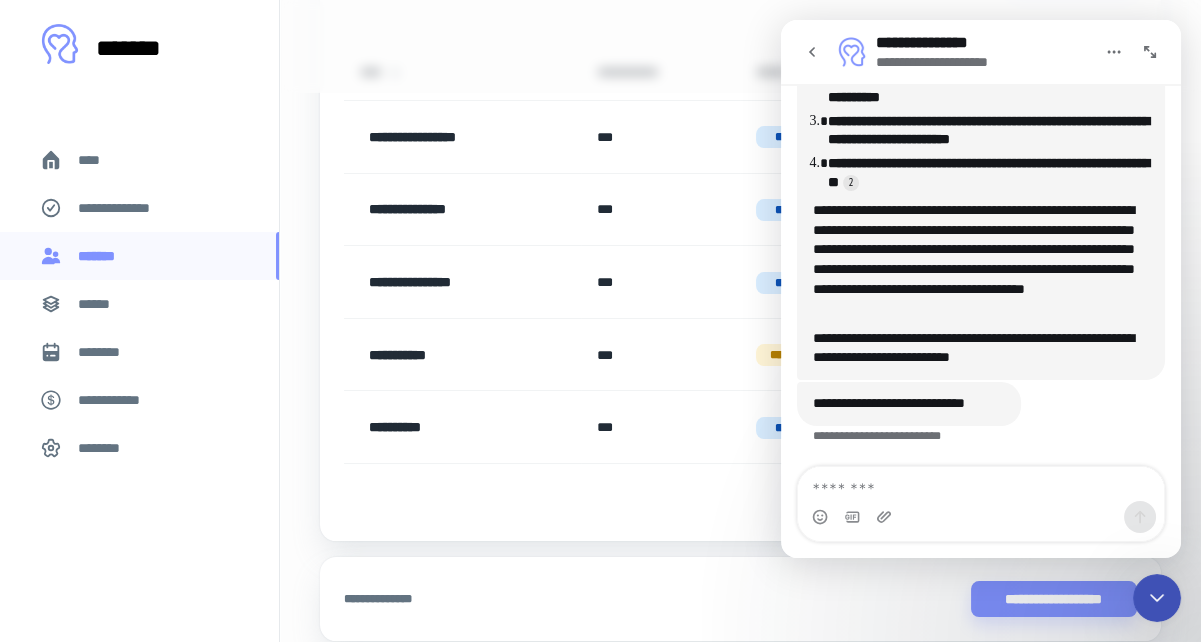 click 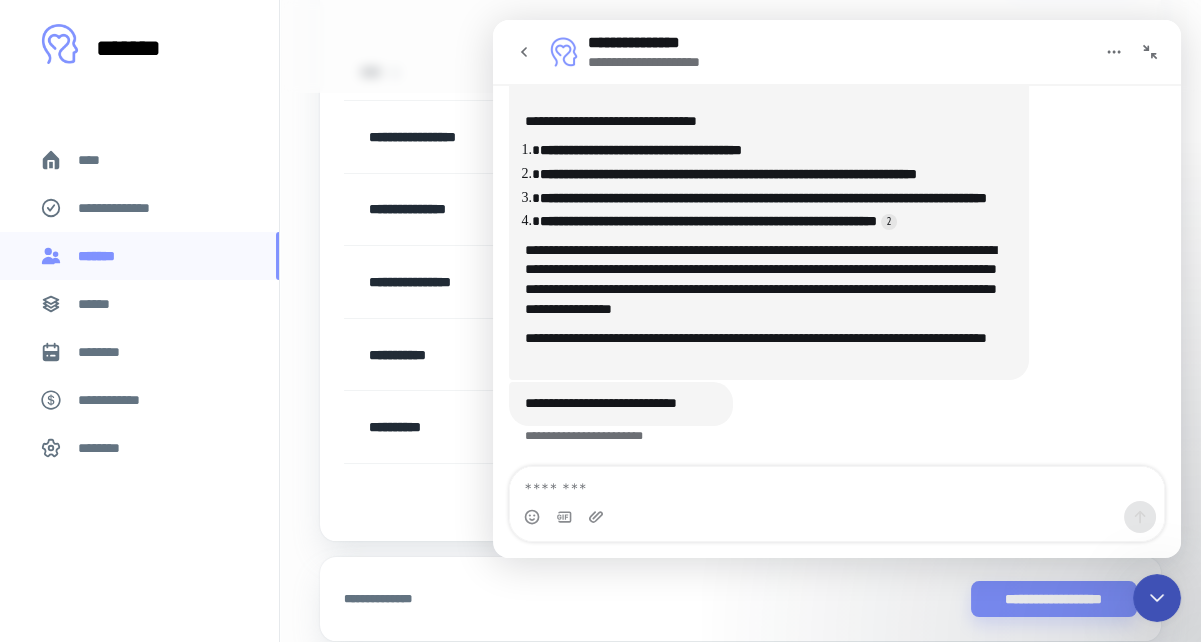 click 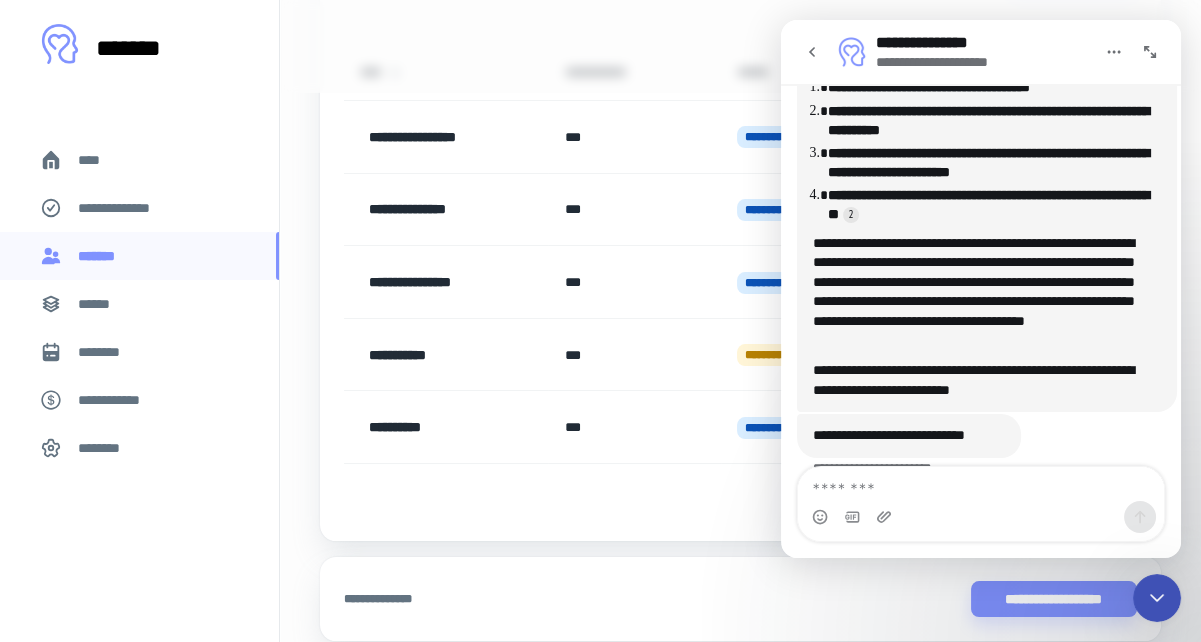 scroll, scrollTop: 1854, scrollLeft: 0, axis: vertical 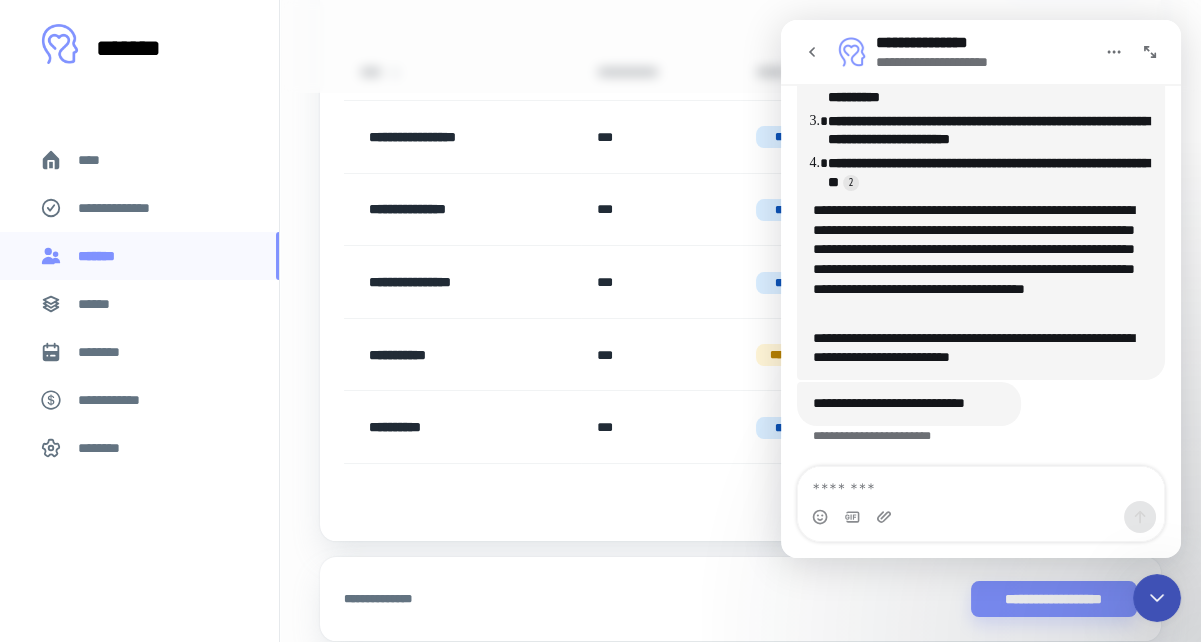 click on "[FIRST] [LAST]" at bounding box center (981, 52) 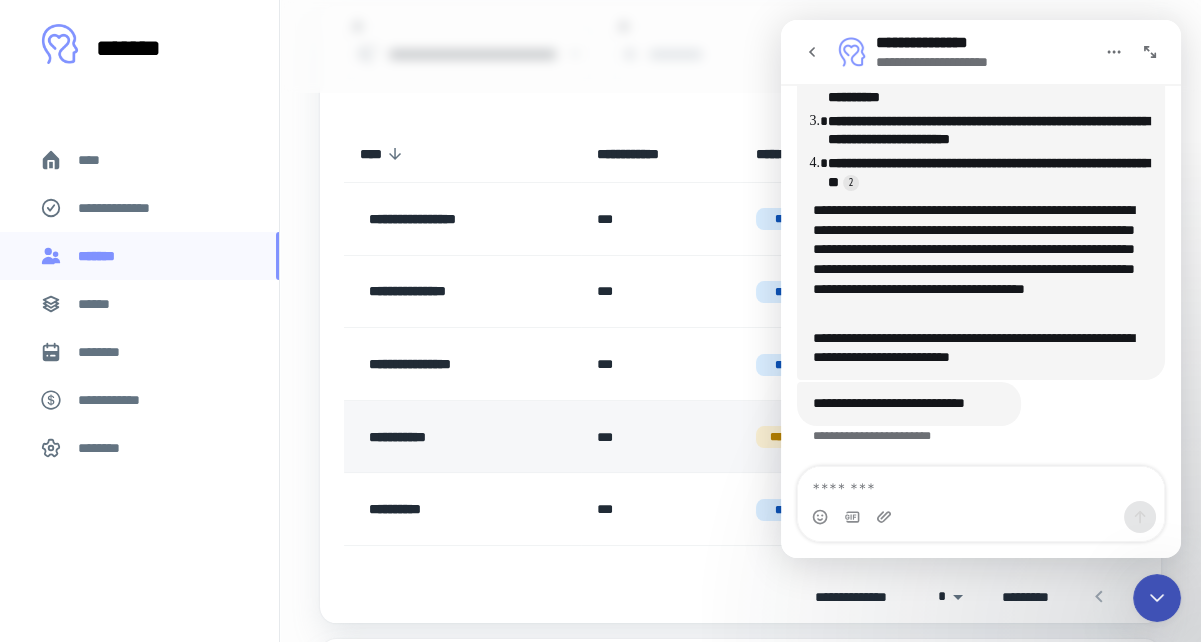 scroll, scrollTop: 182, scrollLeft: 0, axis: vertical 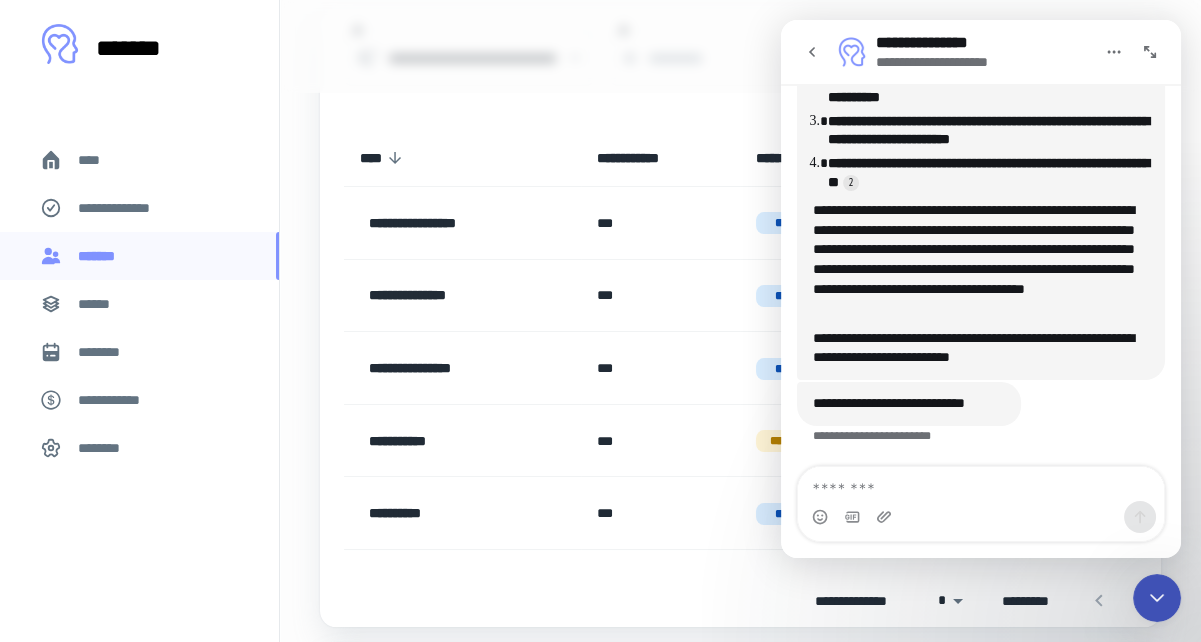 click 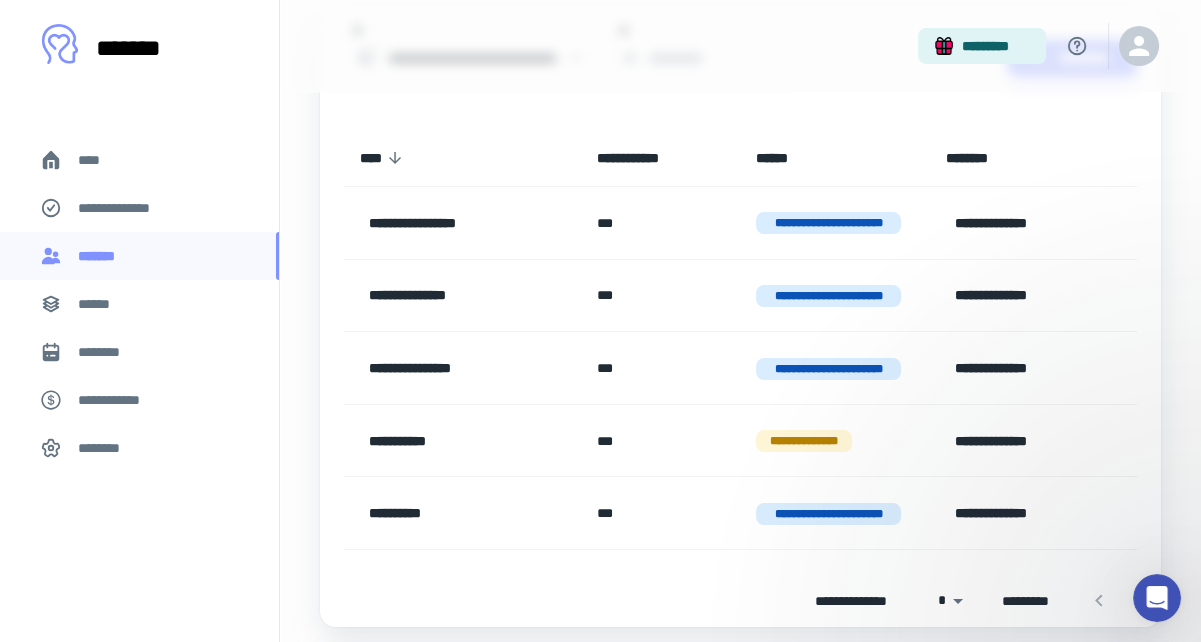 scroll, scrollTop: 0, scrollLeft: 0, axis: both 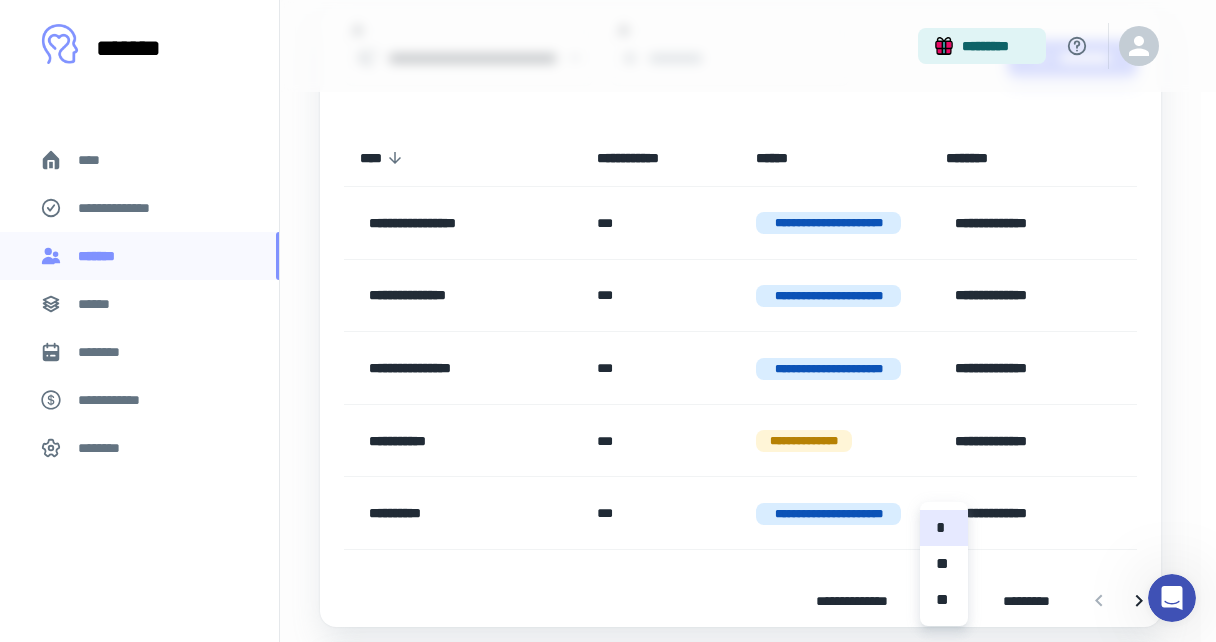 click on "[FIRST] [LAST] [MIDDLE] [ADDRESS] [CITY] [STATE] [POSTAL_CODE] [COUNTRY] [PHONE] [EMAIL] [DOB] [SSN] [DLN] [CC_NUM] [PASSPORT_NUM]" at bounding box center (608, 139) 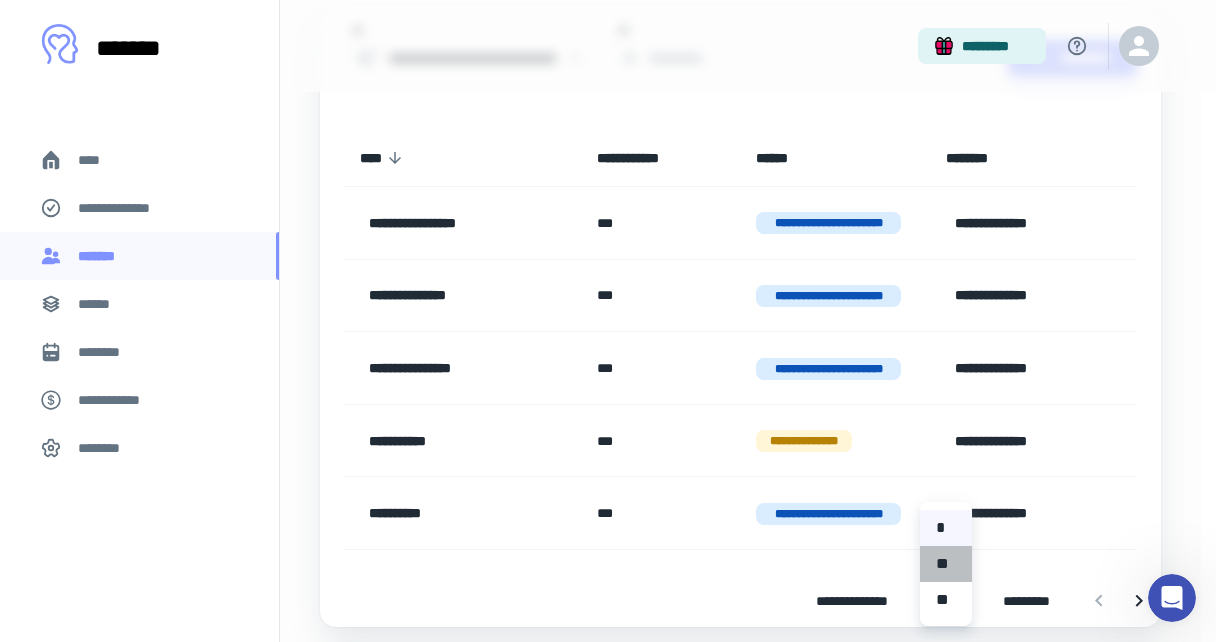 click on "**" at bounding box center [946, 564] 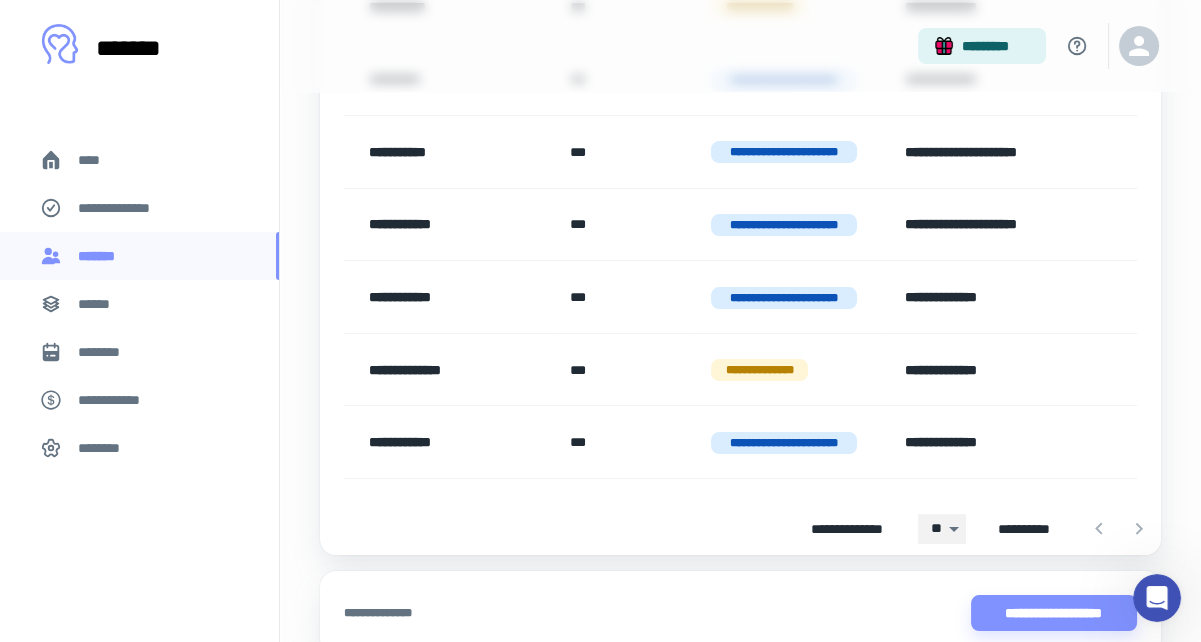 scroll, scrollTop: 618, scrollLeft: 0, axis: vertical 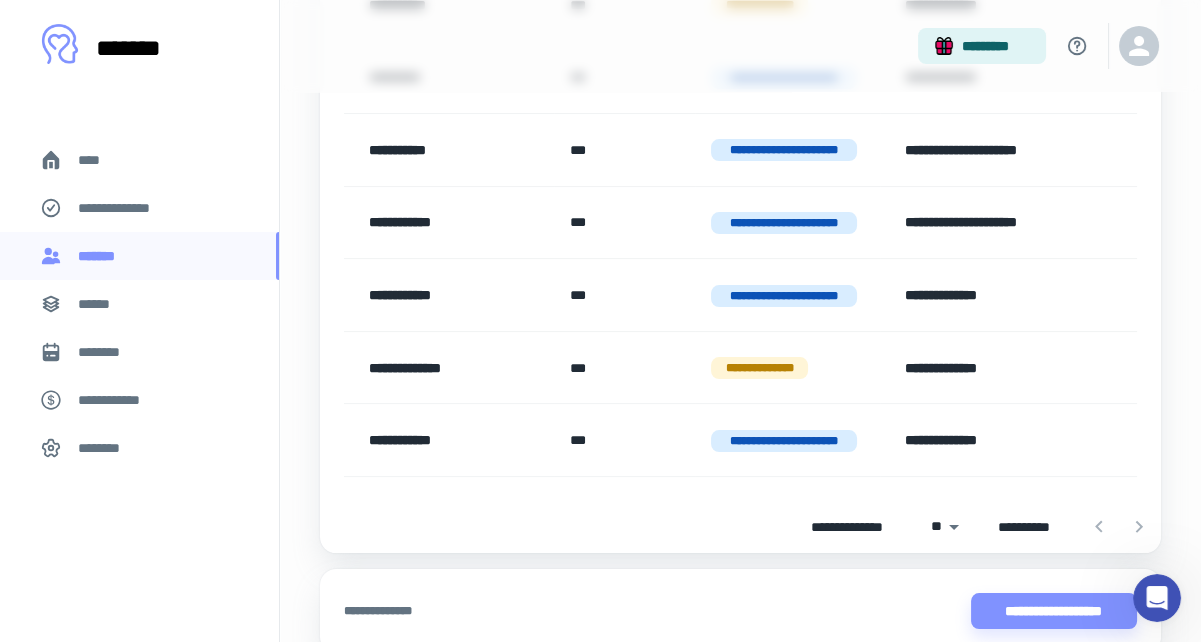 click at bounding box center (1119, 527) 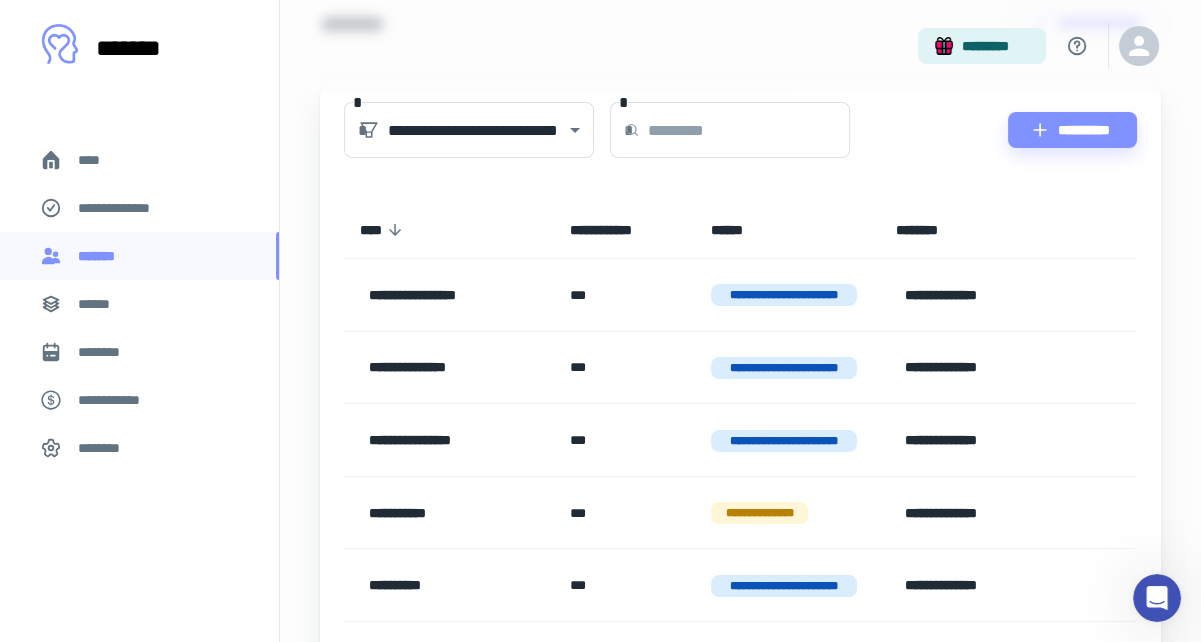 scroll, scrollTop: 0, scrollLeft: 0, axis: both 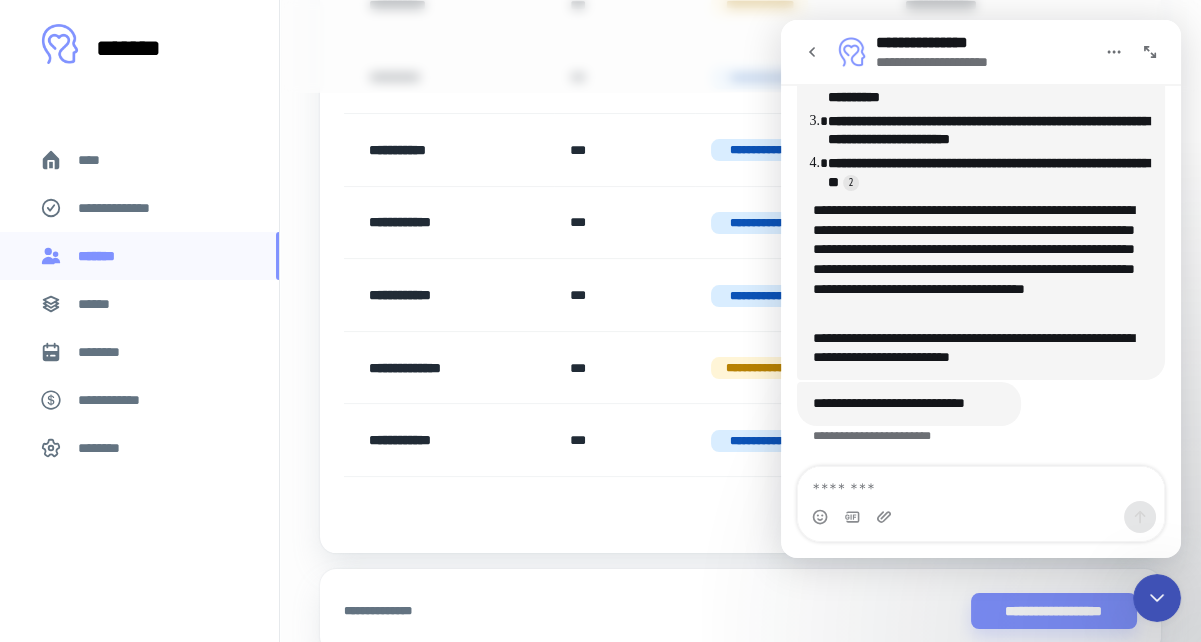 click 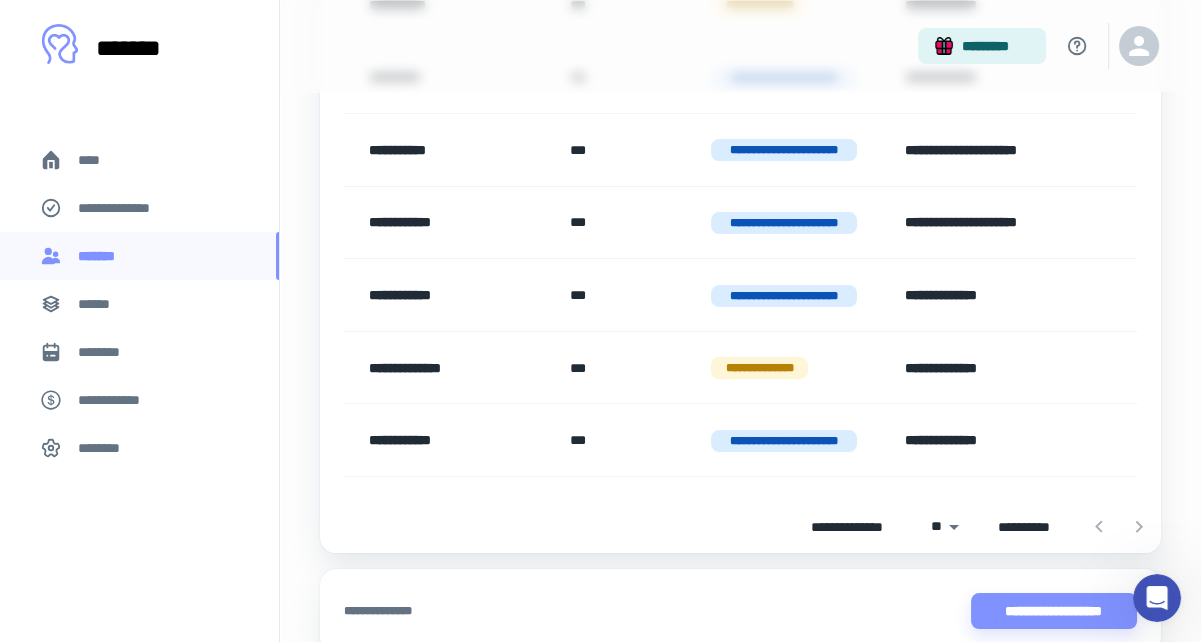 scroll, scrollTop: 0, scrollLeft: 0, axis: both 